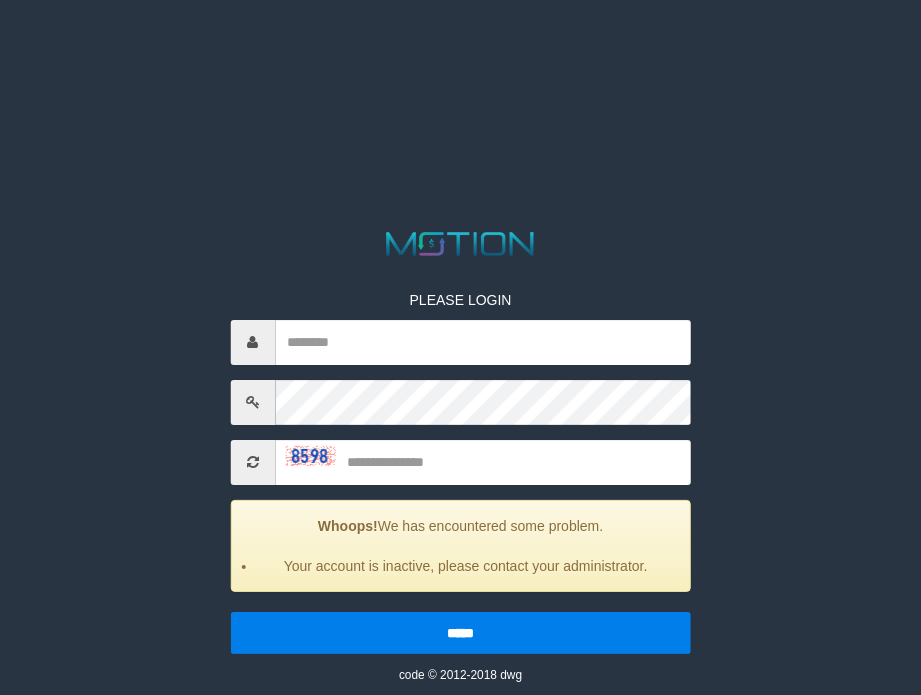 scroll, scrollTop: 0, scrollLeft: 0, axis: both 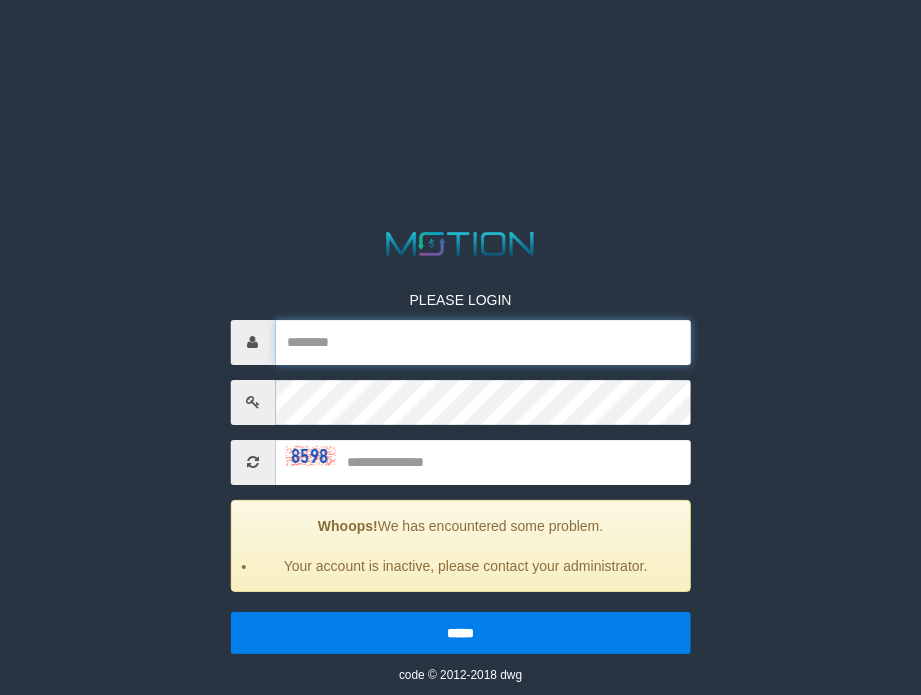 type on "**********" 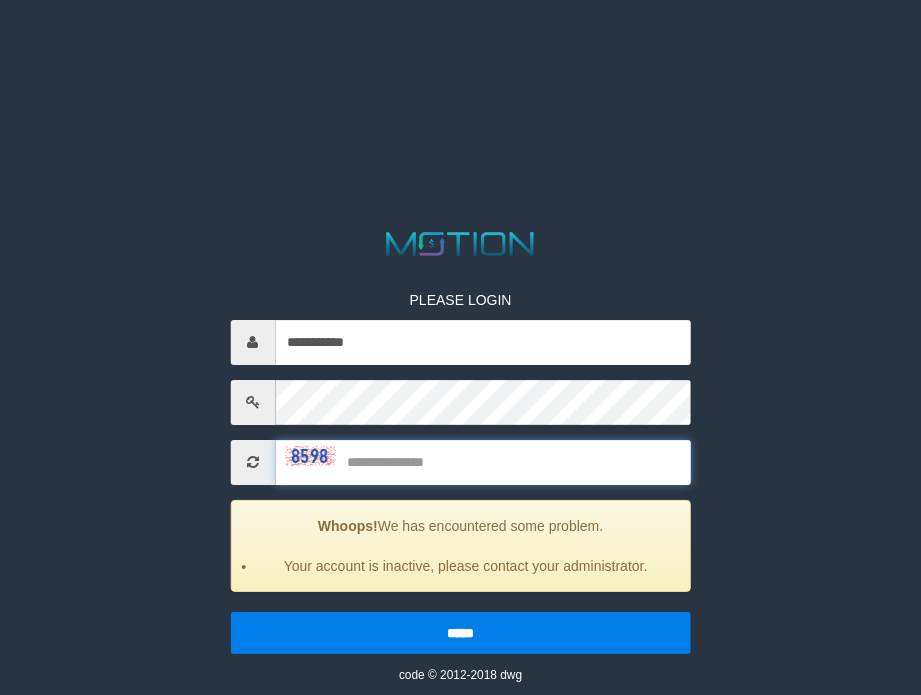 click at bounding box center [483, 462] 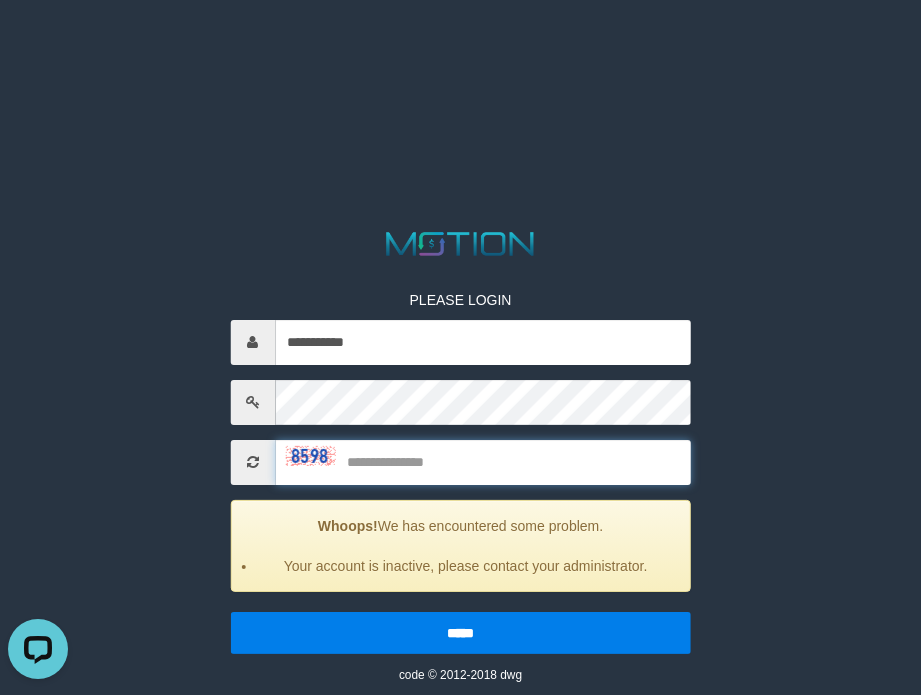 scroll, scrollTop: 0, scrollLeft: 0, axis: both 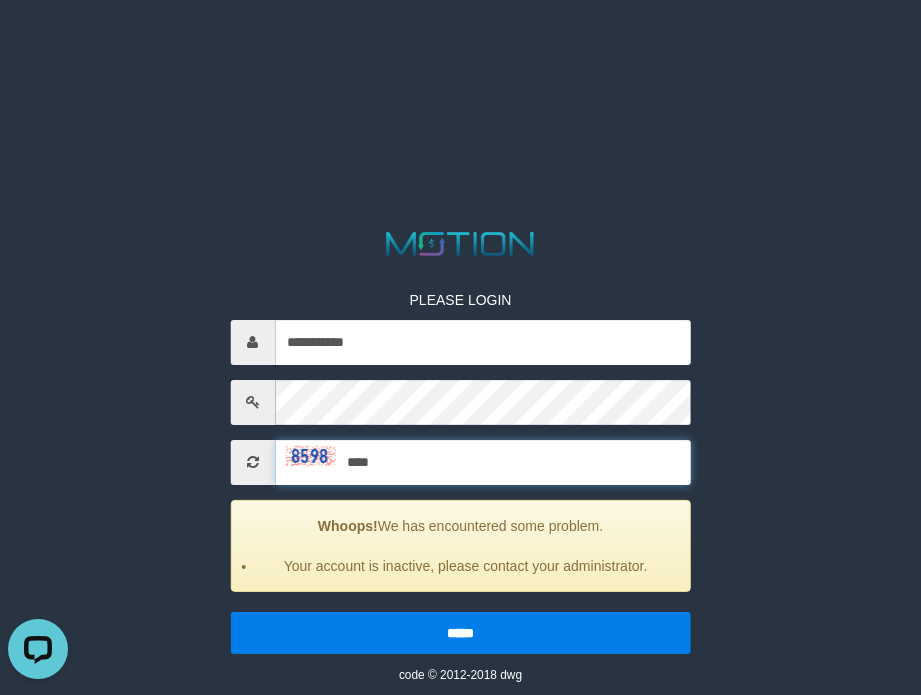 type on "****" 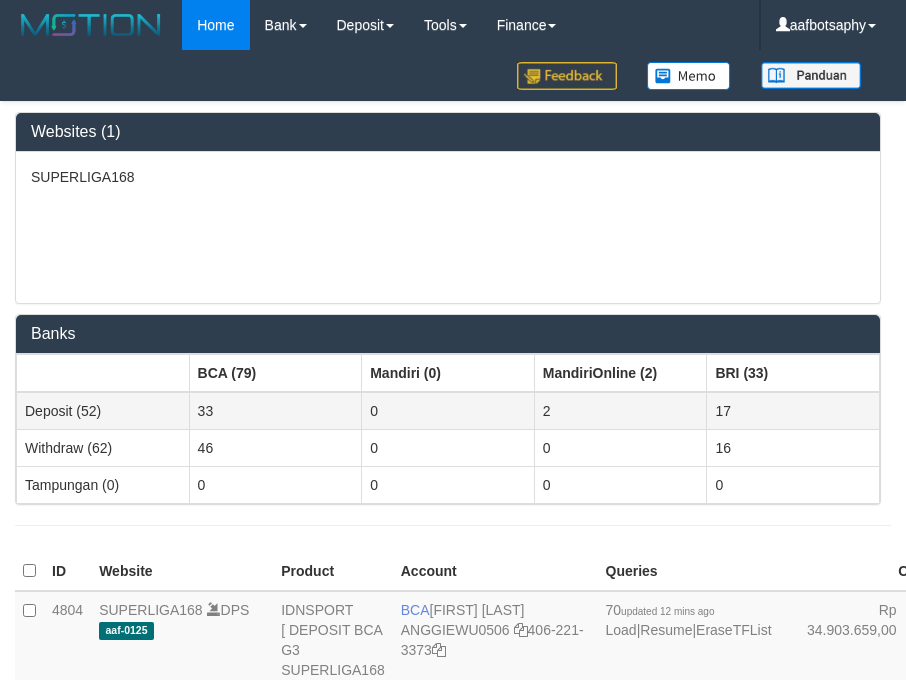 scroll, scrollTop: 0, scrollLeft: 0, axis: both 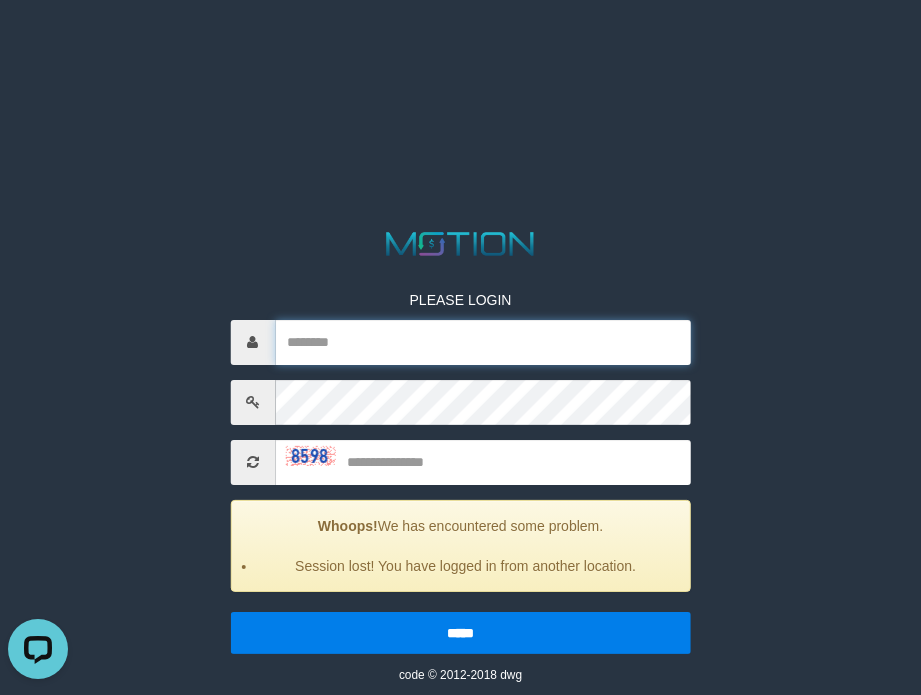 type on "**********" 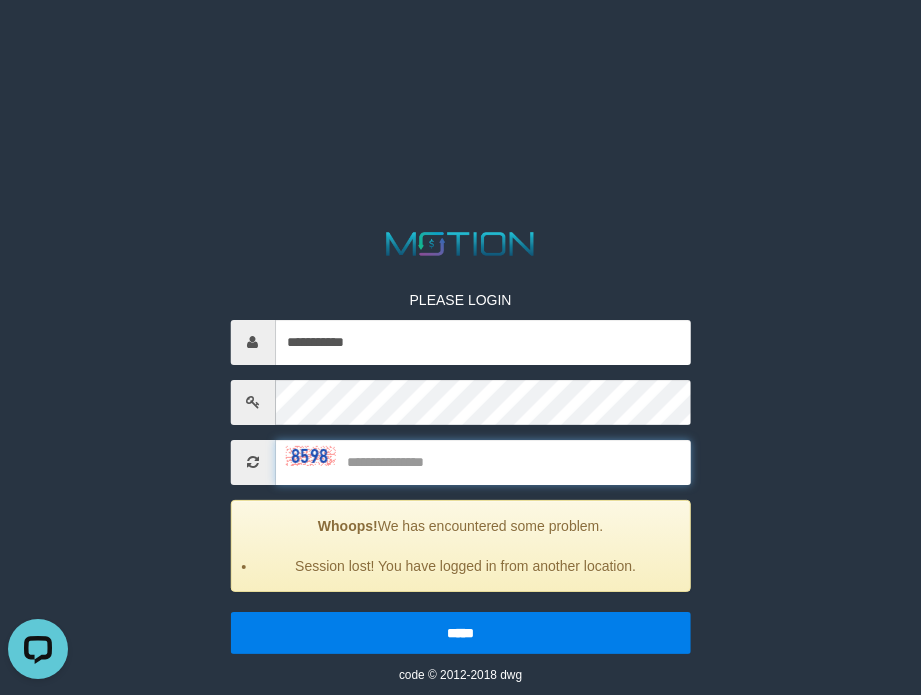 click at bounding box center [483, 462] 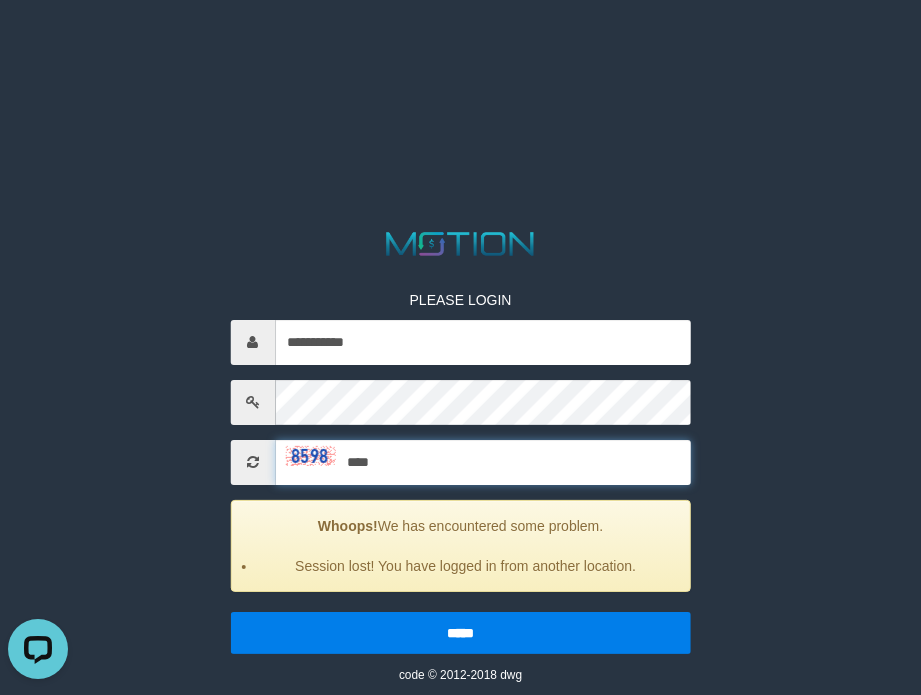 type on "****" 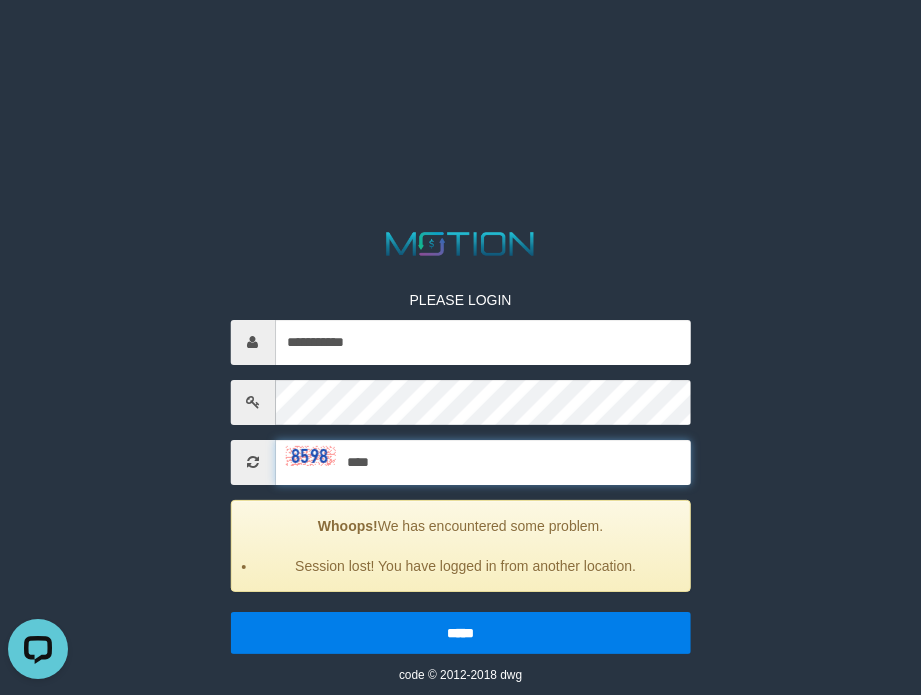 click on "*****" at bounding box center [460, 633] 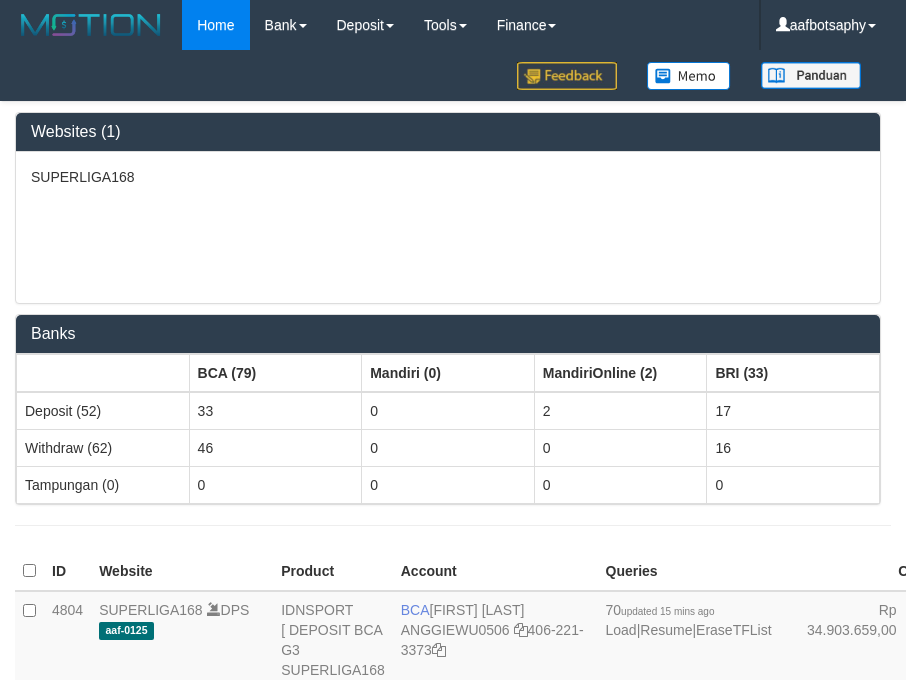 scroll, scrollTop: 0, scrollLeft: 0, axis: both 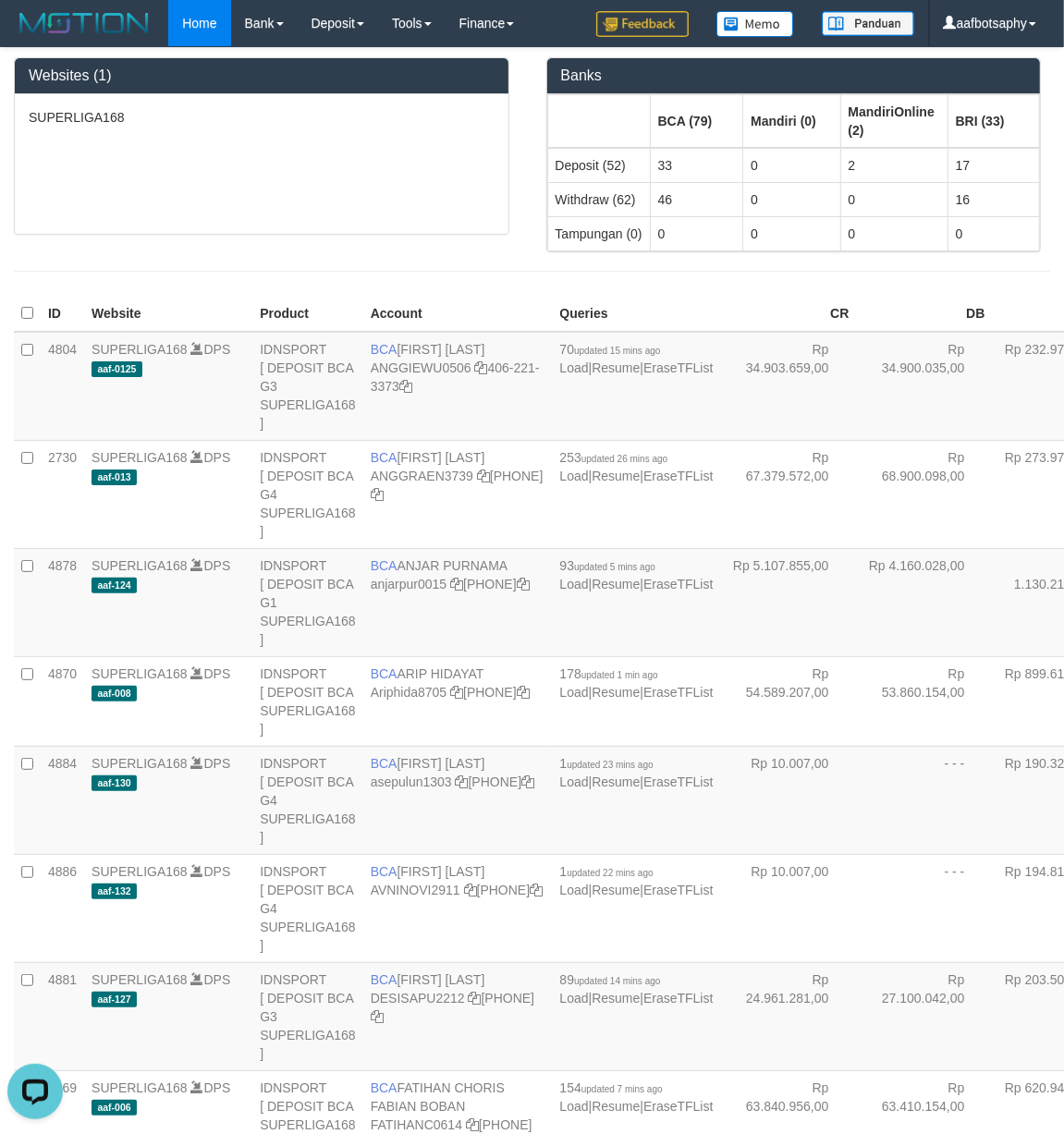 drag, startPoint x: 123, startPoint y: 280, endPoint x: 126, endPoint y: 242, distance: 38.118237 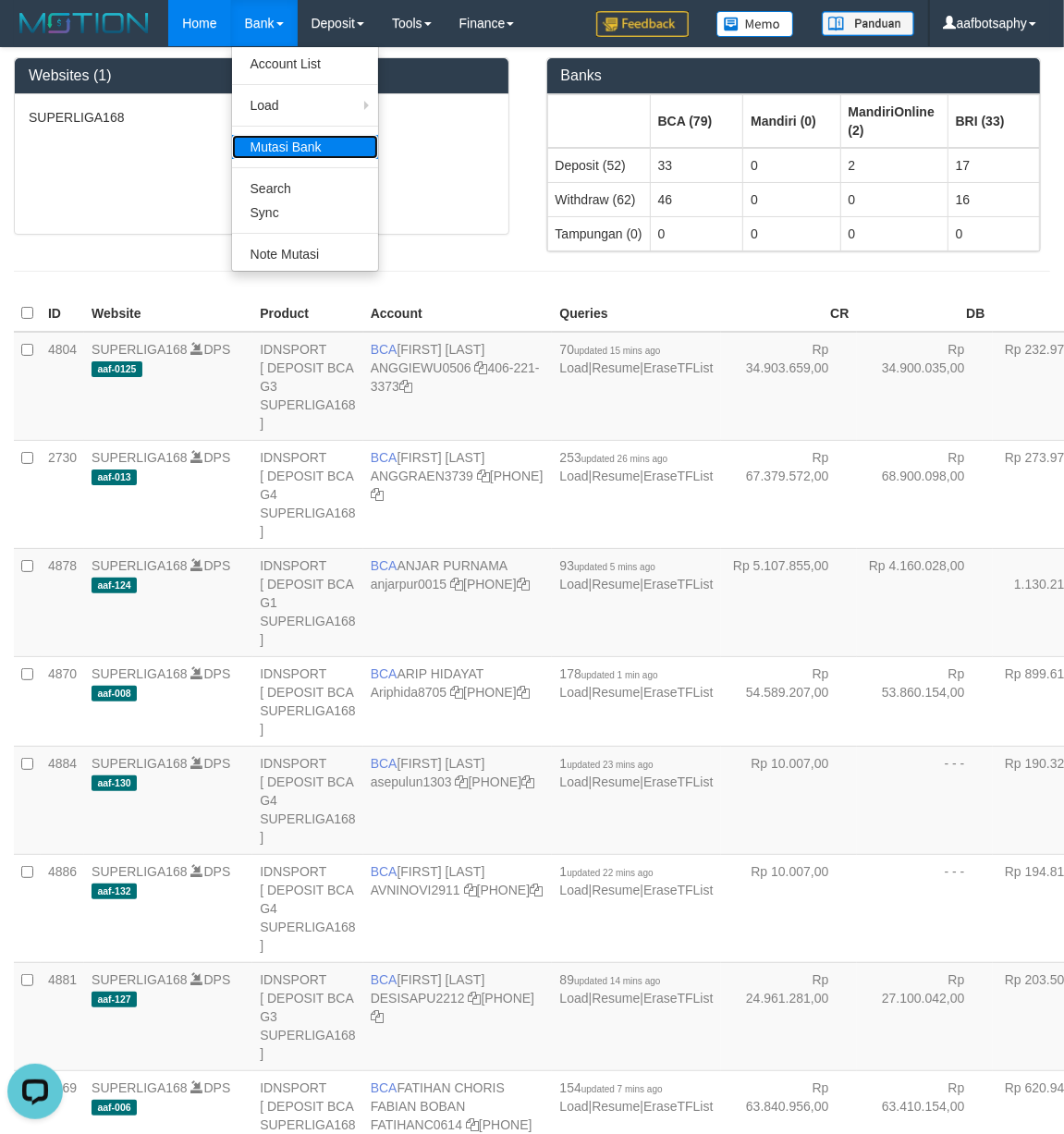 click on "Mutasi Bank" at bounding box center (305, 147) 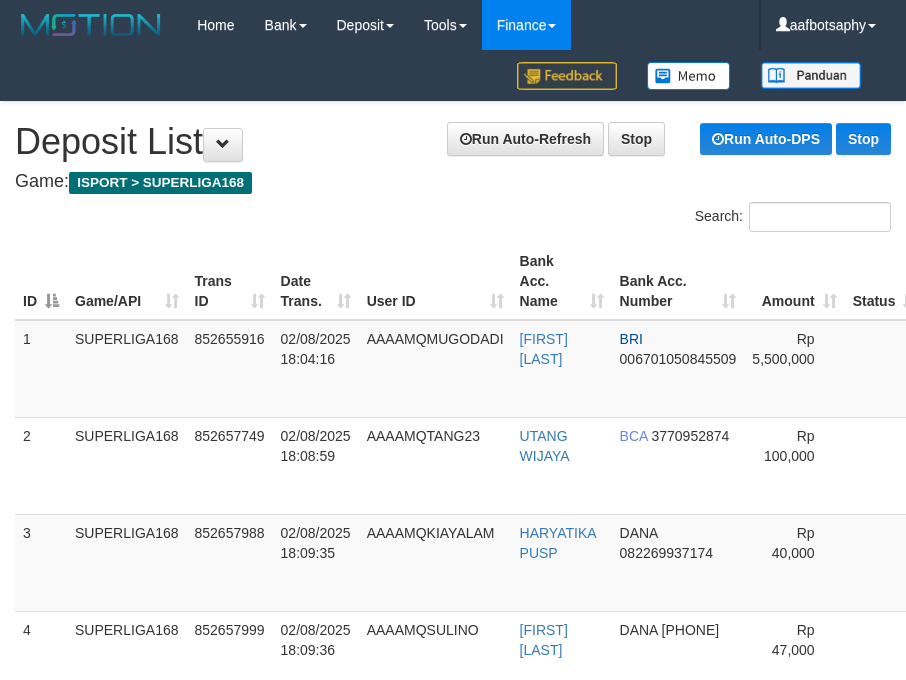 scroll, scrollTop: 0, scrollLeft: 0, axis: both 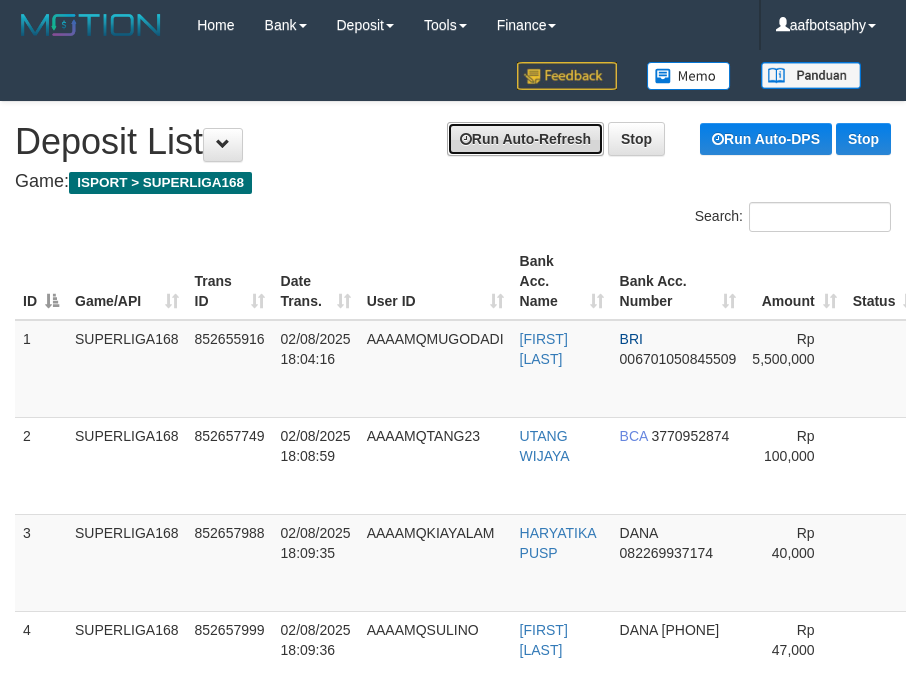 click on "Run Auto-Refresh" at bounding box center [525, 139] 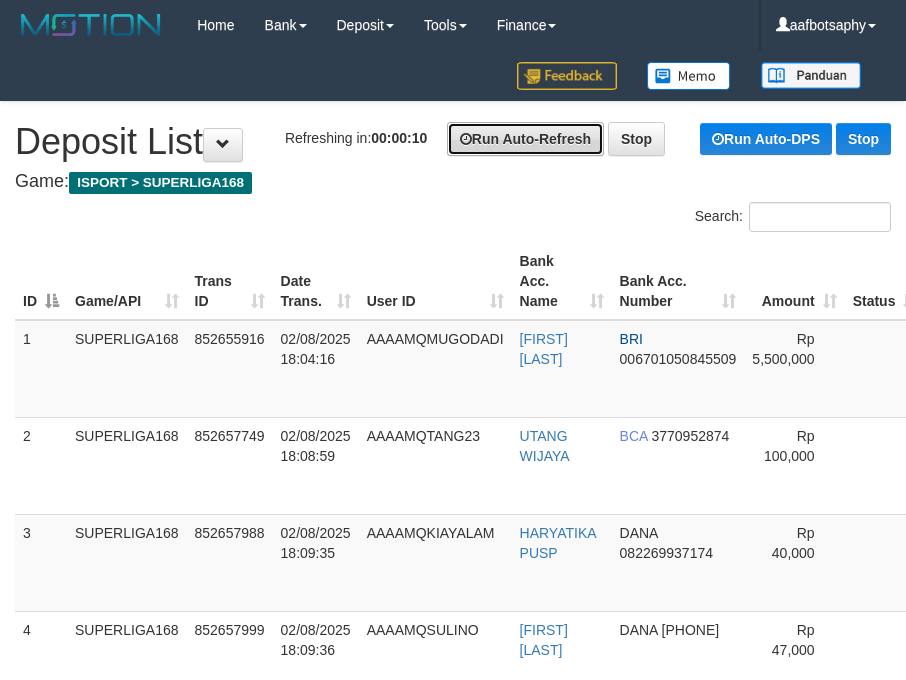 click on "Run Auto-Refresh" at bounding box center [525, 139] 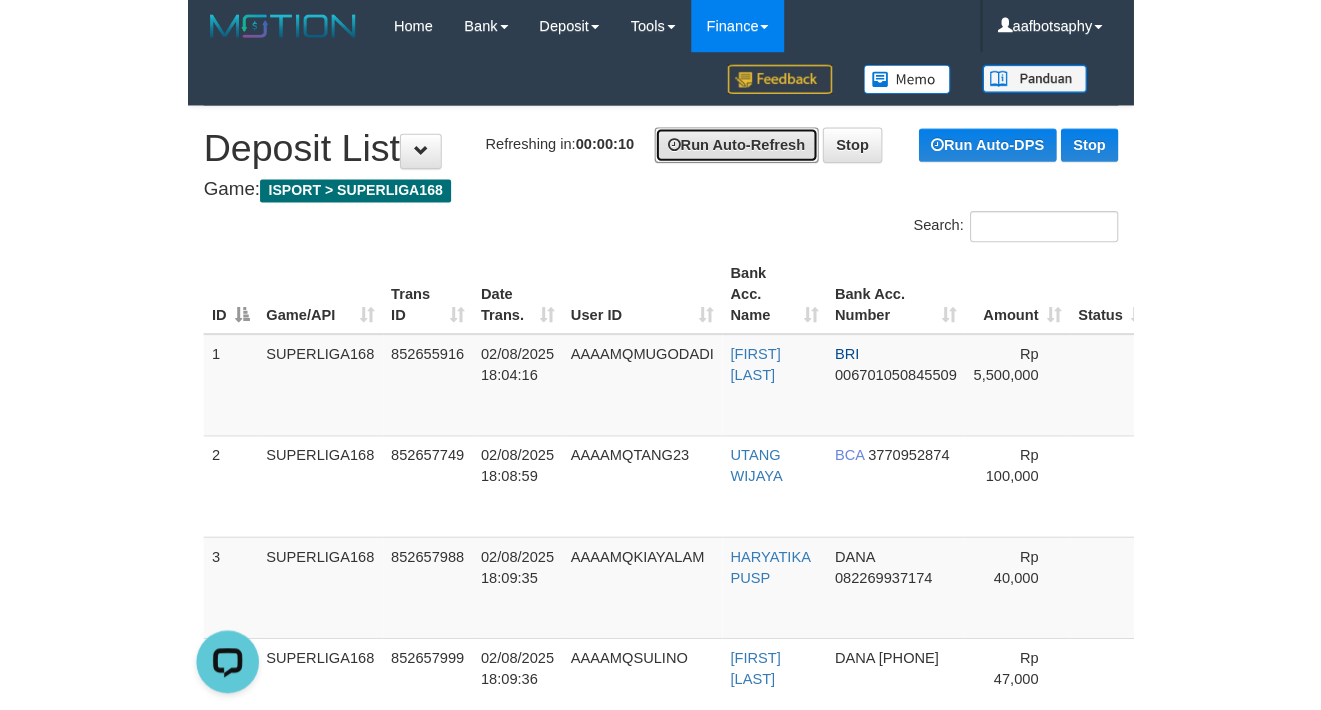 scroll, scrollTop: 0, scrollLeft: 0, axis: both 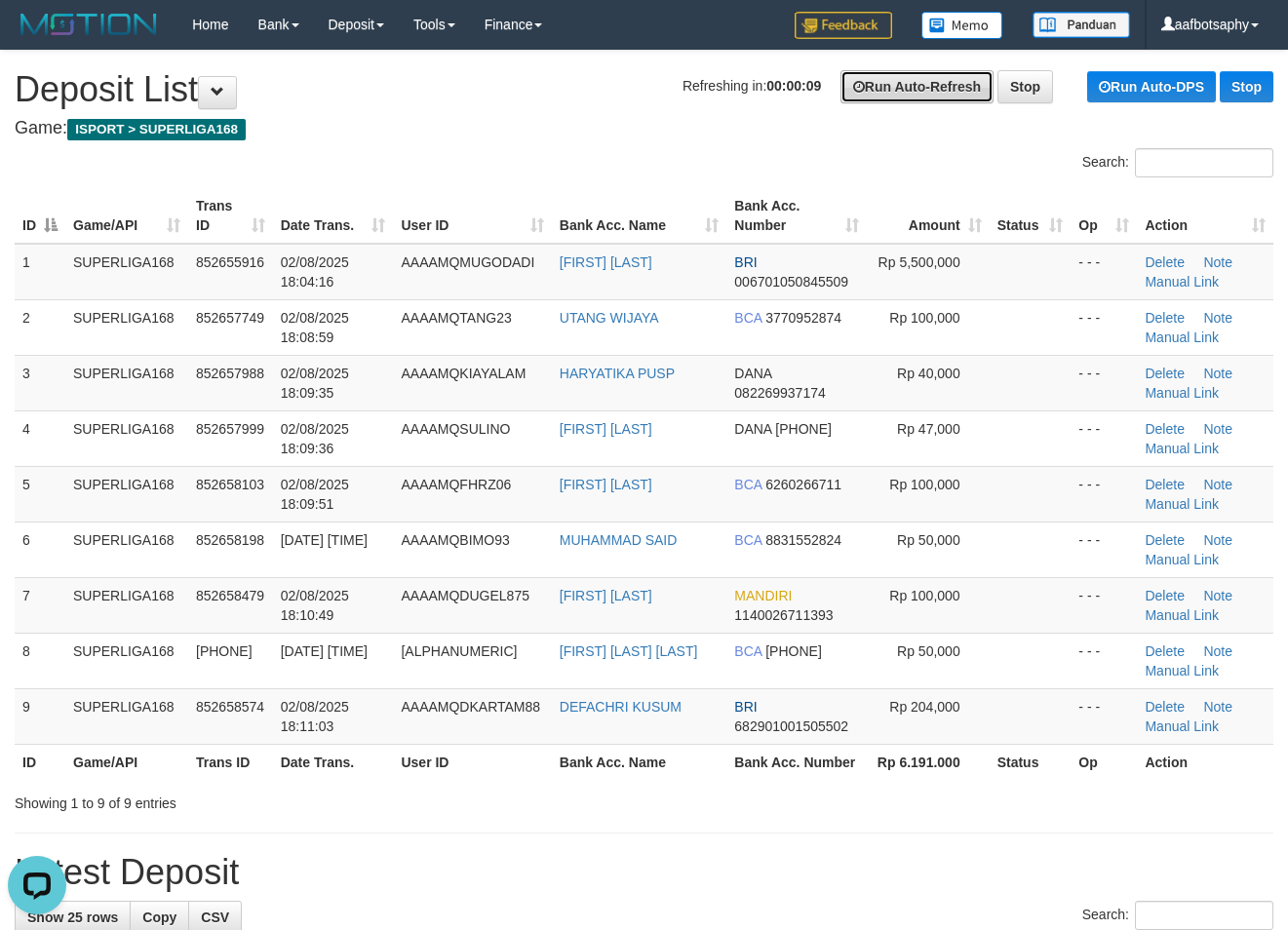 click on "Run Auto-Refresh" at bounding box center [917, 87] 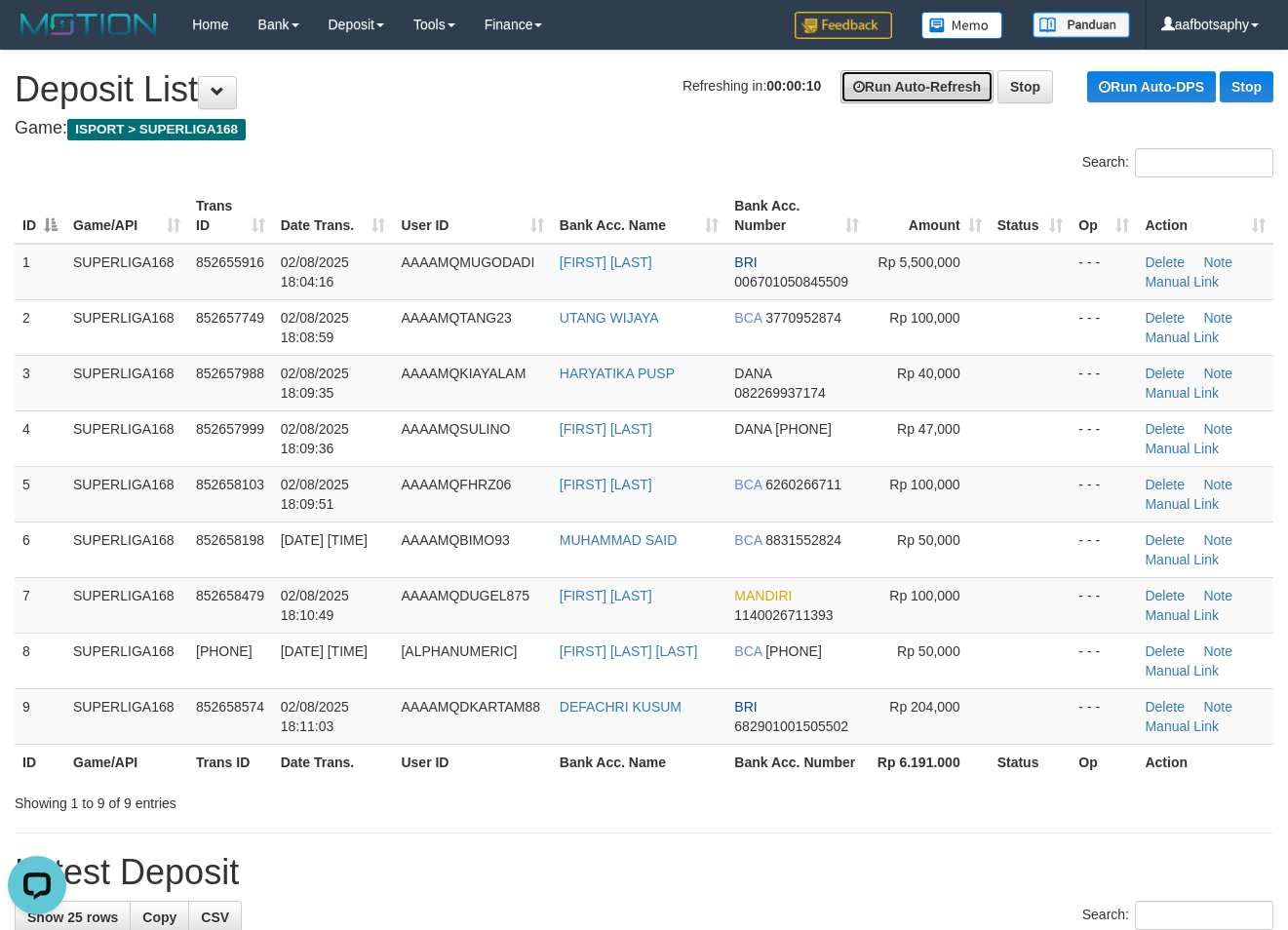 click on "Run Auto-Refresh" at bounding box center (917, 87) 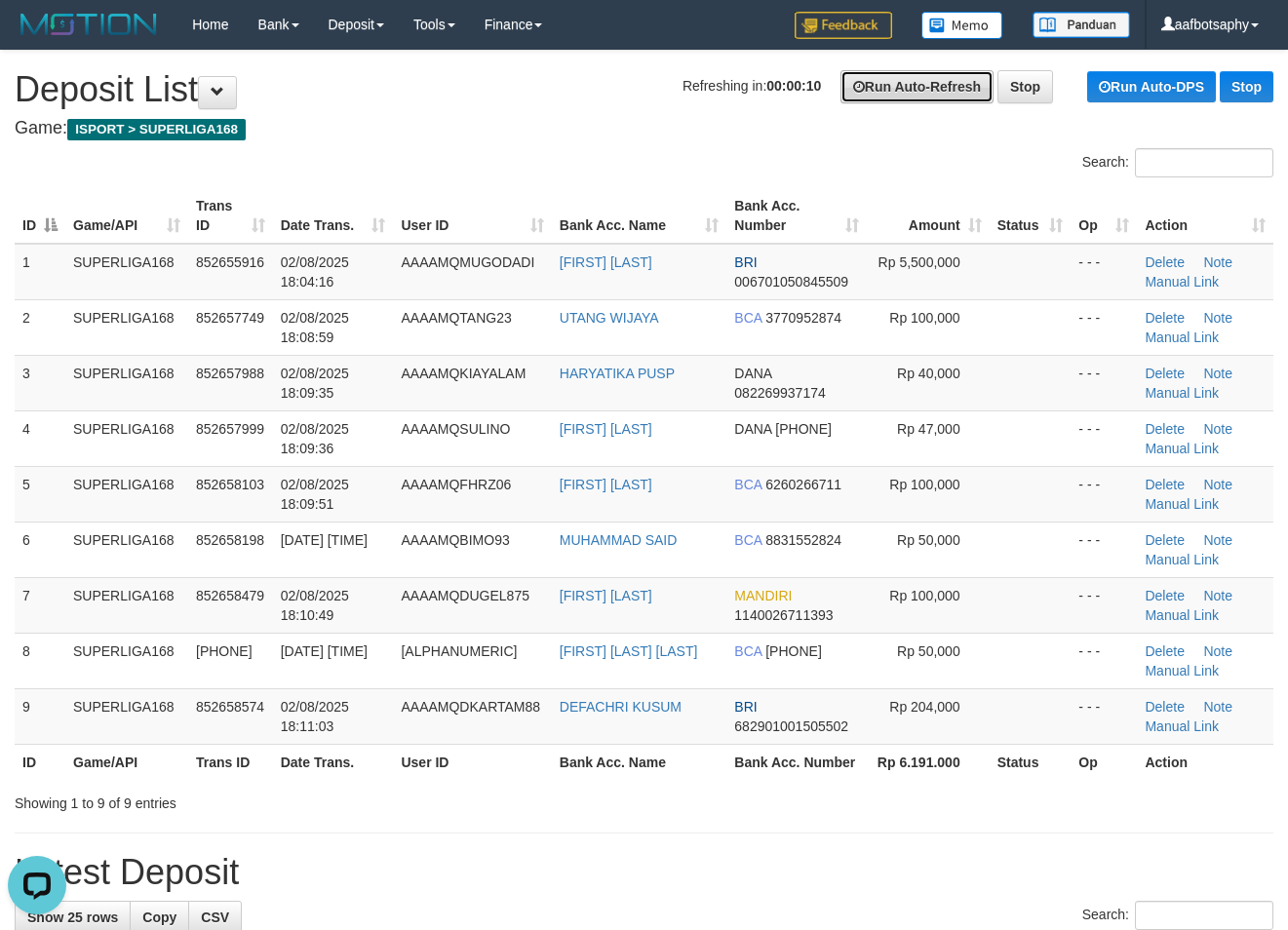 drag, startPoint x: 892, startPoint y: 82, endPoint x: 6, endPoint y: 25, distance: 887.8316 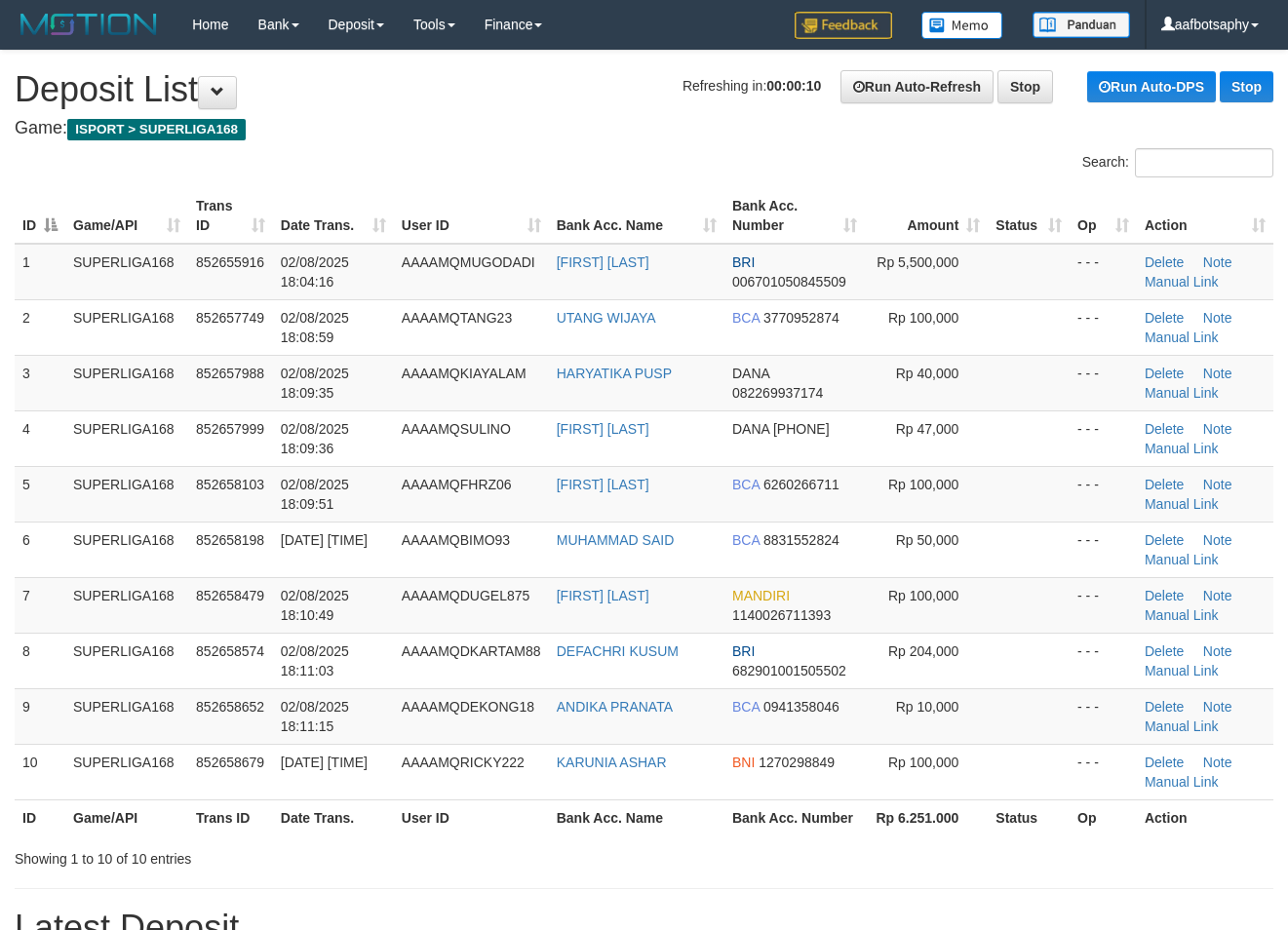 scroll, scrollTop: 0, scrollLeft: 0, axis: both 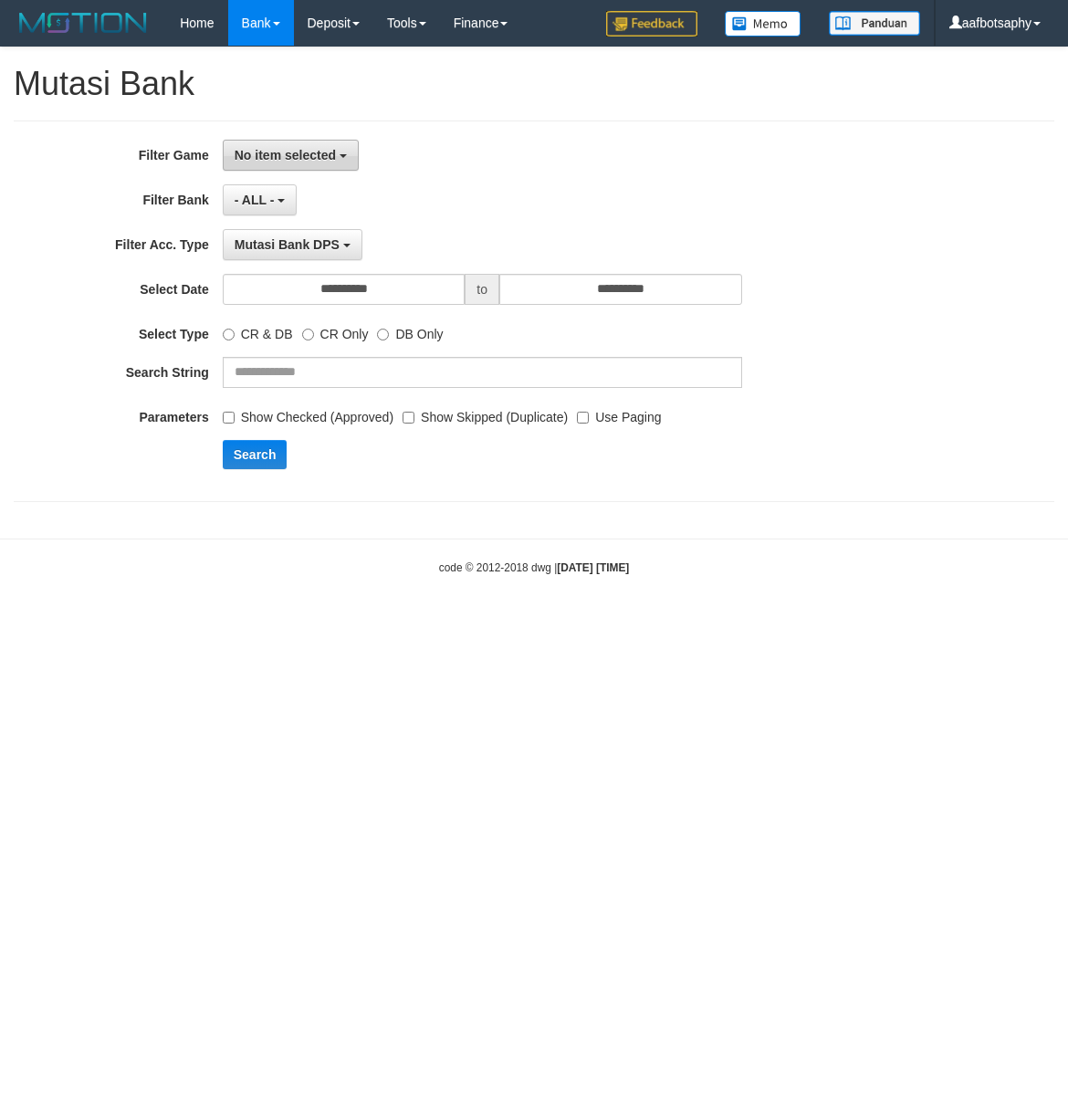 click on "No item selected" at bounding box center (290, 155) 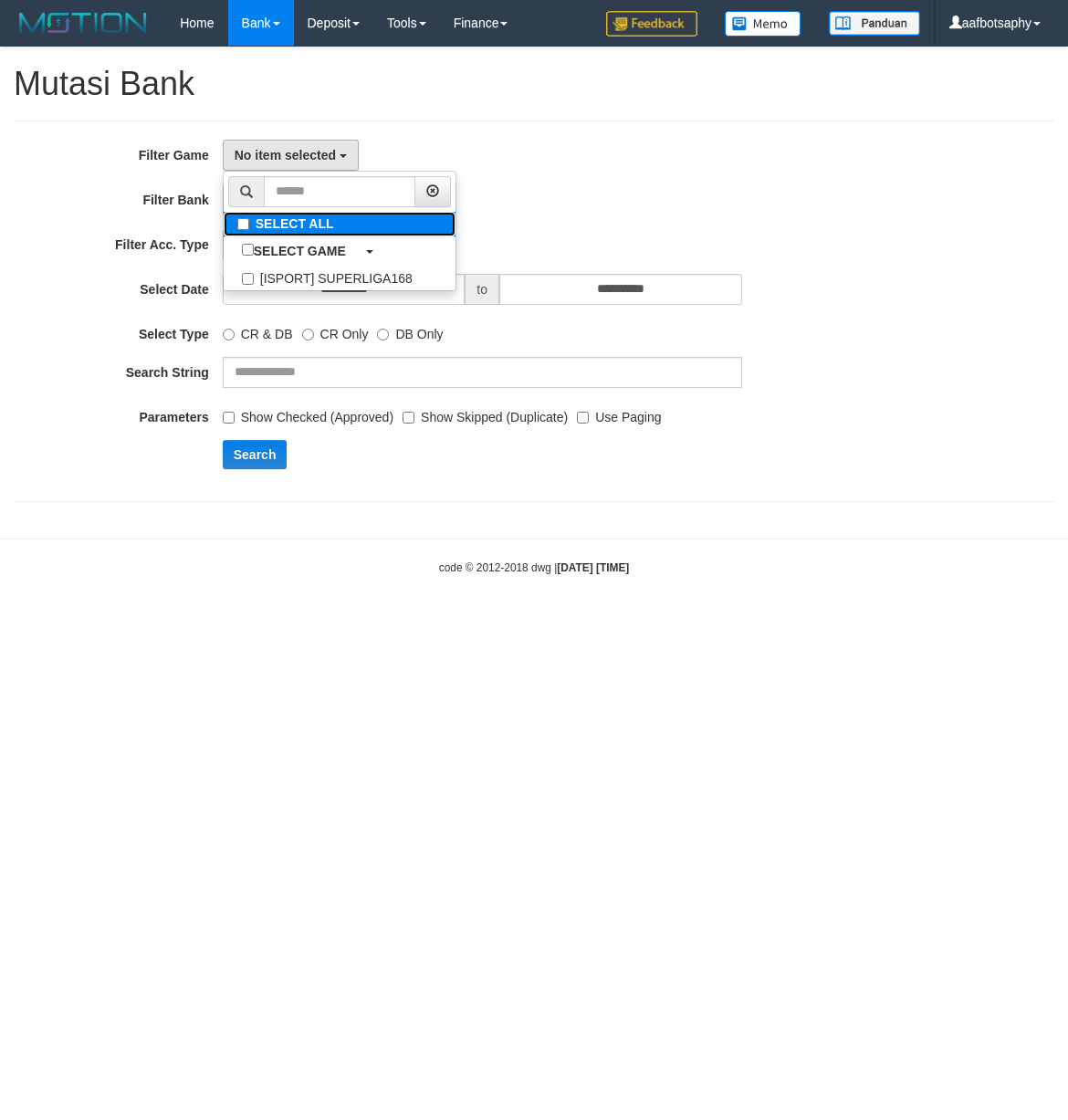 click on "SELECT ALL" at bounding box center [340, 224] 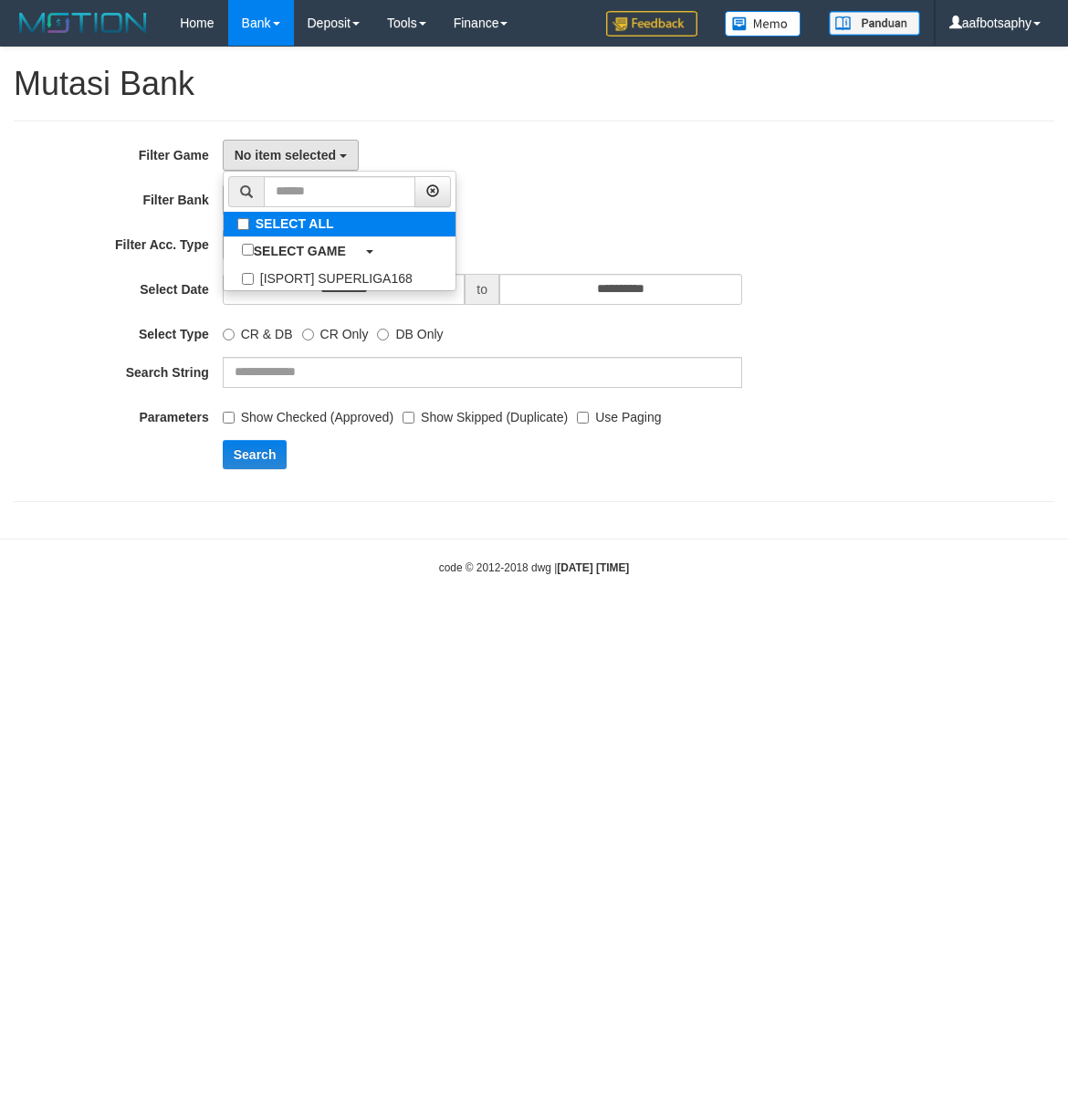 select on "***" 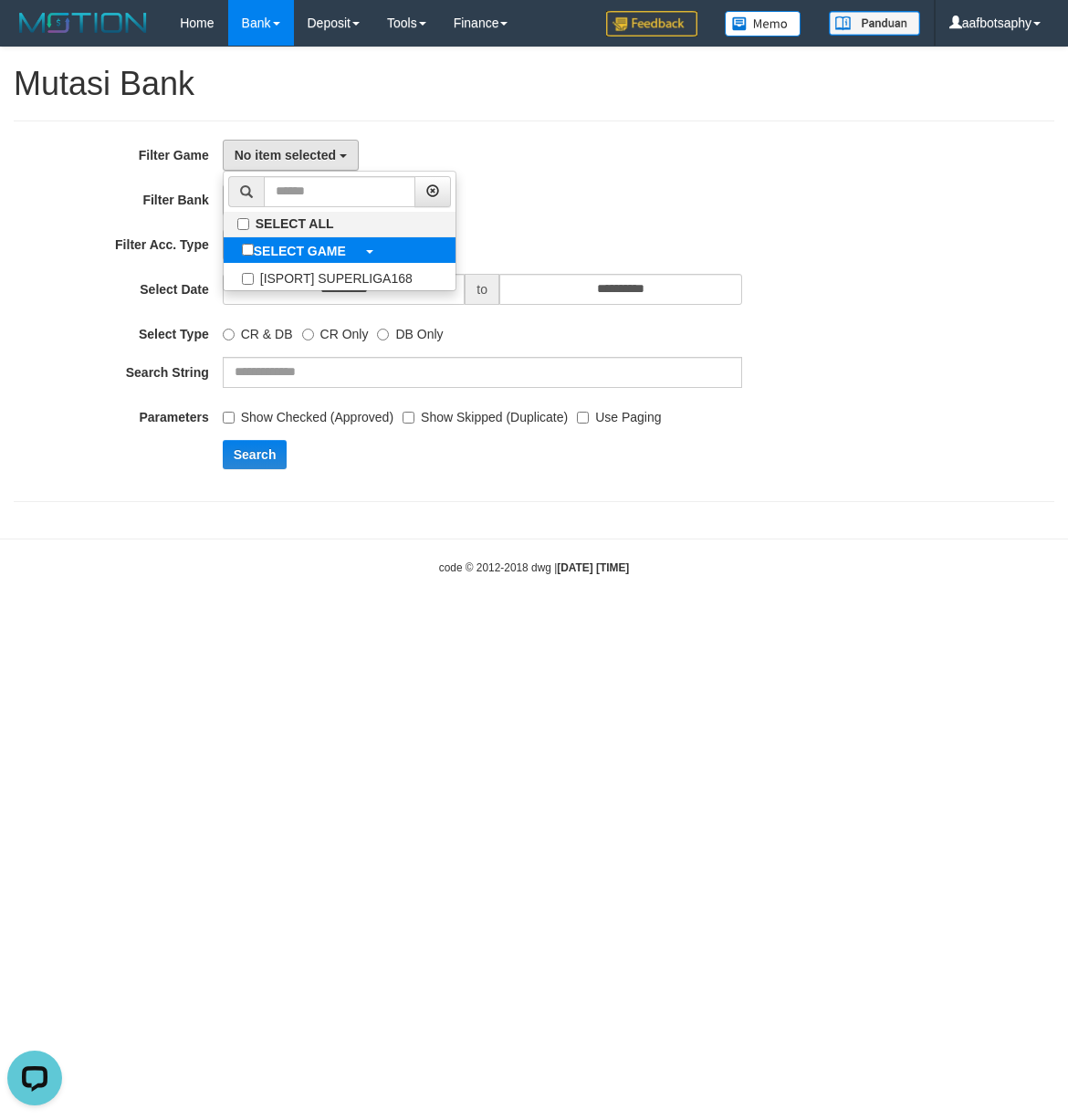 scroll, scrollTop: 0, scrollLeft: 0, axis: both 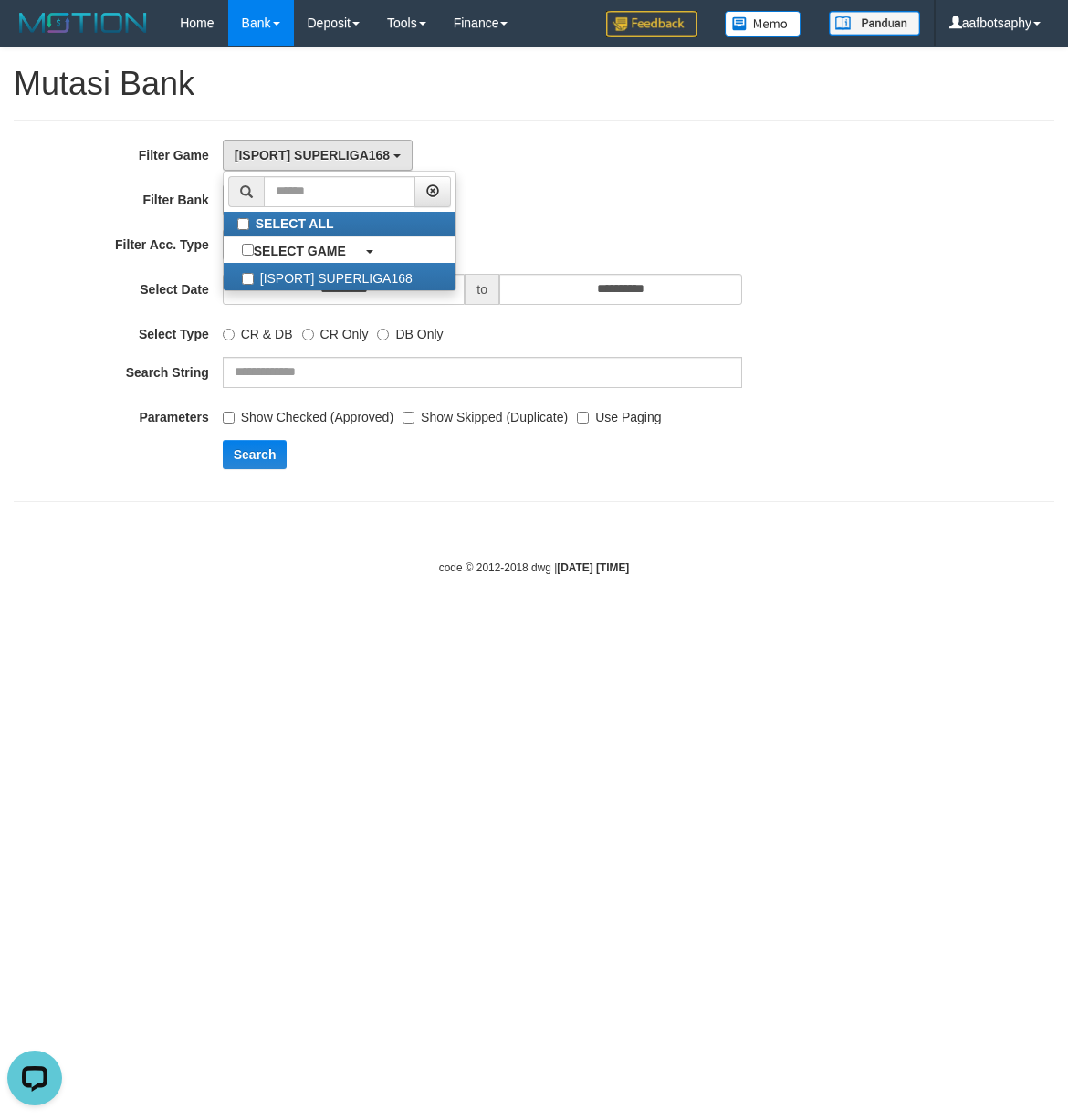 drag, startPoint x: 614, startPoint y: 198, endPoint x: 313, endPoint y: 196, distance: 301.00664 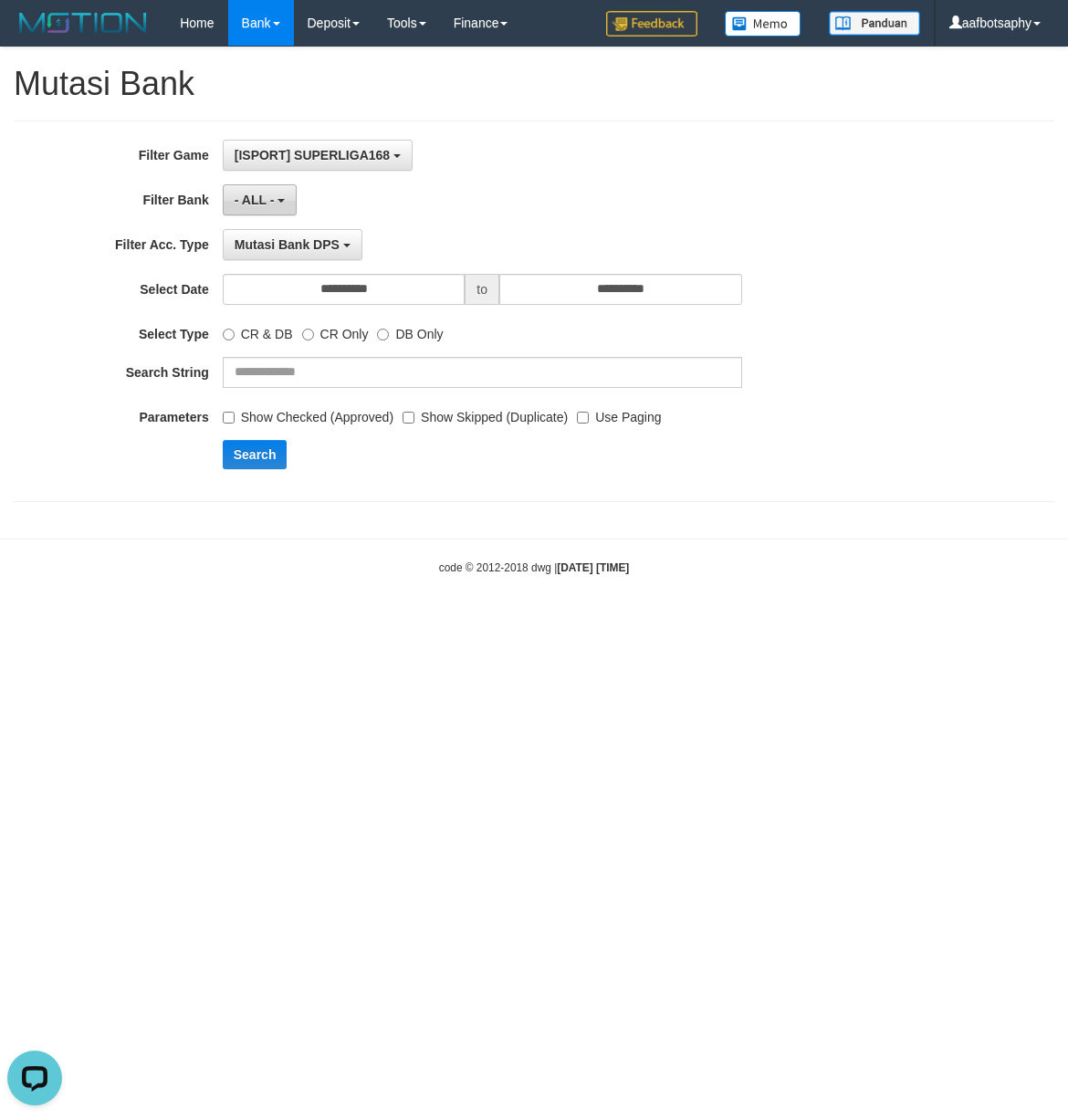 click on "- ALL -" at bounding box center [255, 200] 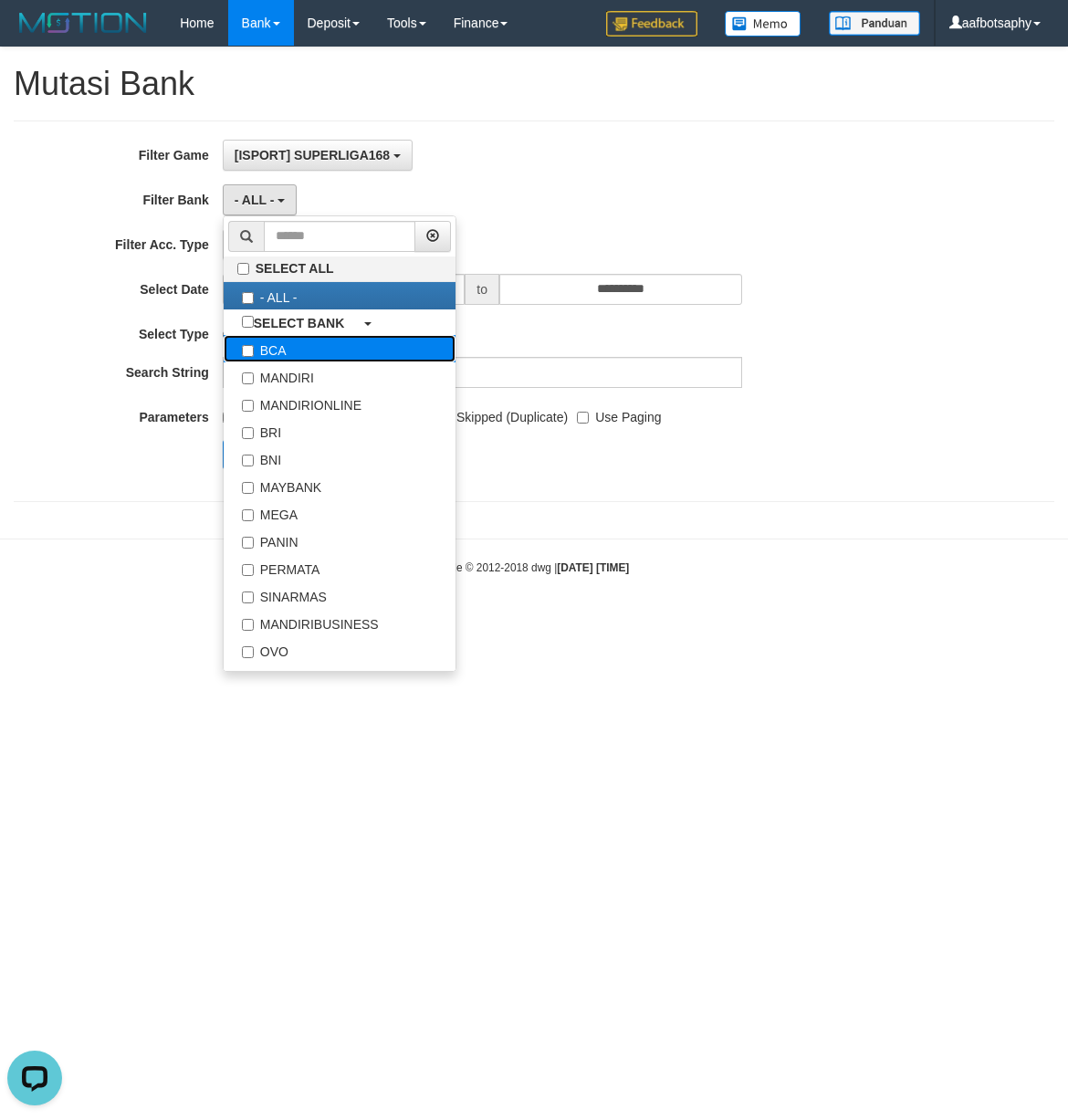 click on "BCA" at bounding box center (340, 349) 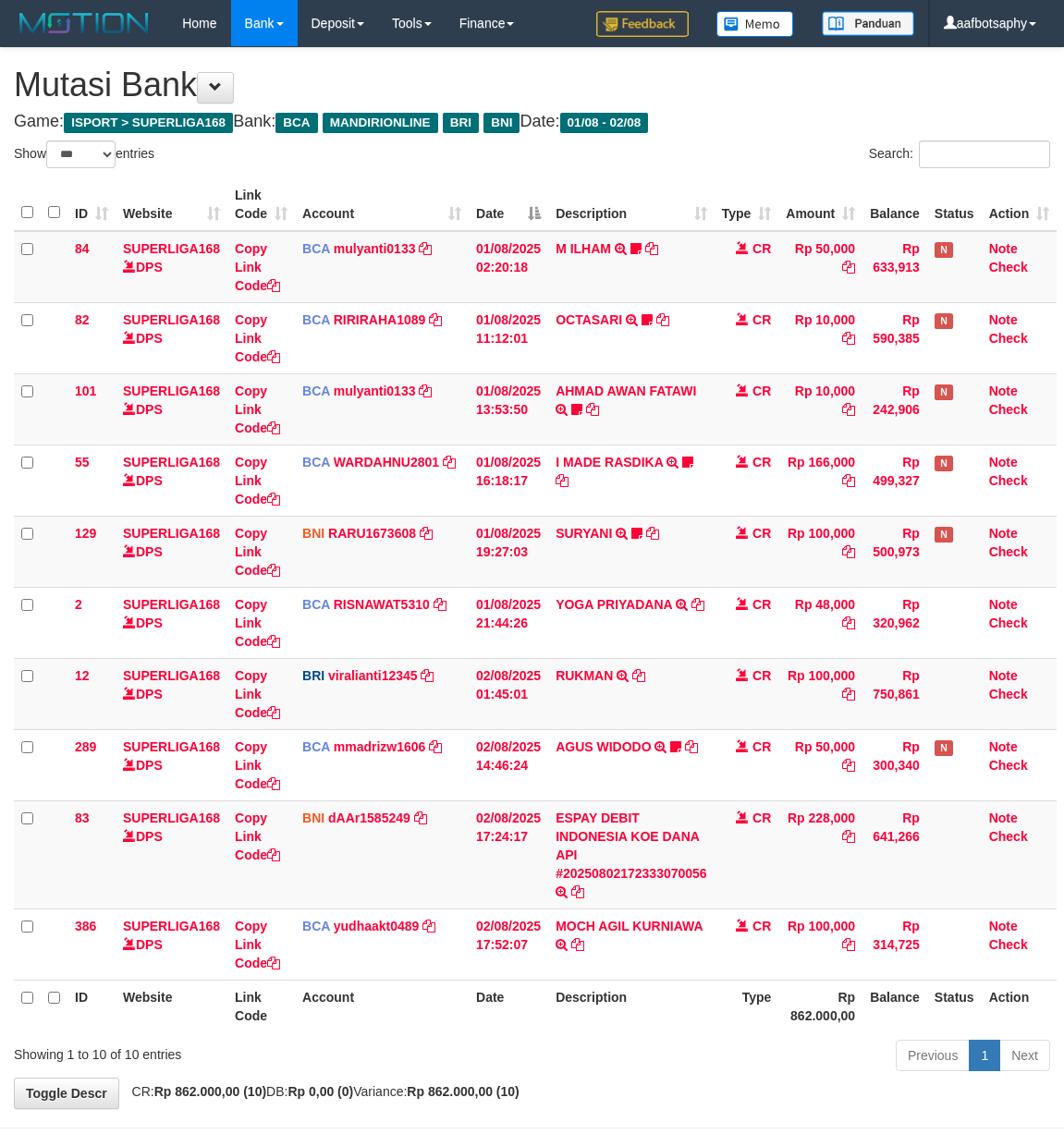 select on "***" 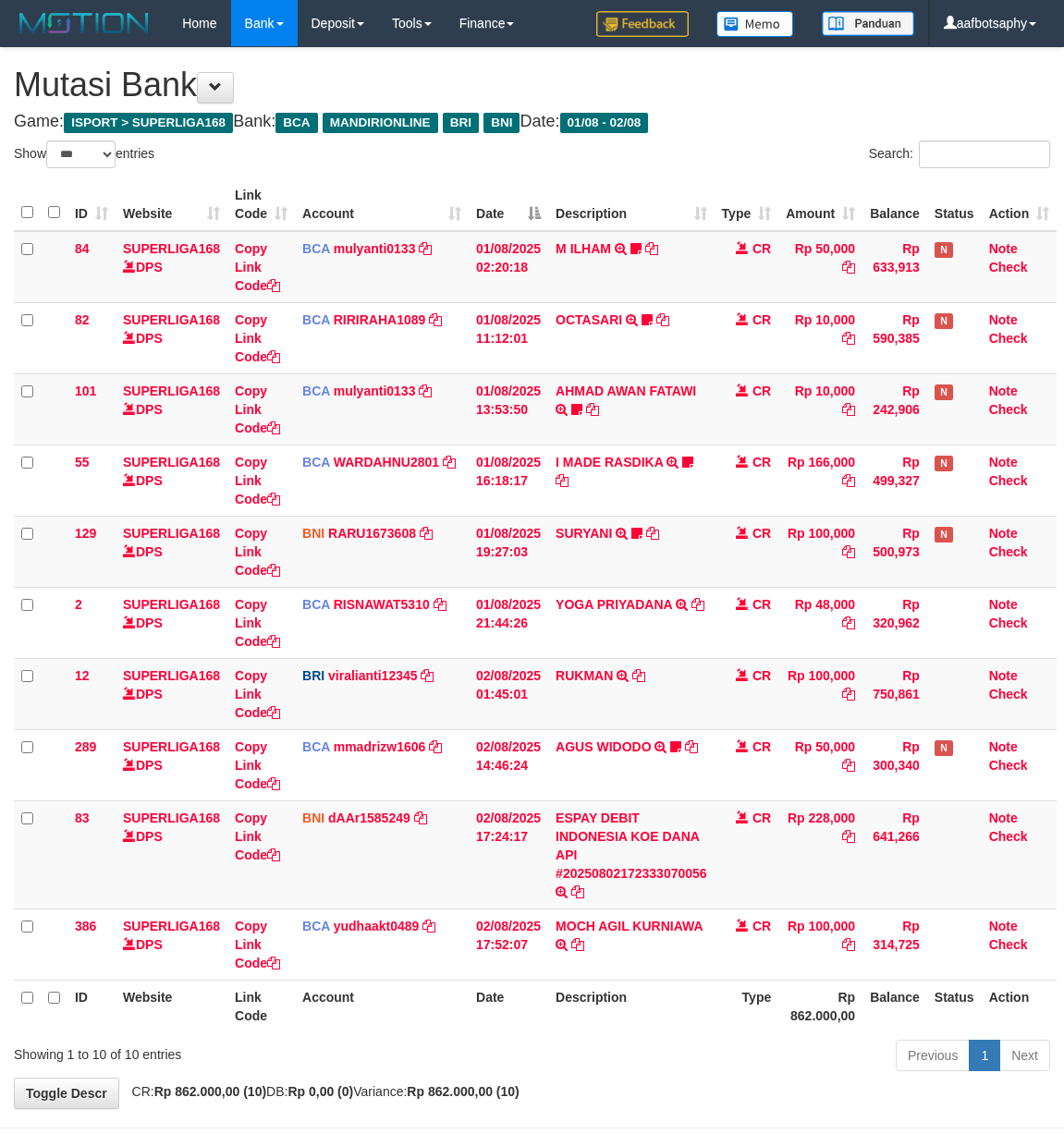 scroll, scrollTop: 0, scrollLeft: 0, axis: both 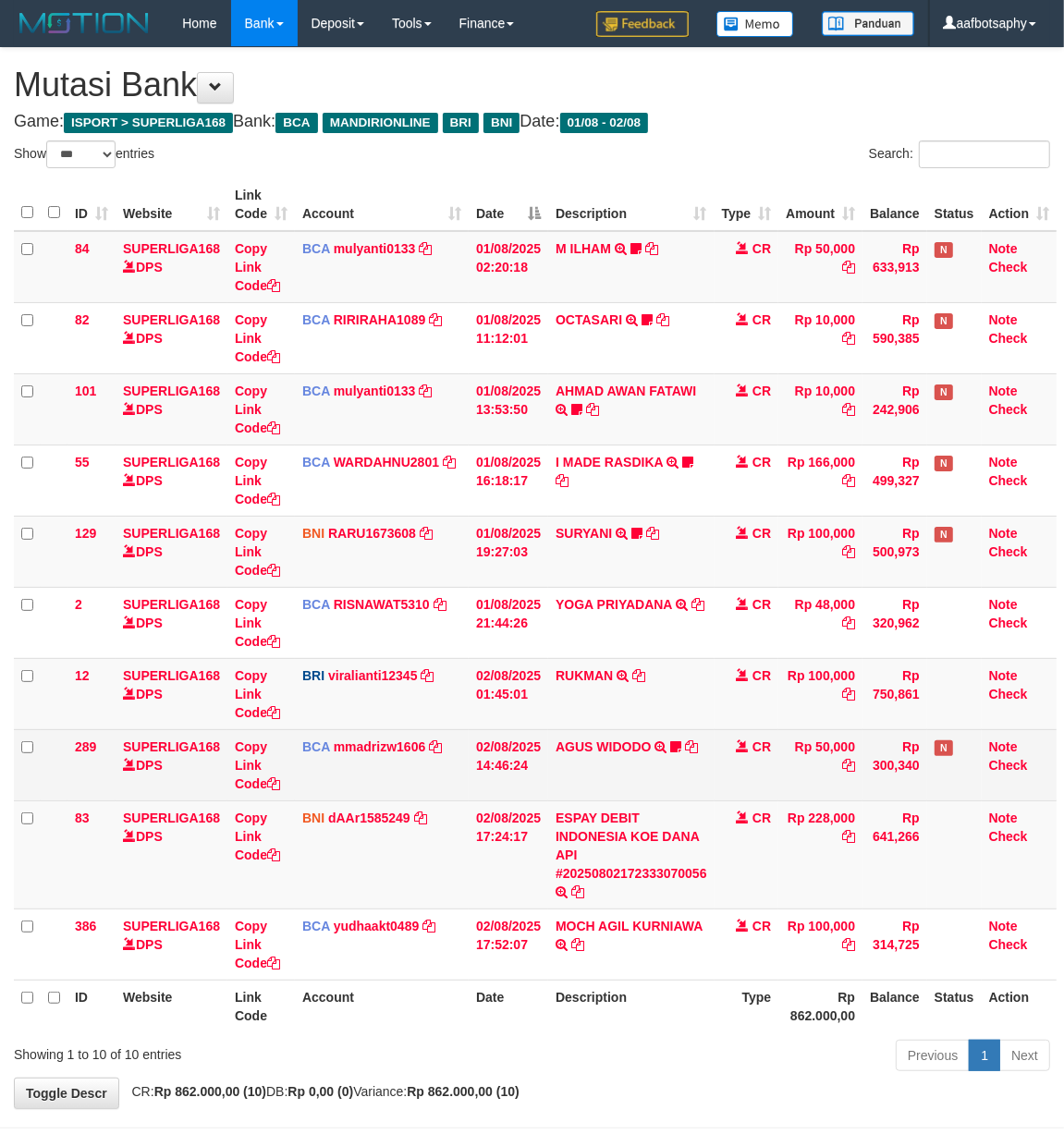 drag, startPoint x: 620, startPoint y: 721, endPoint x: 647, endPoint y: 733, distance: 29.546573 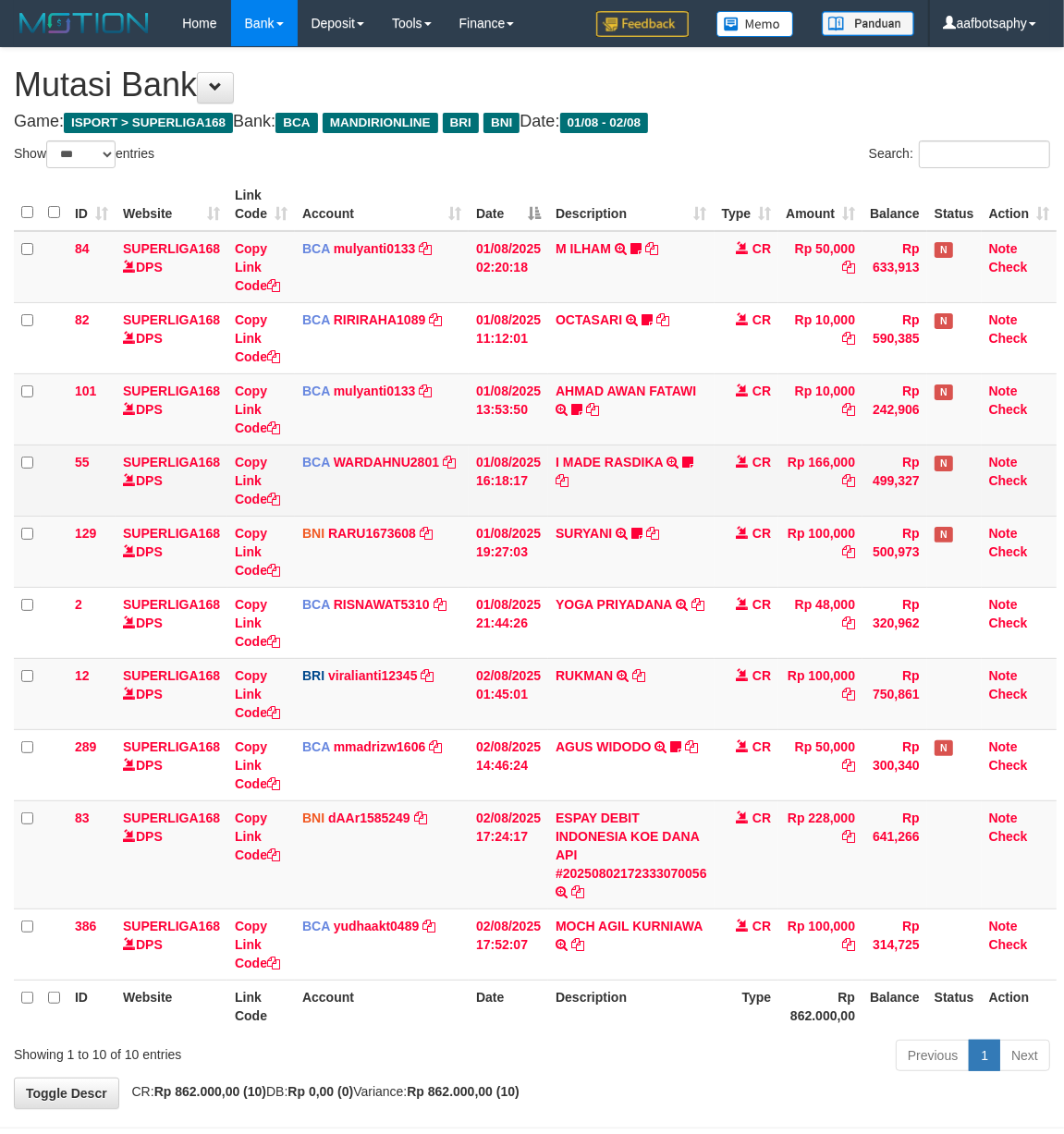 drag, startPoint x: 675, startPoint y: 574, endPoint x: 685, endPoint y: 482, distance: 92.54188 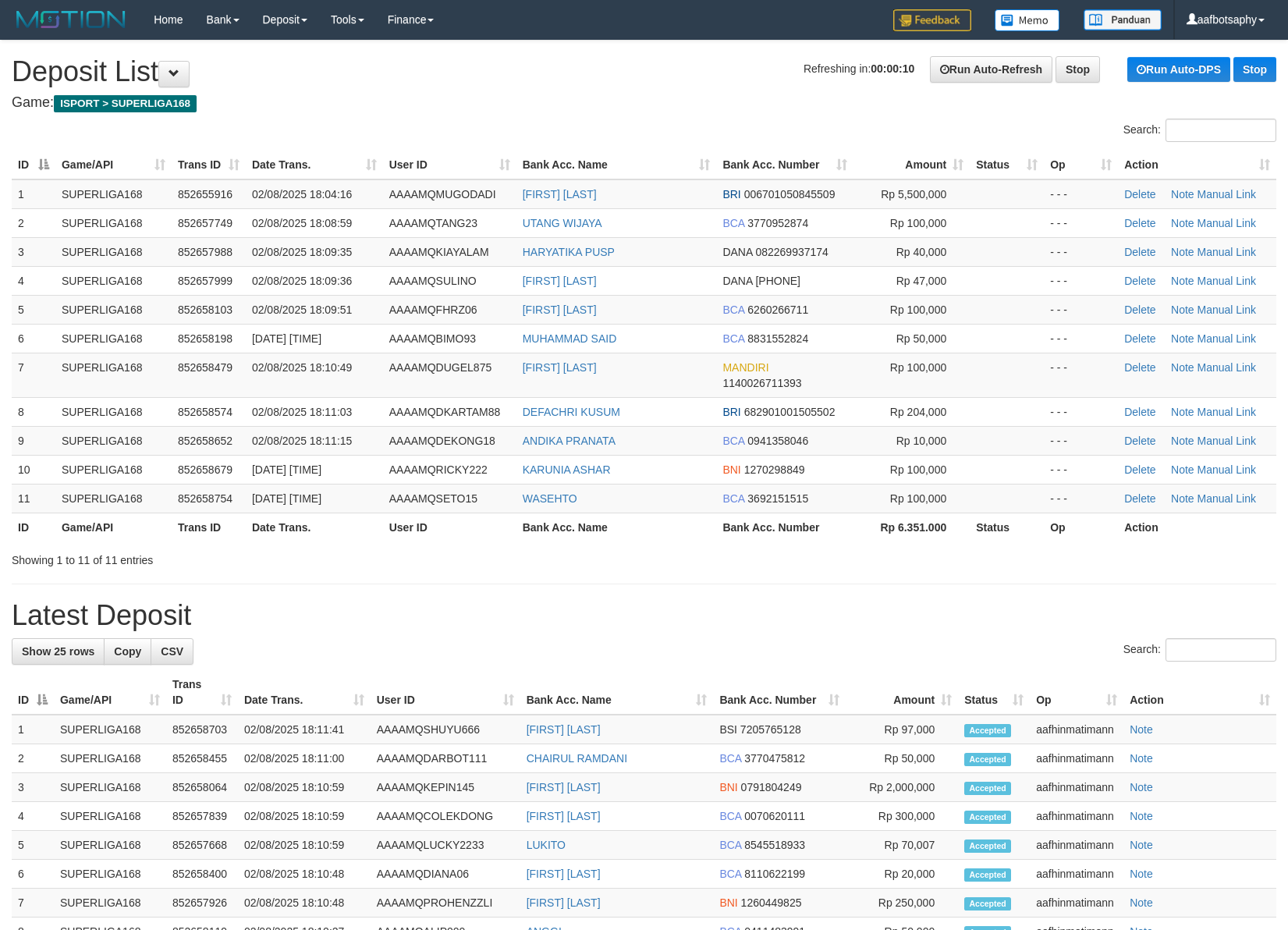 scroll, scrollTop: 0, scrollLeft: 0, axis: both 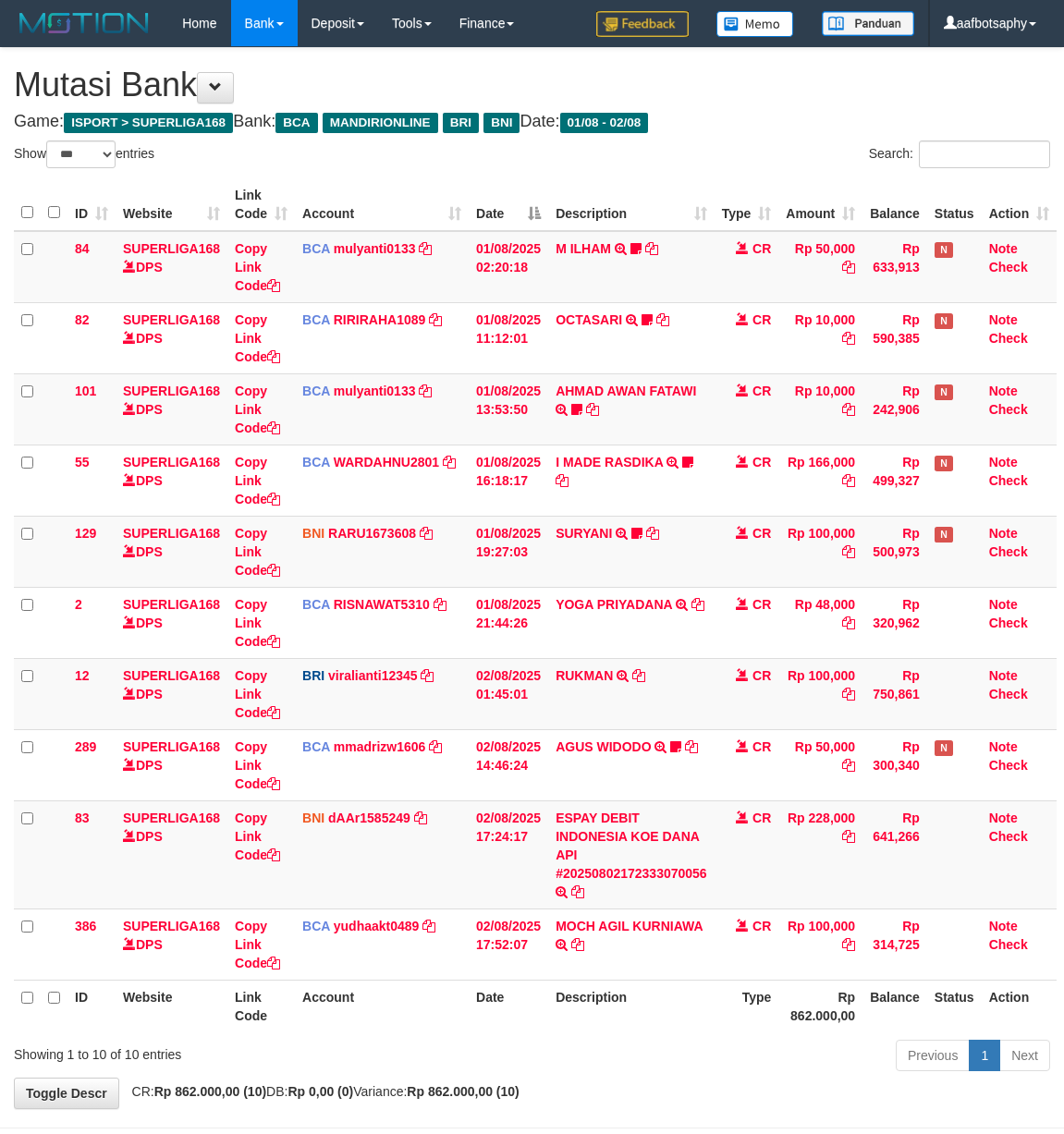 select on "***" 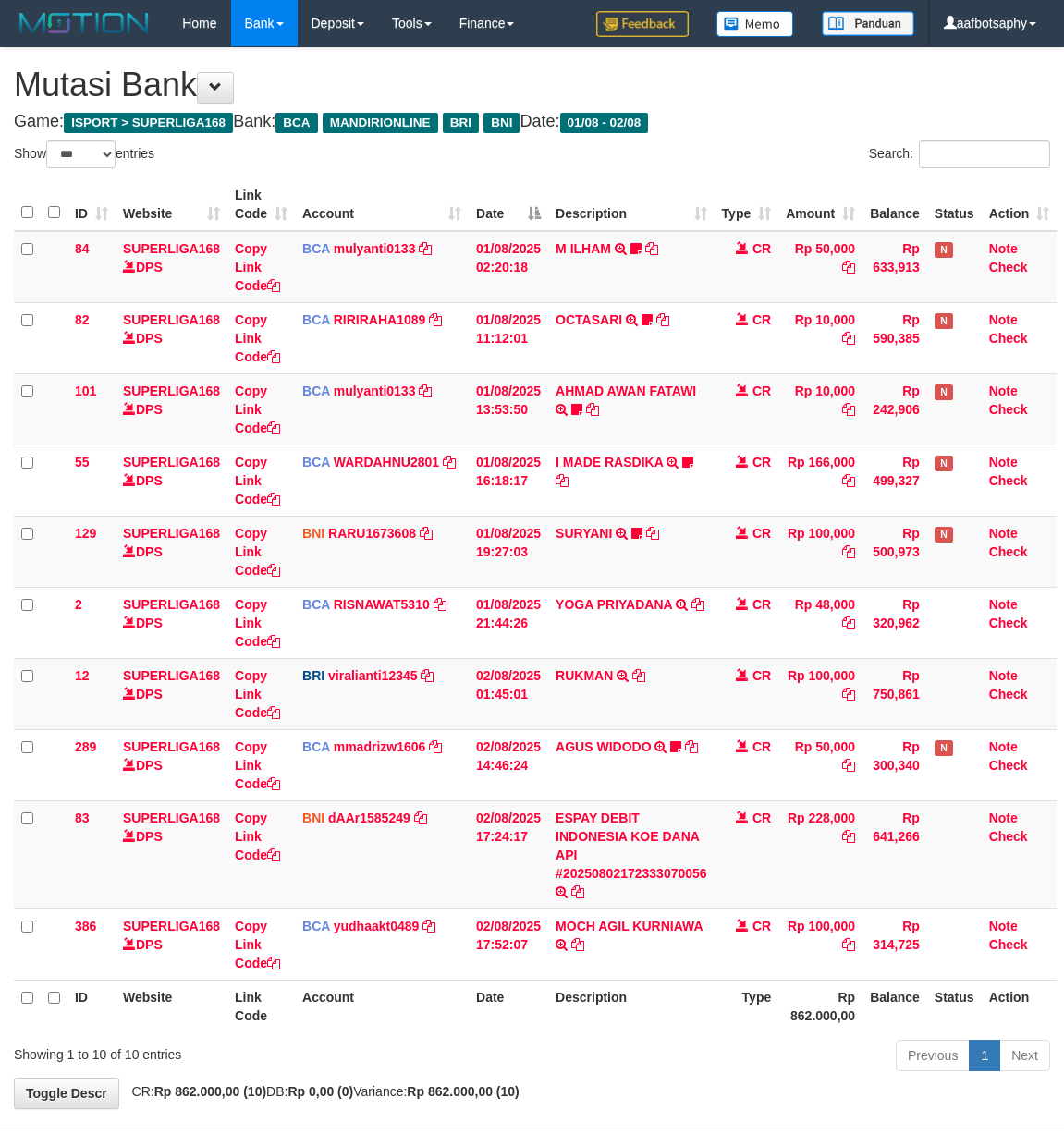 scroll, scrollTop: 0, scrollLeft: 0, axis: both 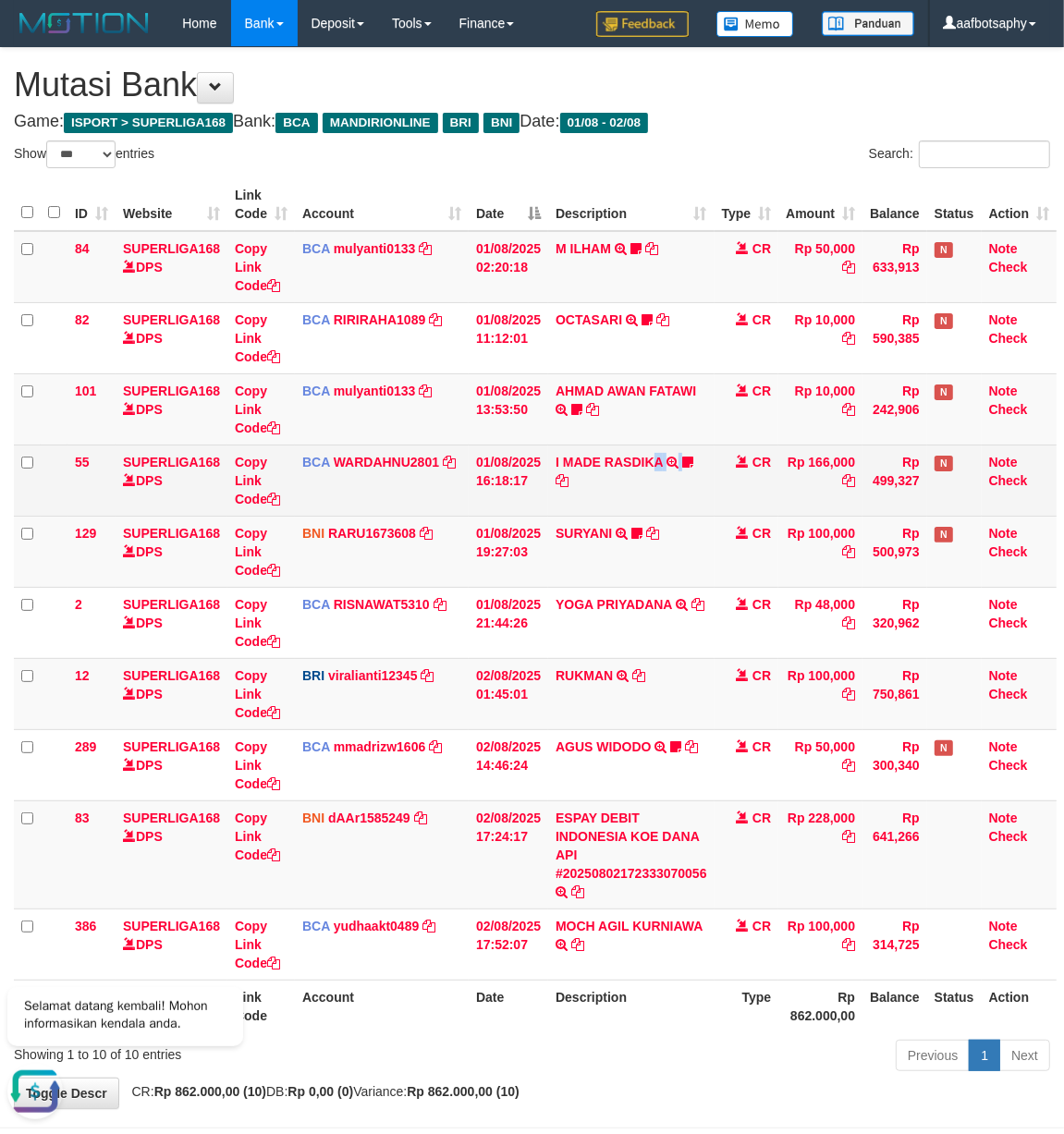 drag, startPoint x: 653, startPoint y: 469, endPoint x: 664, endPoint y: 493, distance: 26.400758 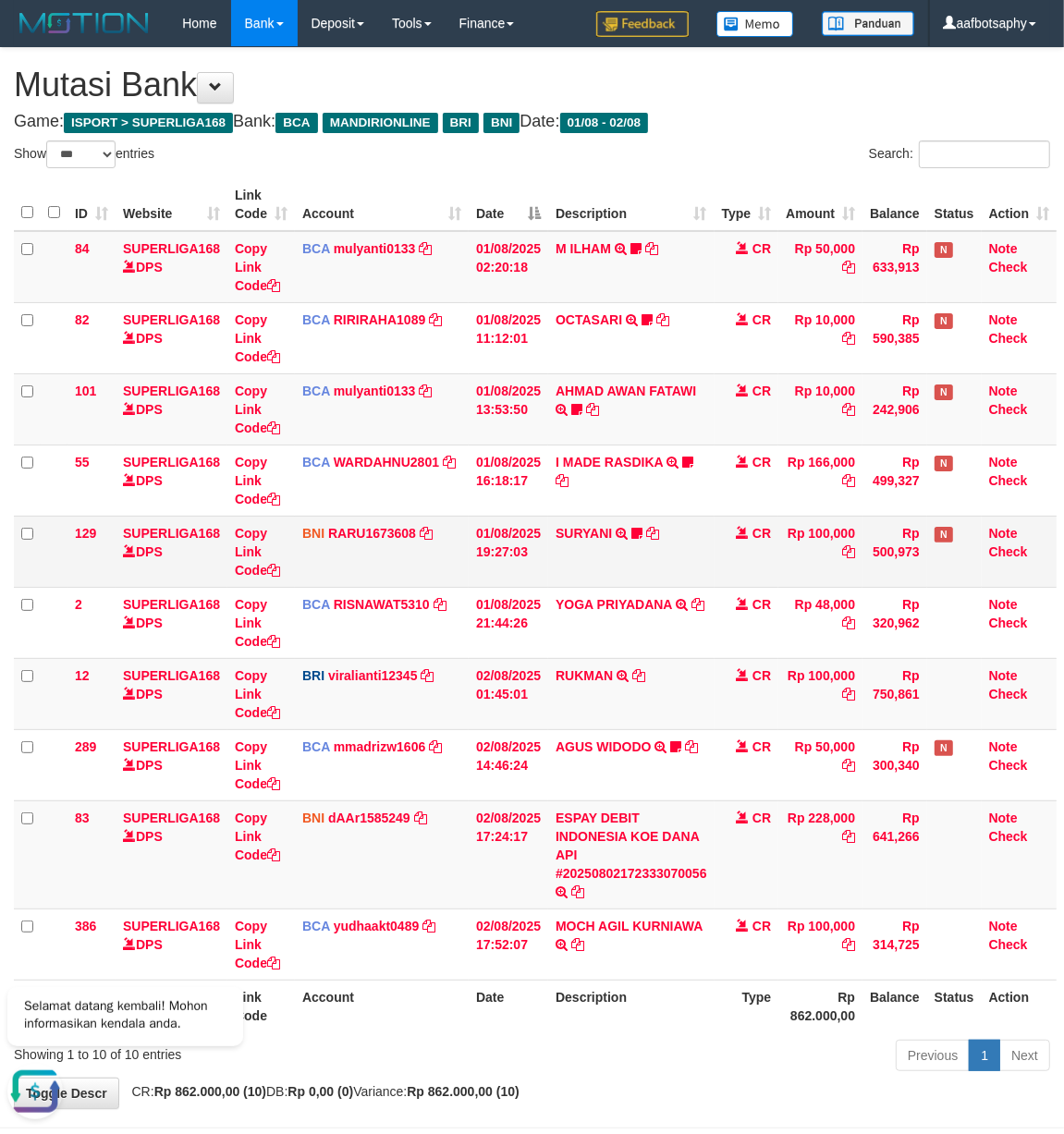 drag, startPoint x: 664, startPoint y: 493, endPoint x: 723, endPoint y: 537, distance: 74 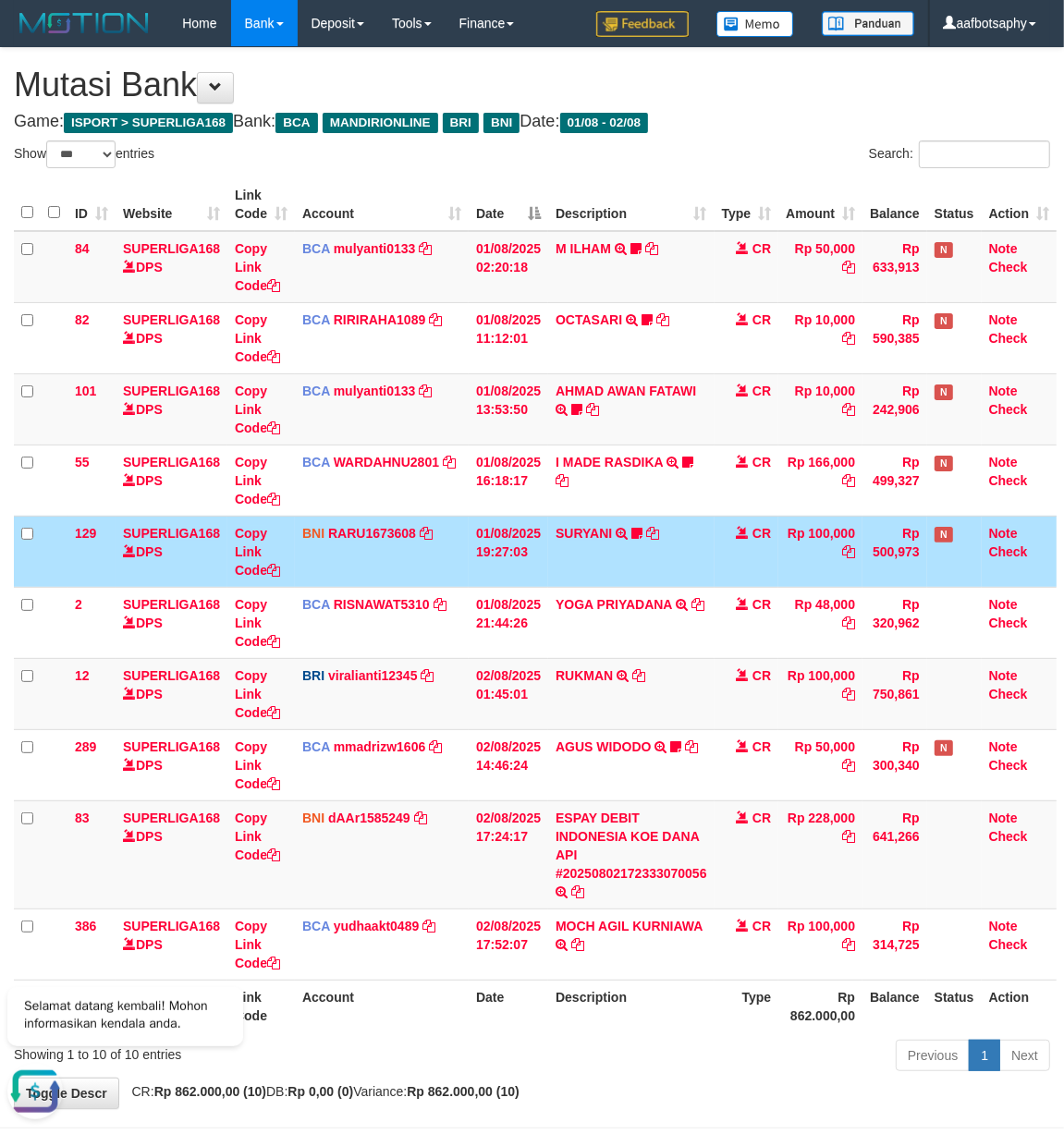 click on "SURYANI            TRANSFER DARI BPK SURYANI    deamor" at bounding box center (631, 551) 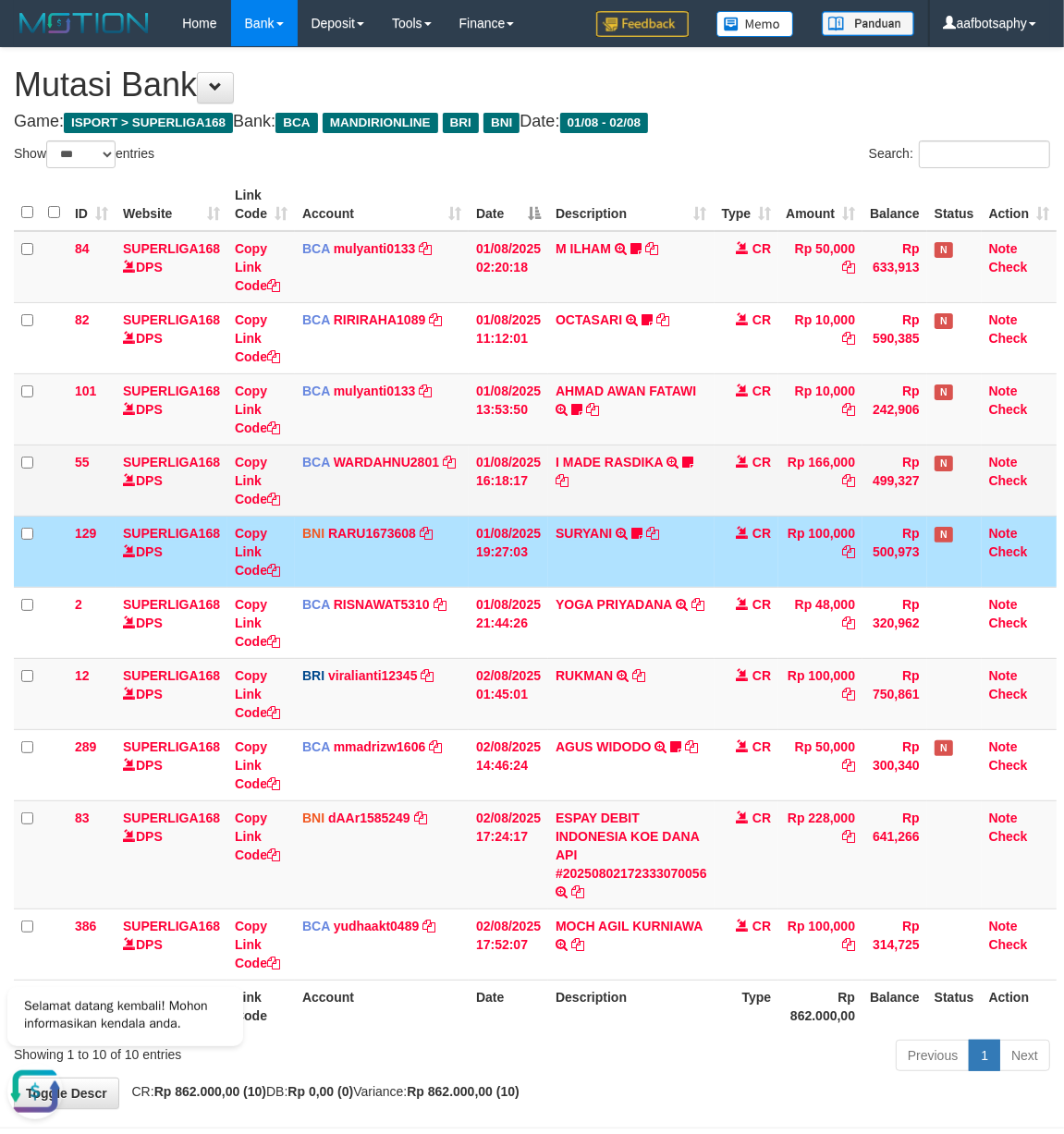 click on "I MADE RASDIKA            TRSF E-BANKING CR 0108/FTSCY/WS95031
166000.00I MADE RASDIKA    kintilkidi WAIT BUKTI 2X TF" at bounding box center [631, 480] 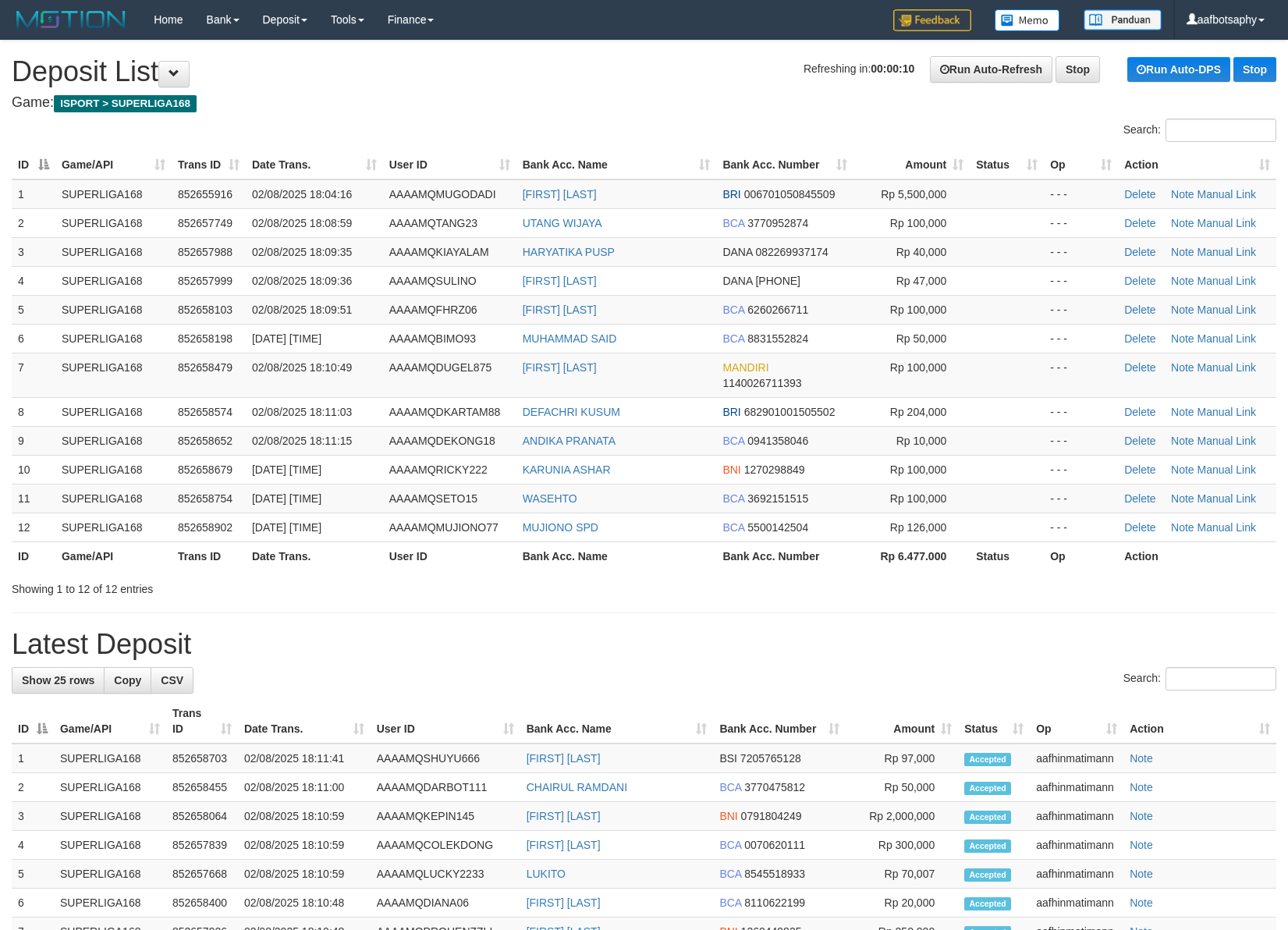 scroll, scrollTop: 0, scrollLeft: 0, axis: both 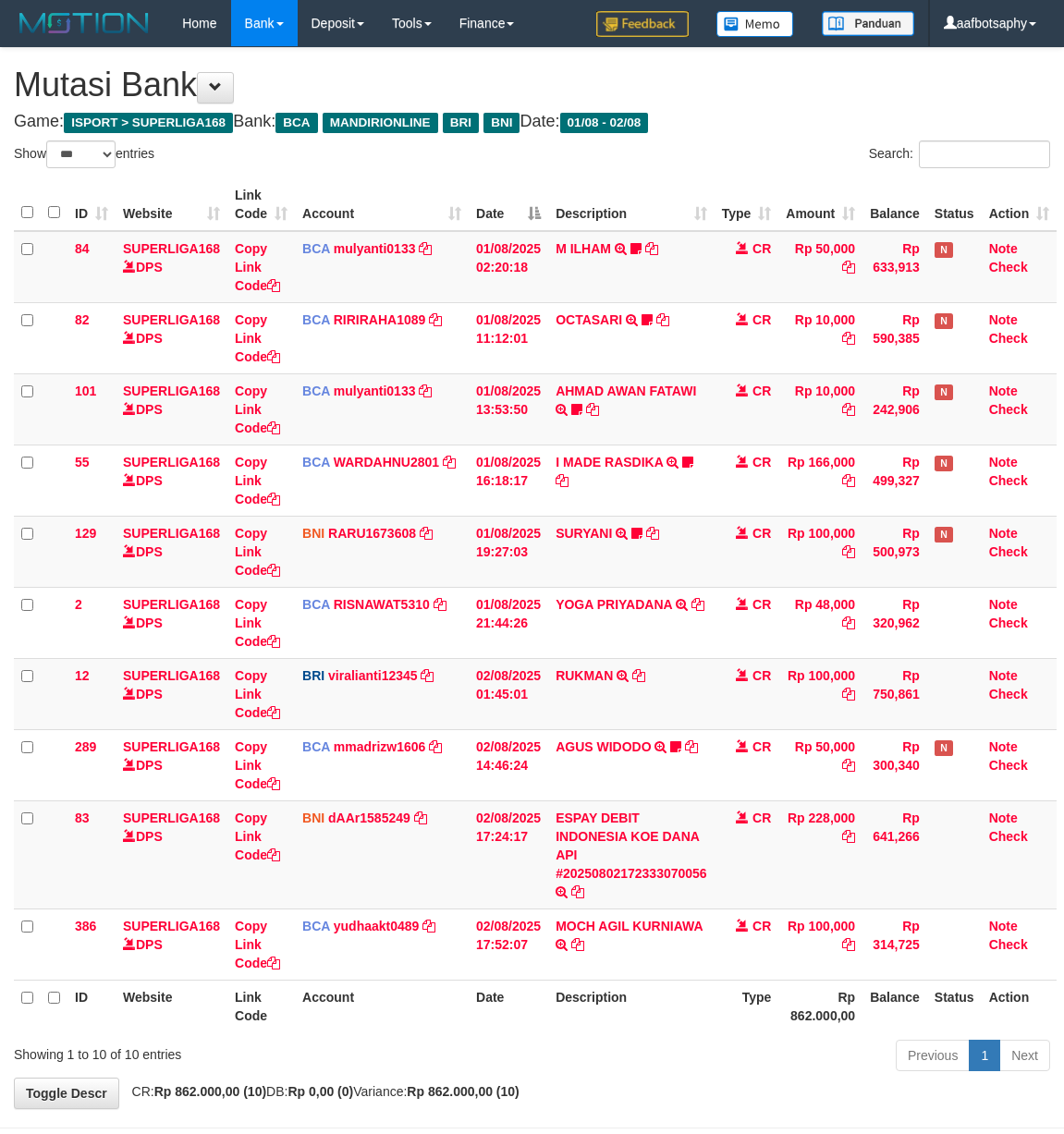 select on "***" 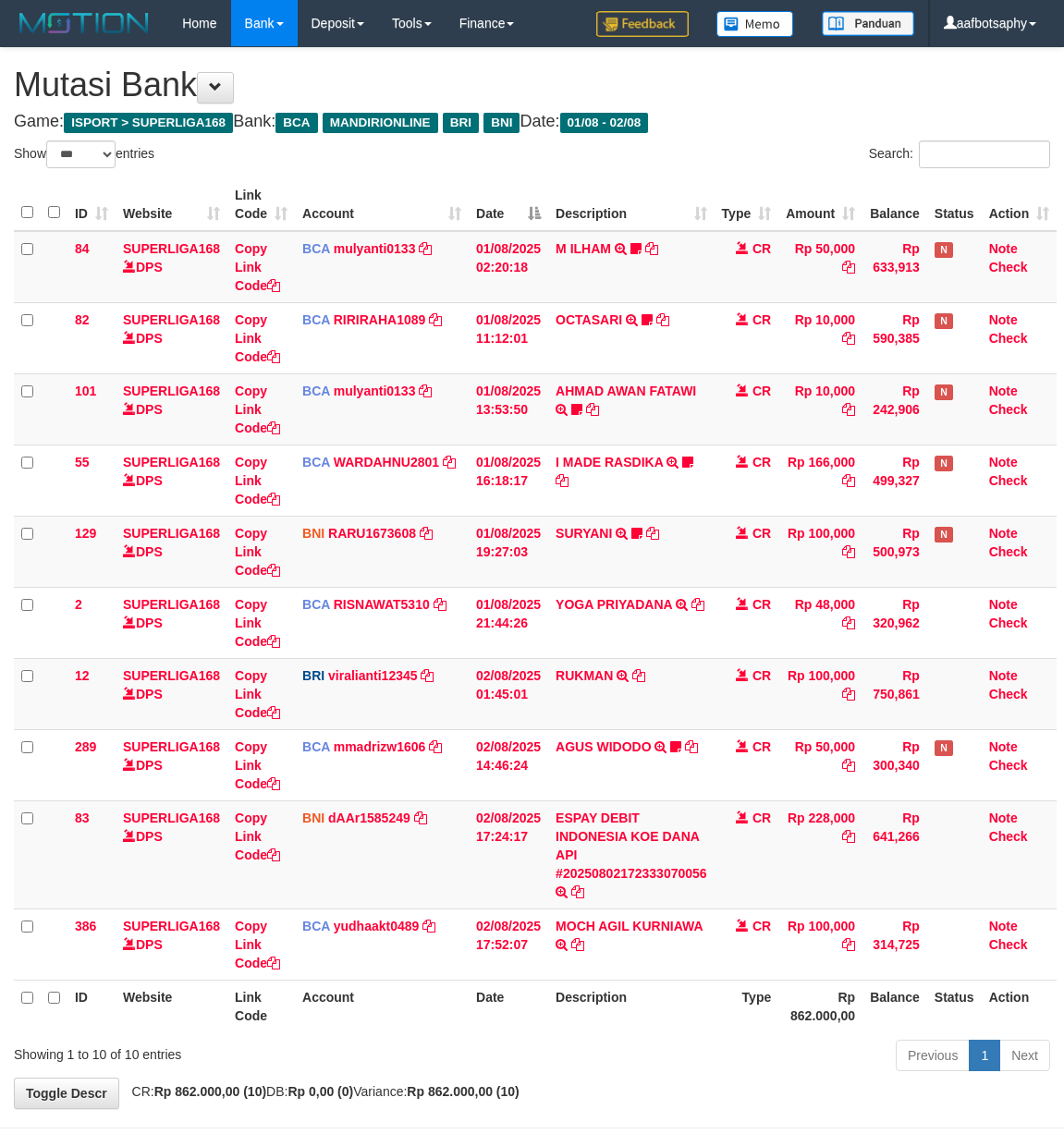 scroll, scrollTop: 0, scrollLeft: 0, axis: both 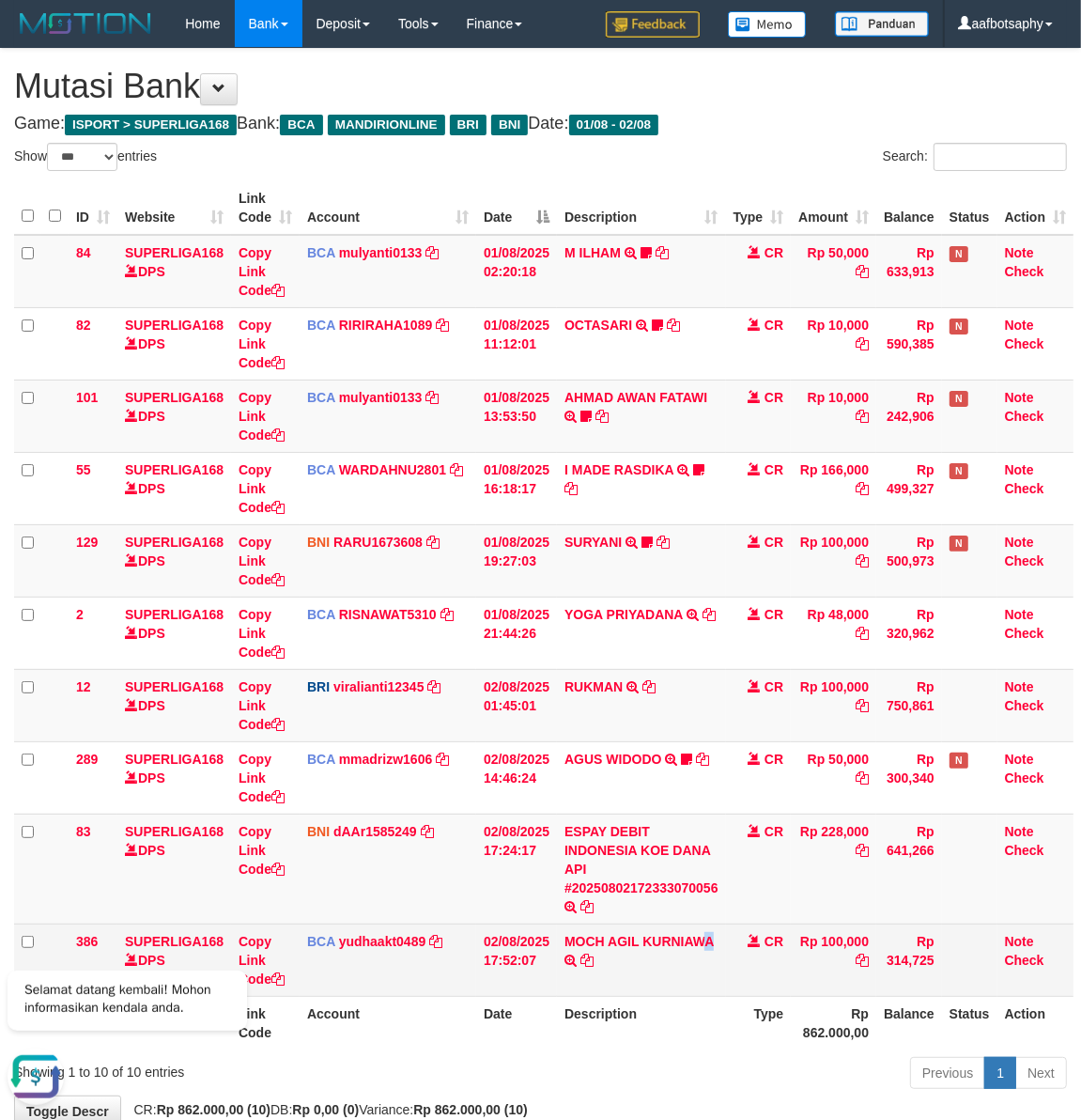 click on "[FIRST] [LAST]         TRSF E-BANKING CR 08/02 Z76B1
[FIRST] [LAST]" at bounding box center (641, 959) 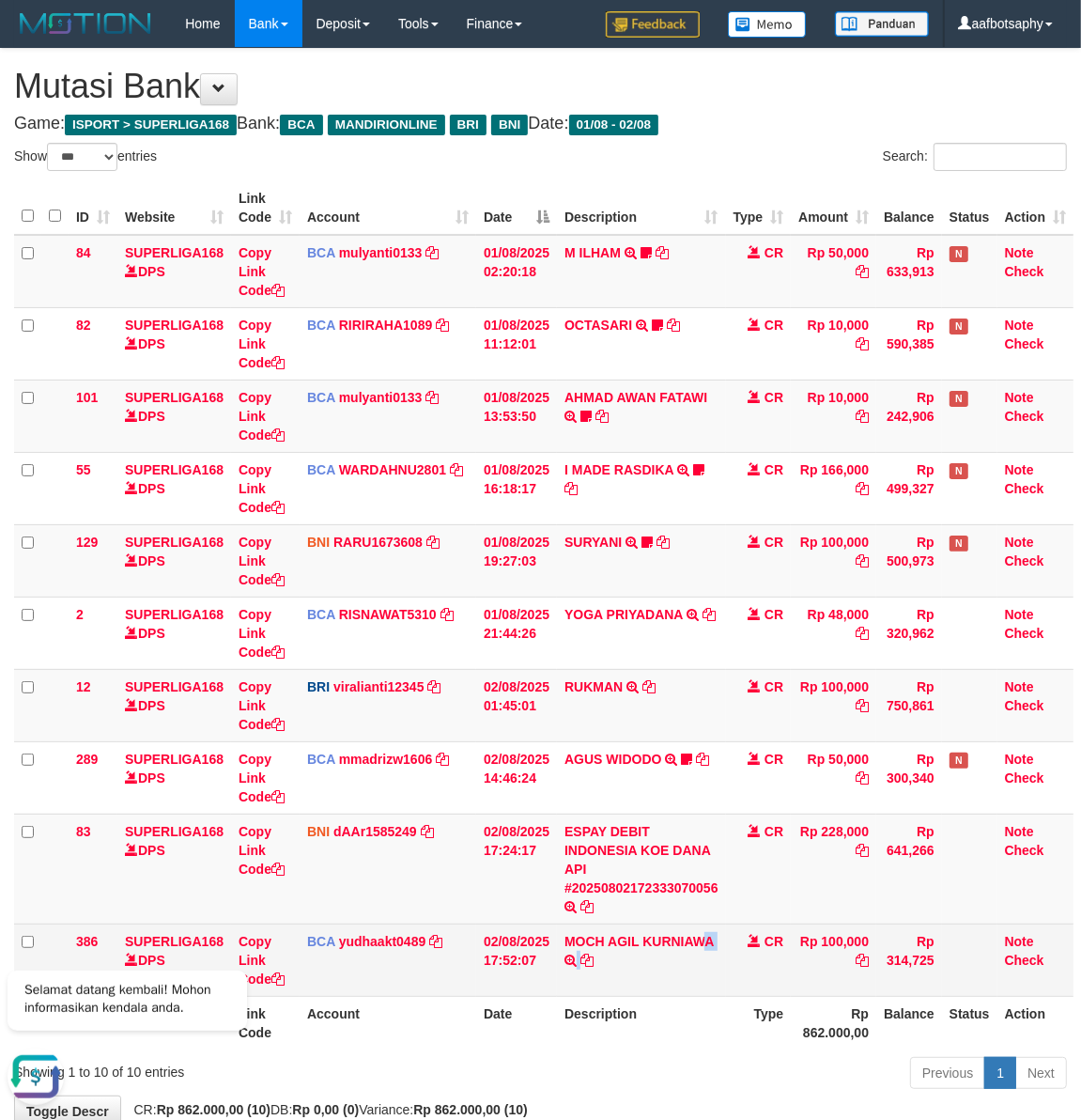 click on "[FIRST] [LAST]         TRSF E-BANKING CR 08/02 Z76B1
[FIRST] [LAST]" at bounding box center [641, 959] 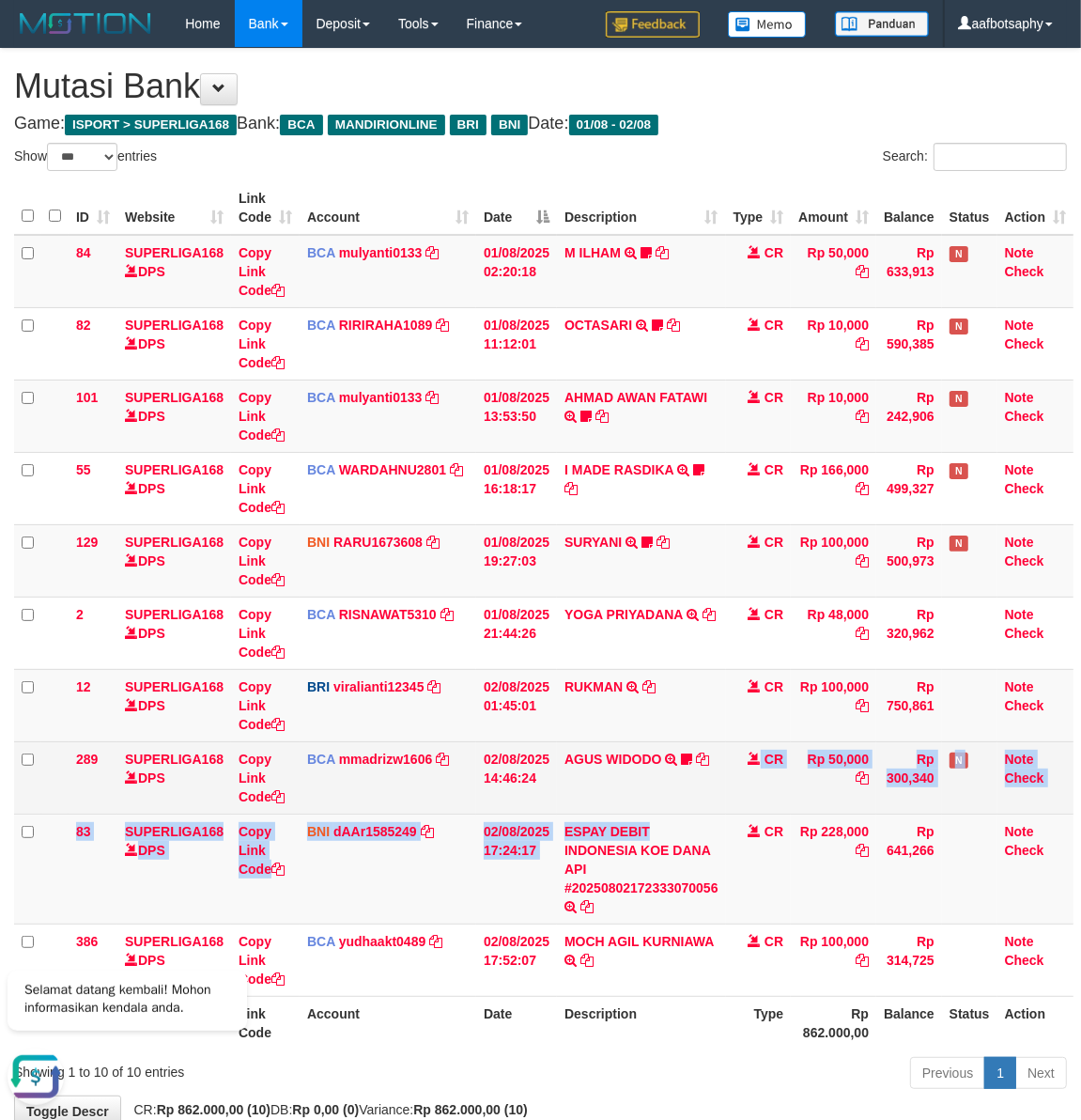 drag, startPoint x: 716, startPoint y: 813, endPoint x: 712, endPoint y: 796, distance: 17.464249 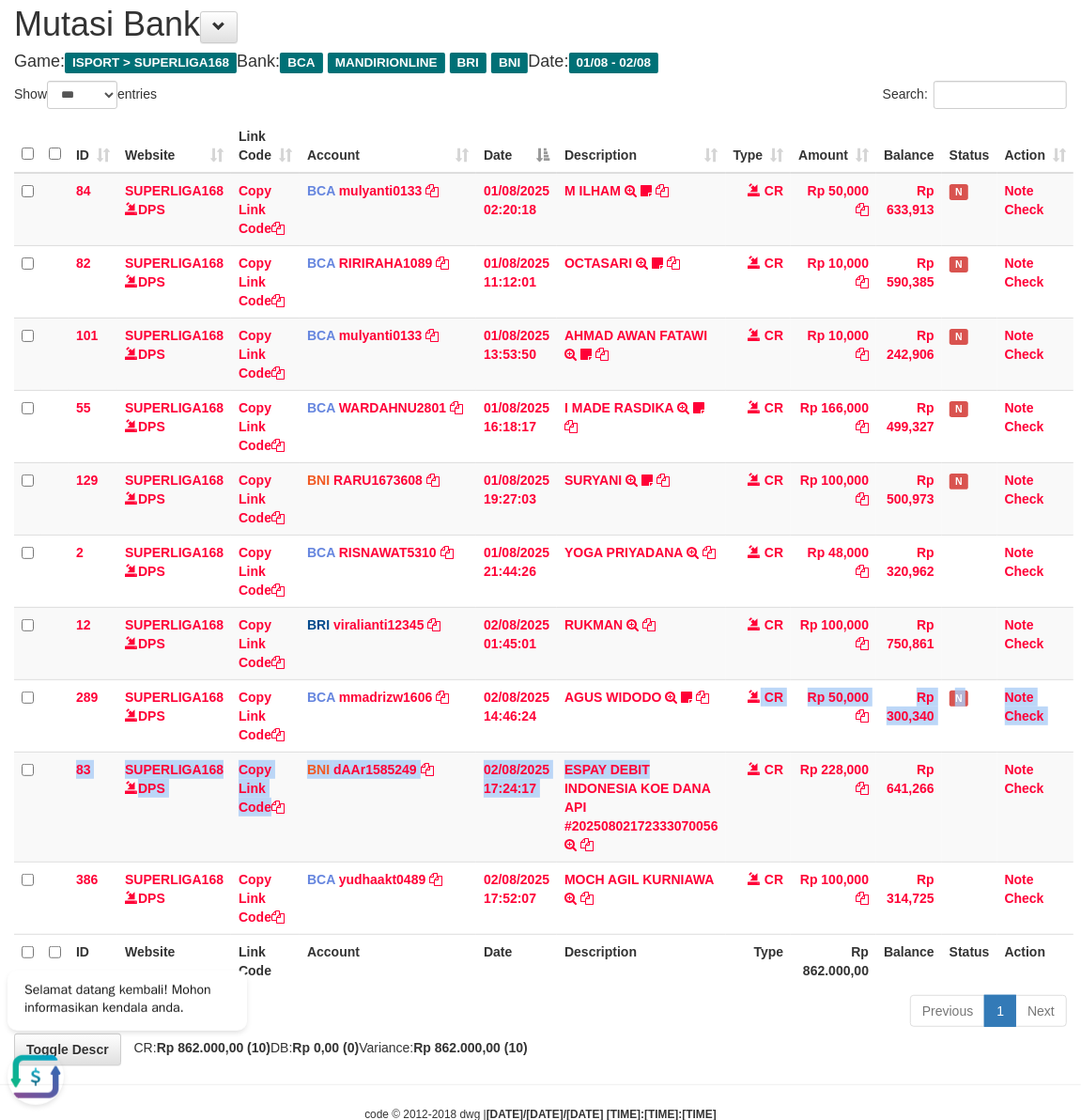 scroll, scrollTop: 114, scrollLeft: 0, axis: vertical 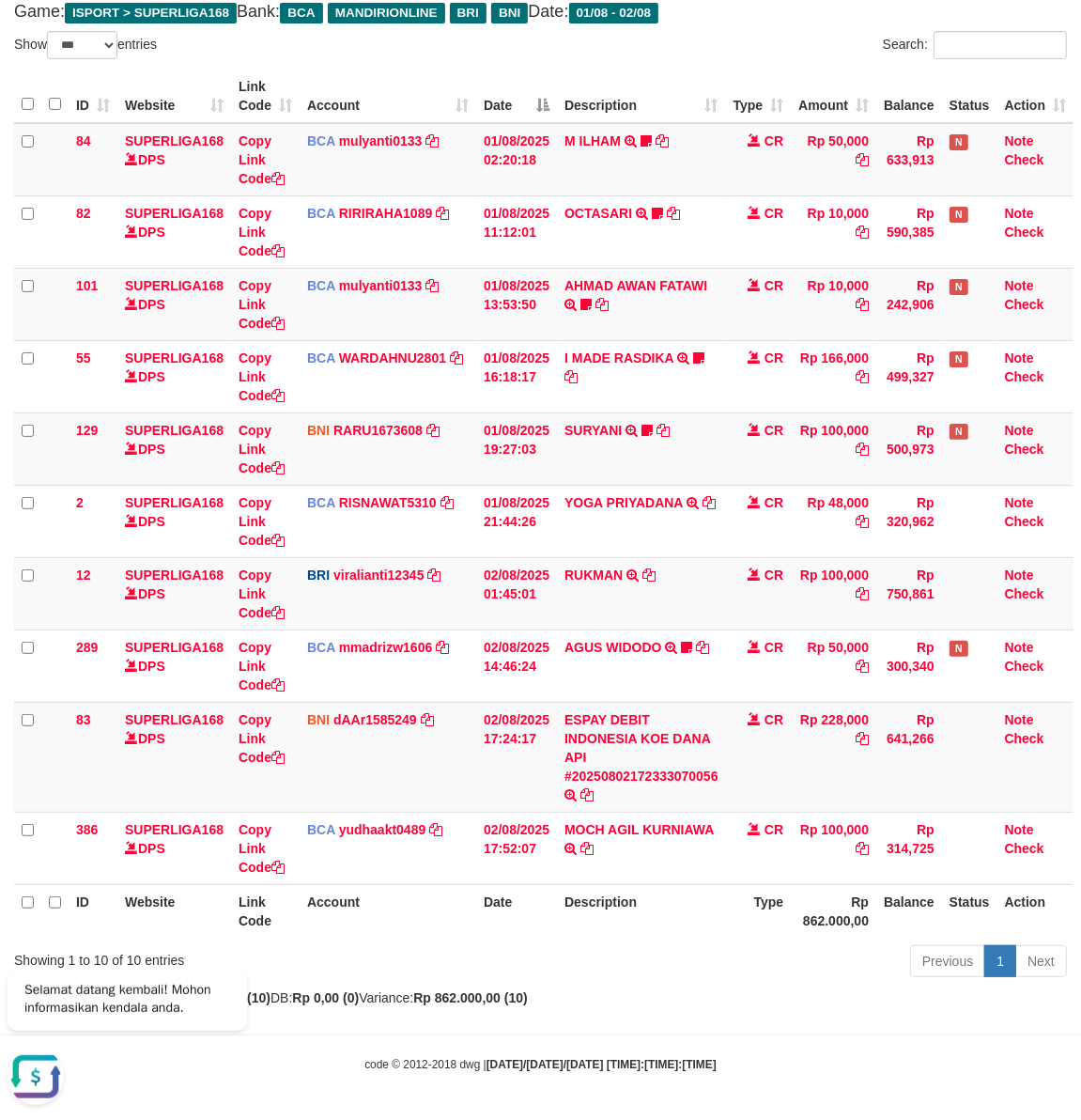 drag, startPoint x: 559, startPoint y: 937, endPoint x: 566, endPoint y: 894, distance: 43.56604 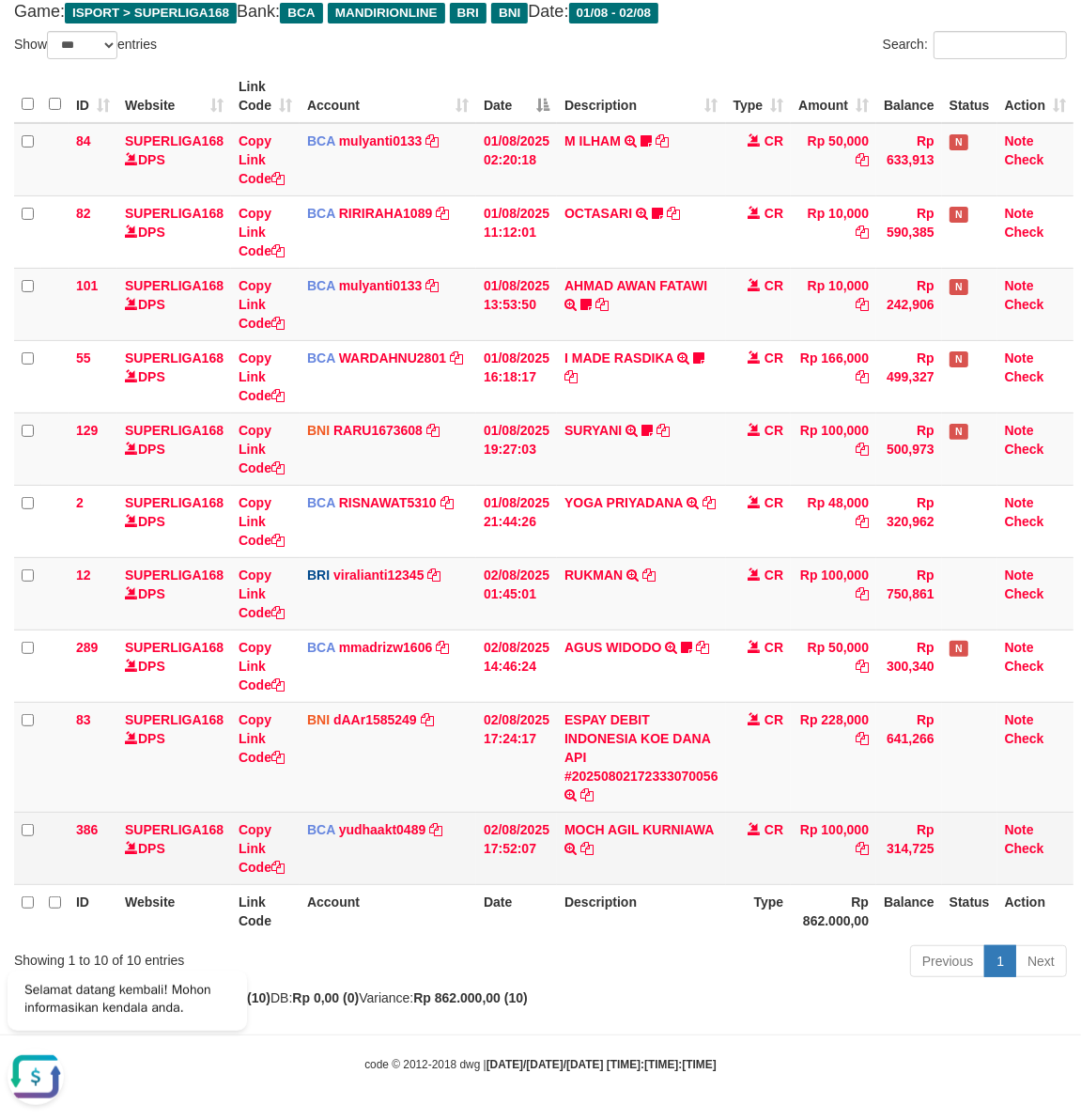click on "MOCH AGIL KURNIAWA         TRSF E-BANKING CR 08/02 Z76B1
MOCH AGIL KURNIAWA" at bounding box center [641, 848] 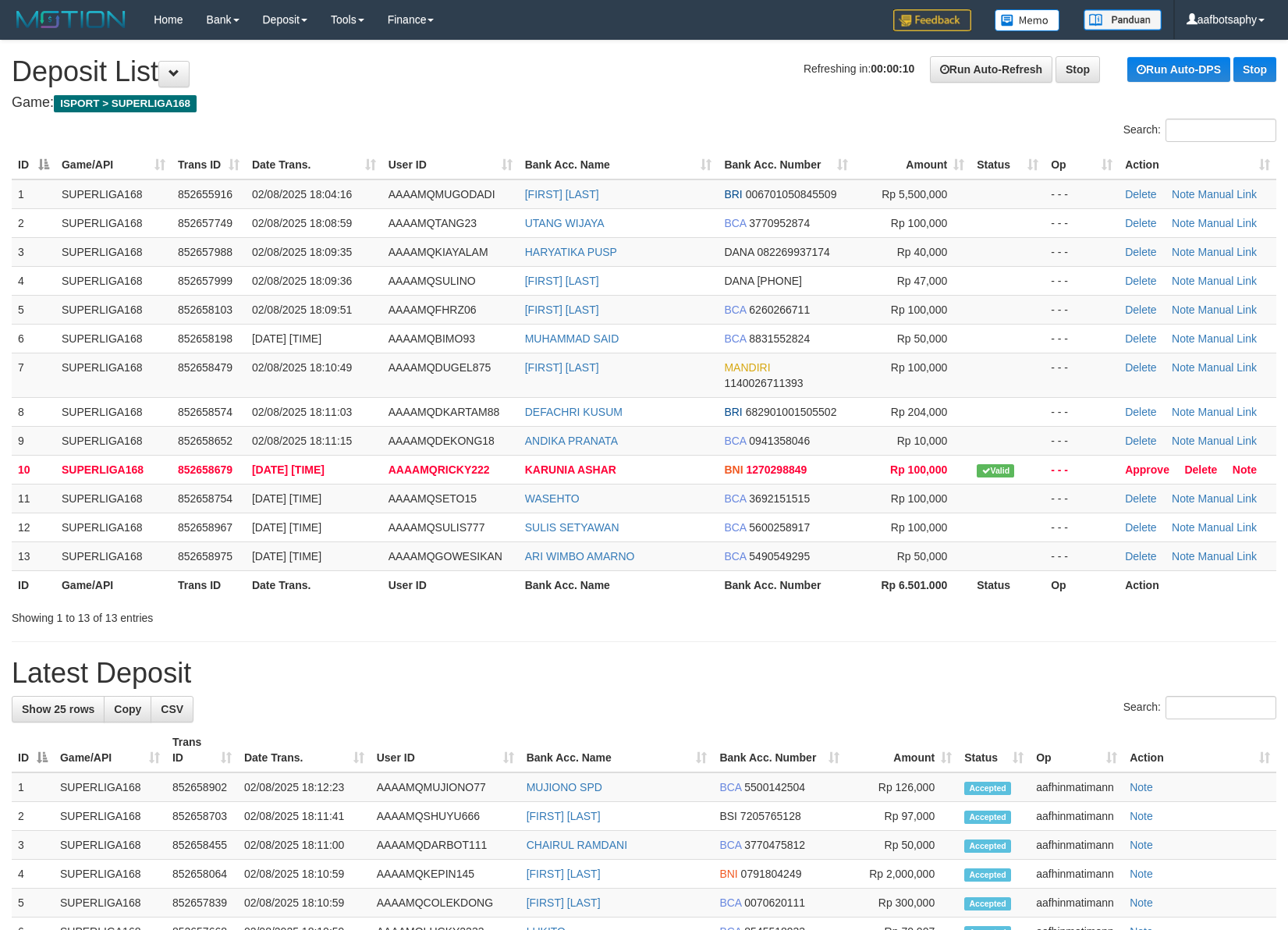 scroll, scrollTop: 0, scrollLeft: 0, axis: both 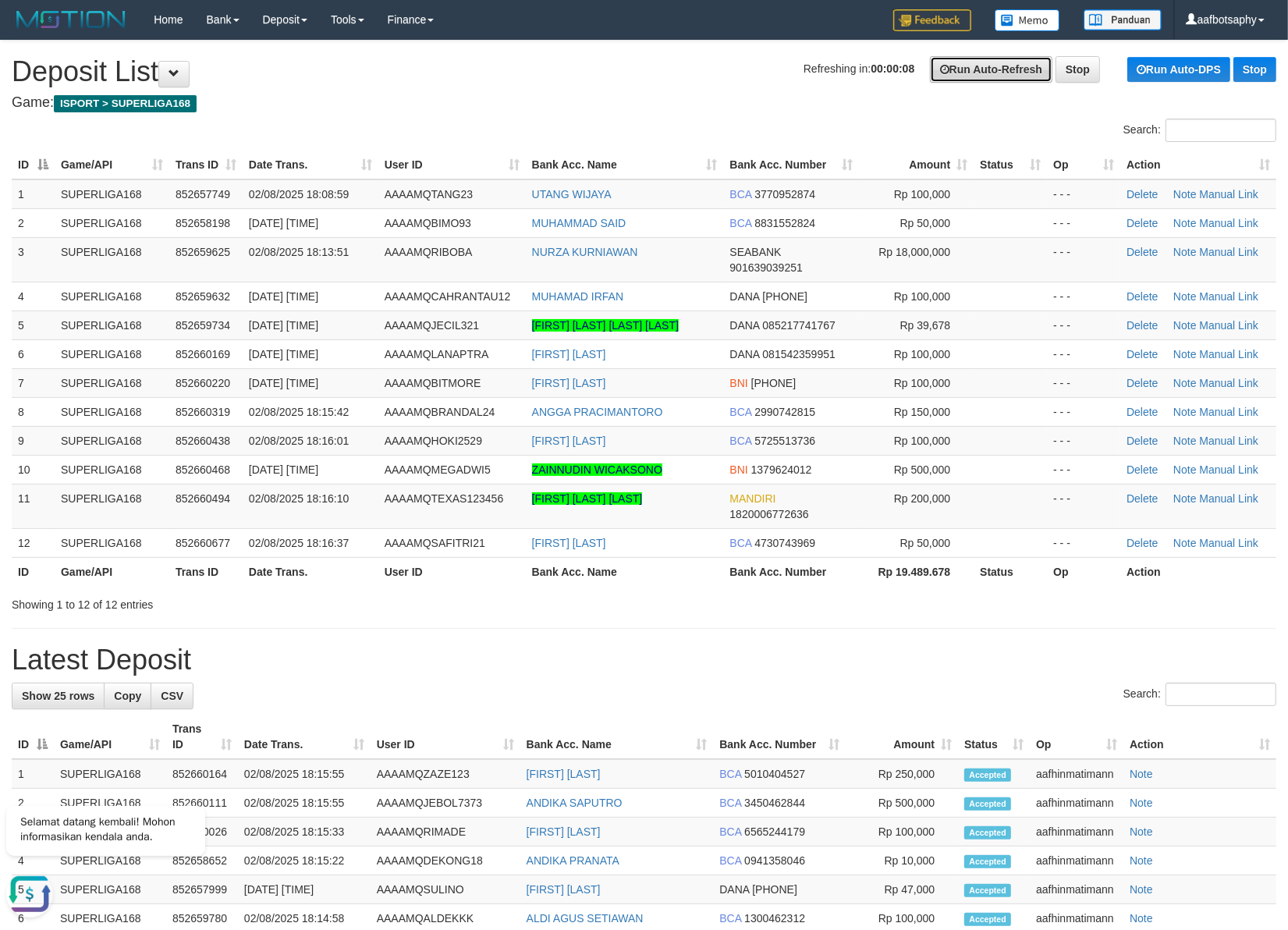 click on "Run Auto-Refresh" at bounding box center (991, 69) 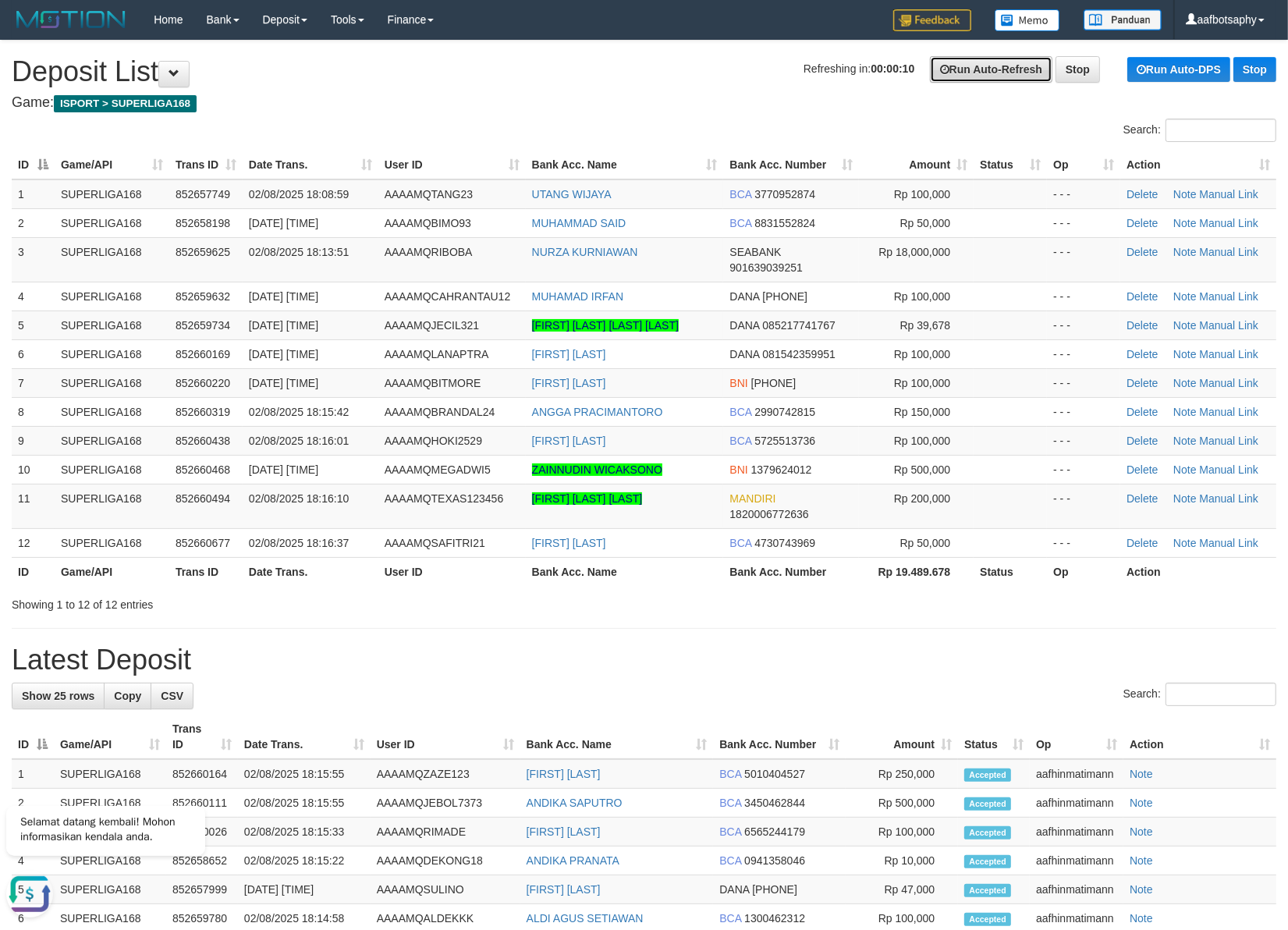 click on "Run Auto-Refresh" at bounding box center (991, 69) 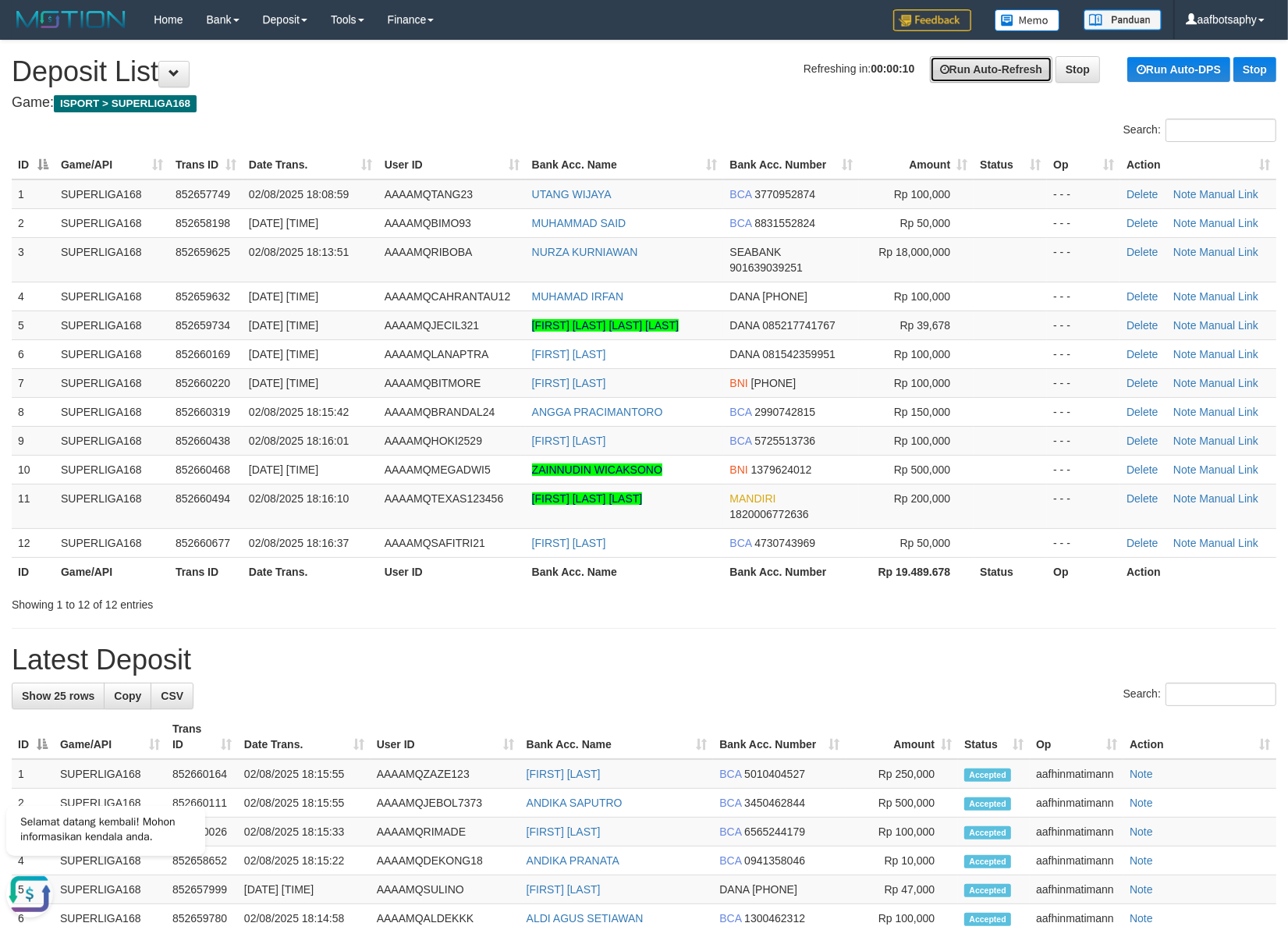 click on "Run Auto-Refresh" at bounding box center [991, 69] 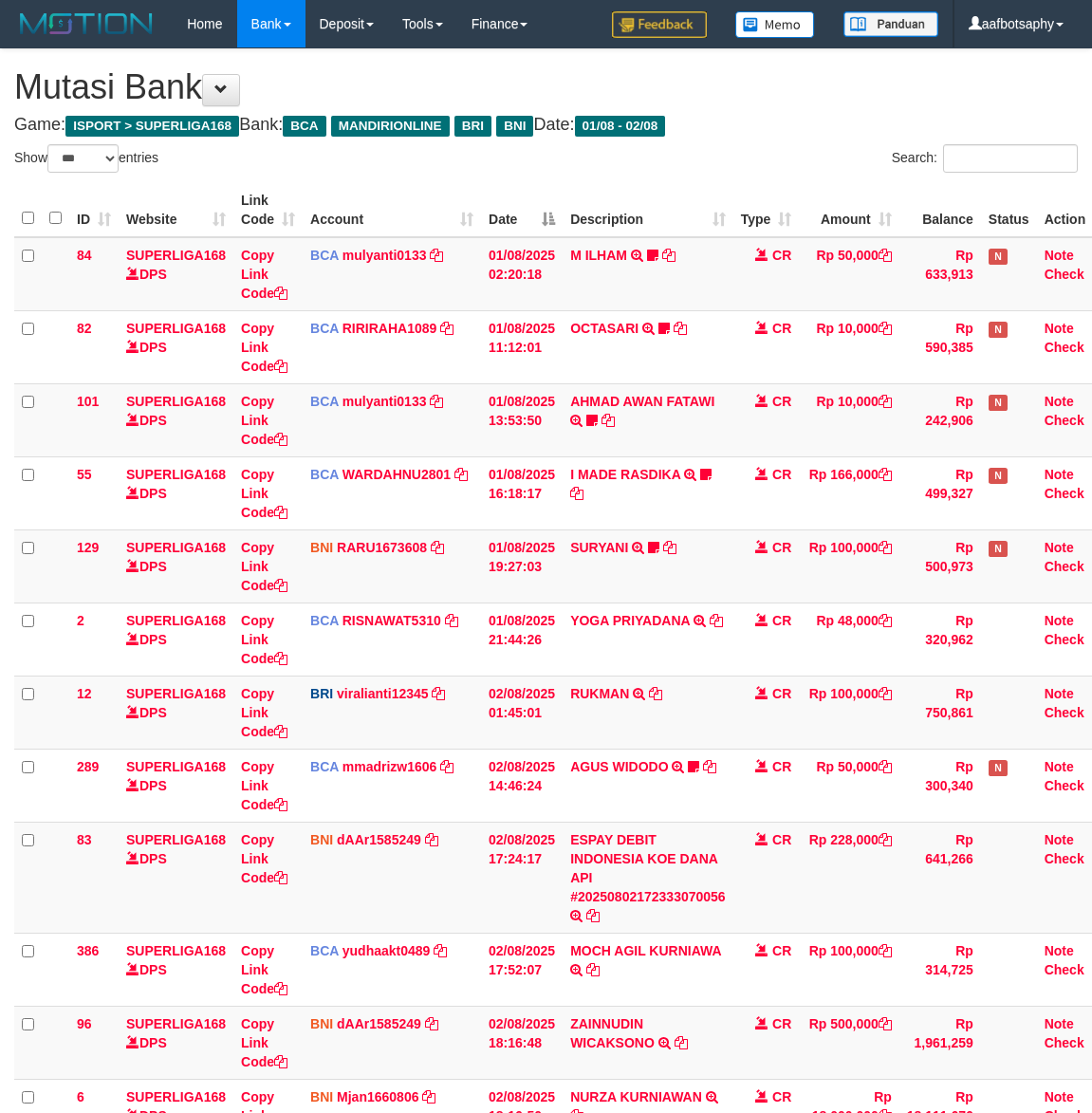 select on "***" 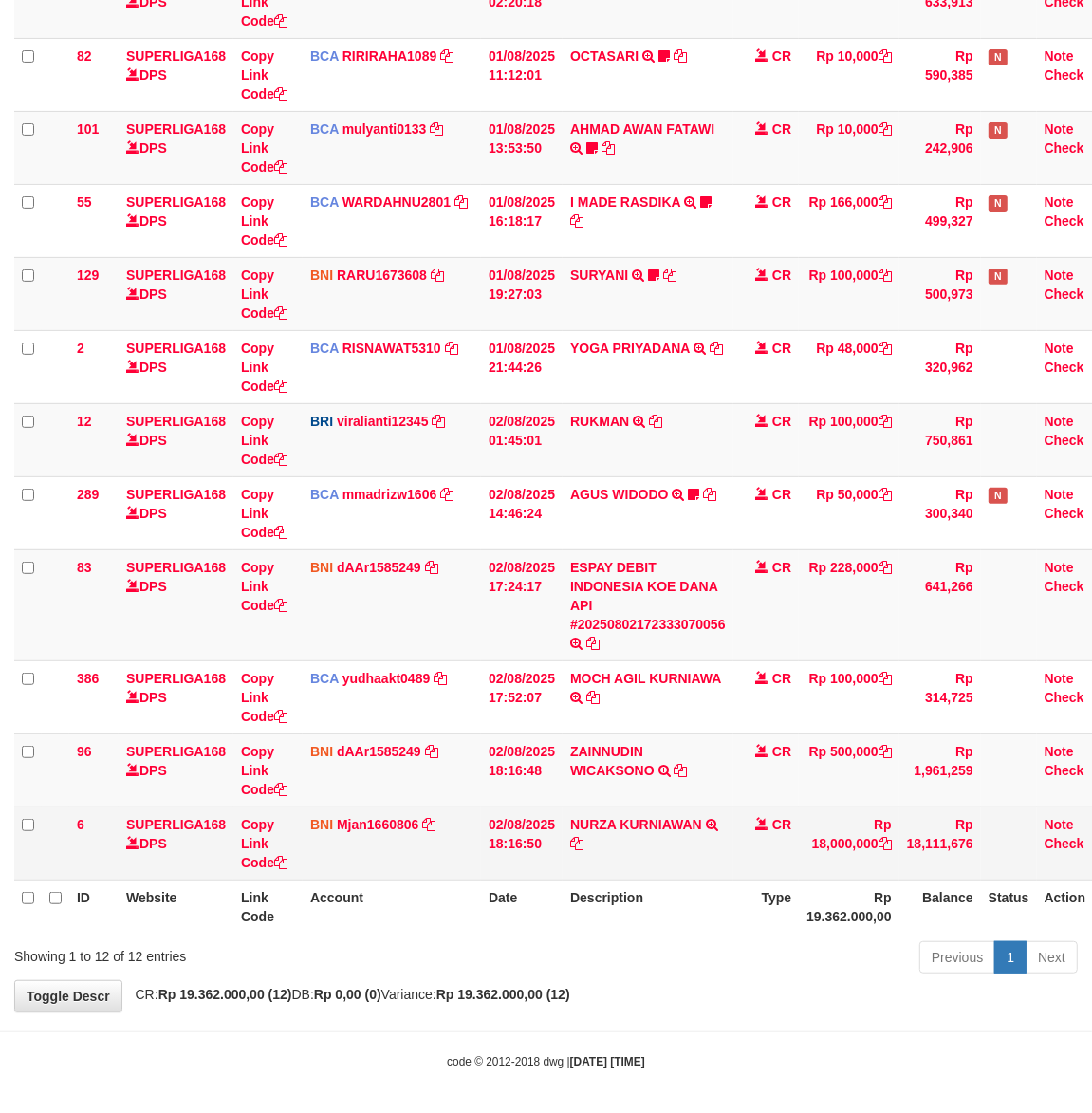 scroll, scrollTop: 278, scrollLeft: 0, axis: vertical 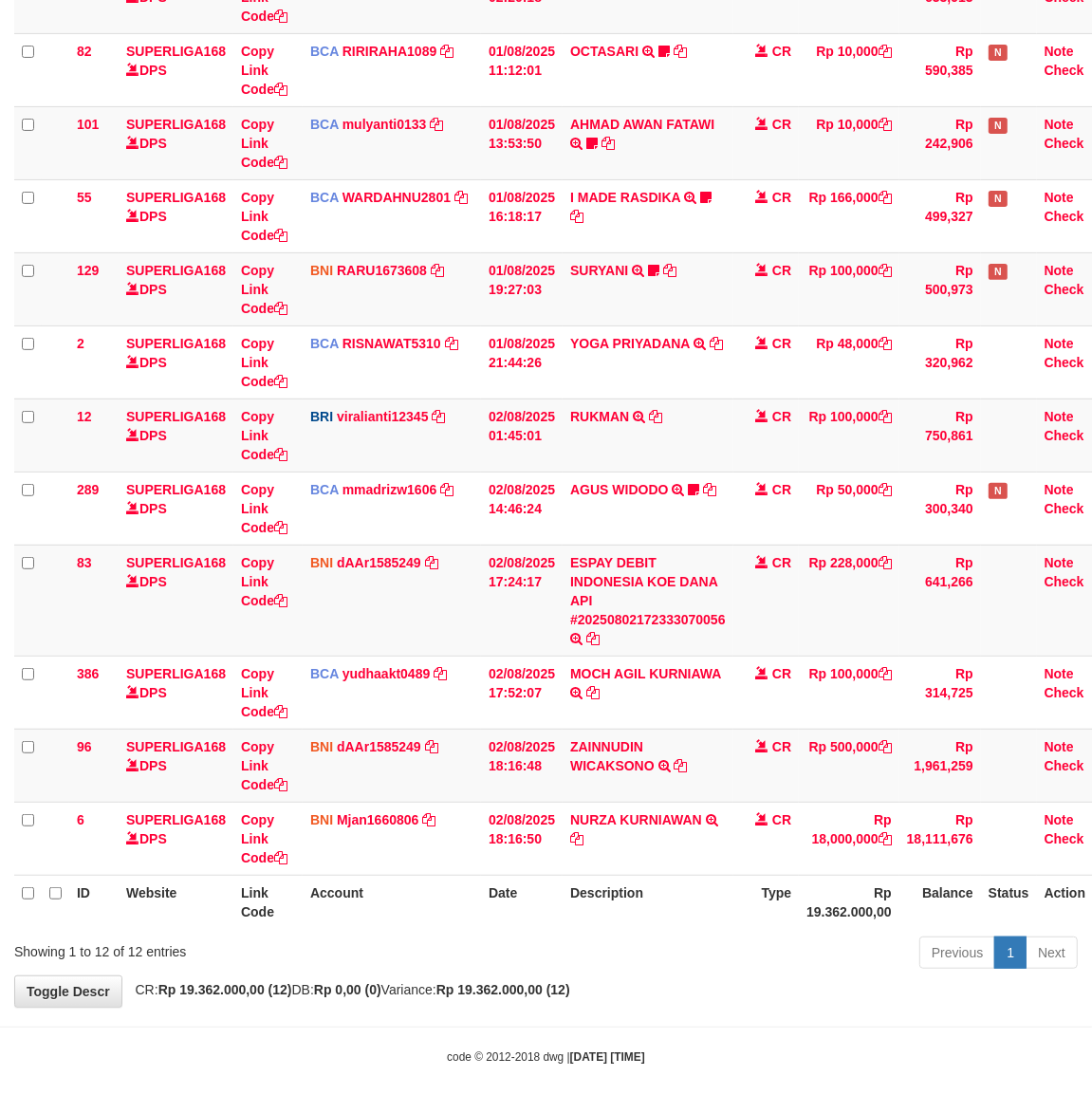click on "Description" at bounding box center (648, 901) 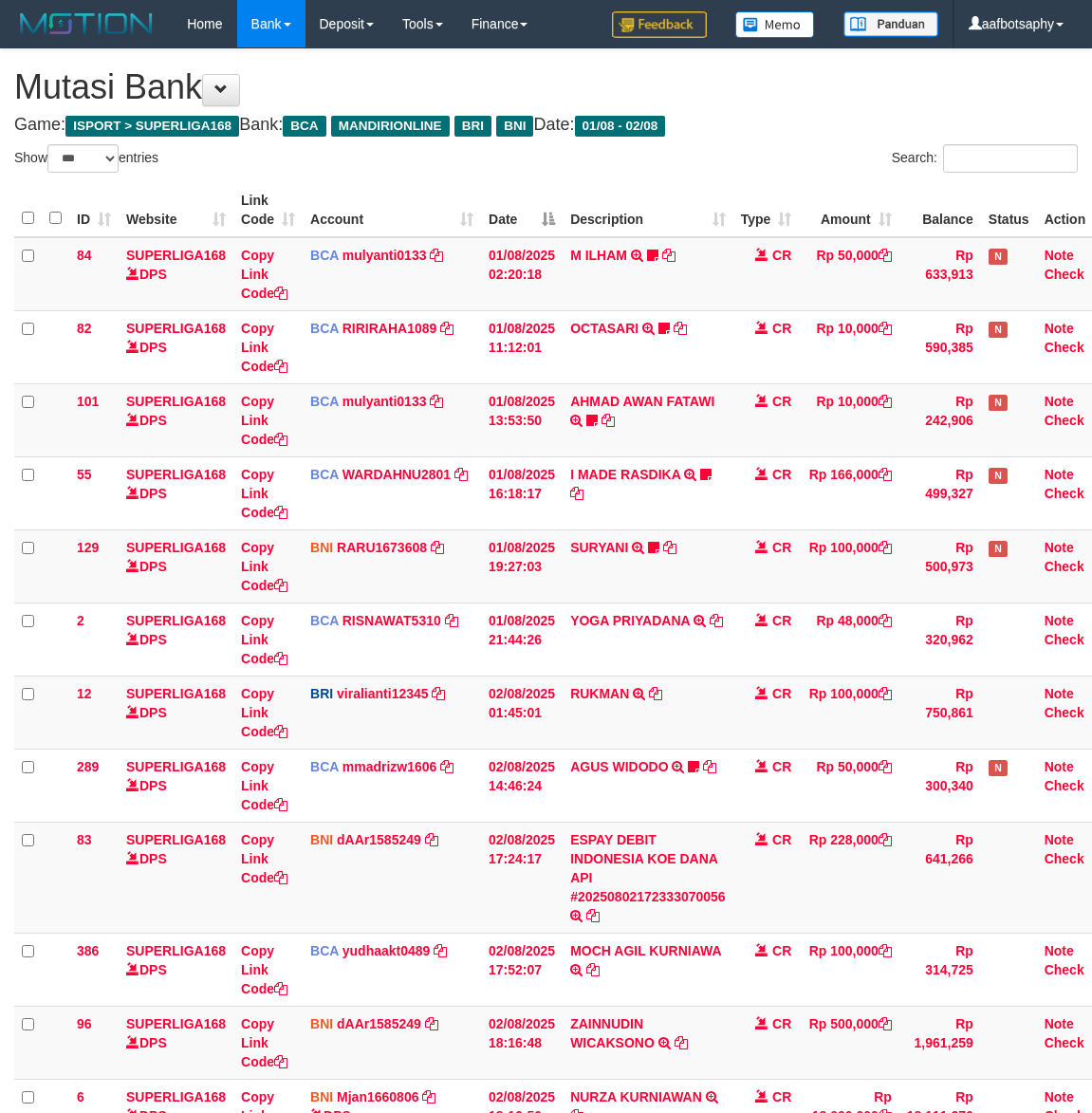 select on "***" 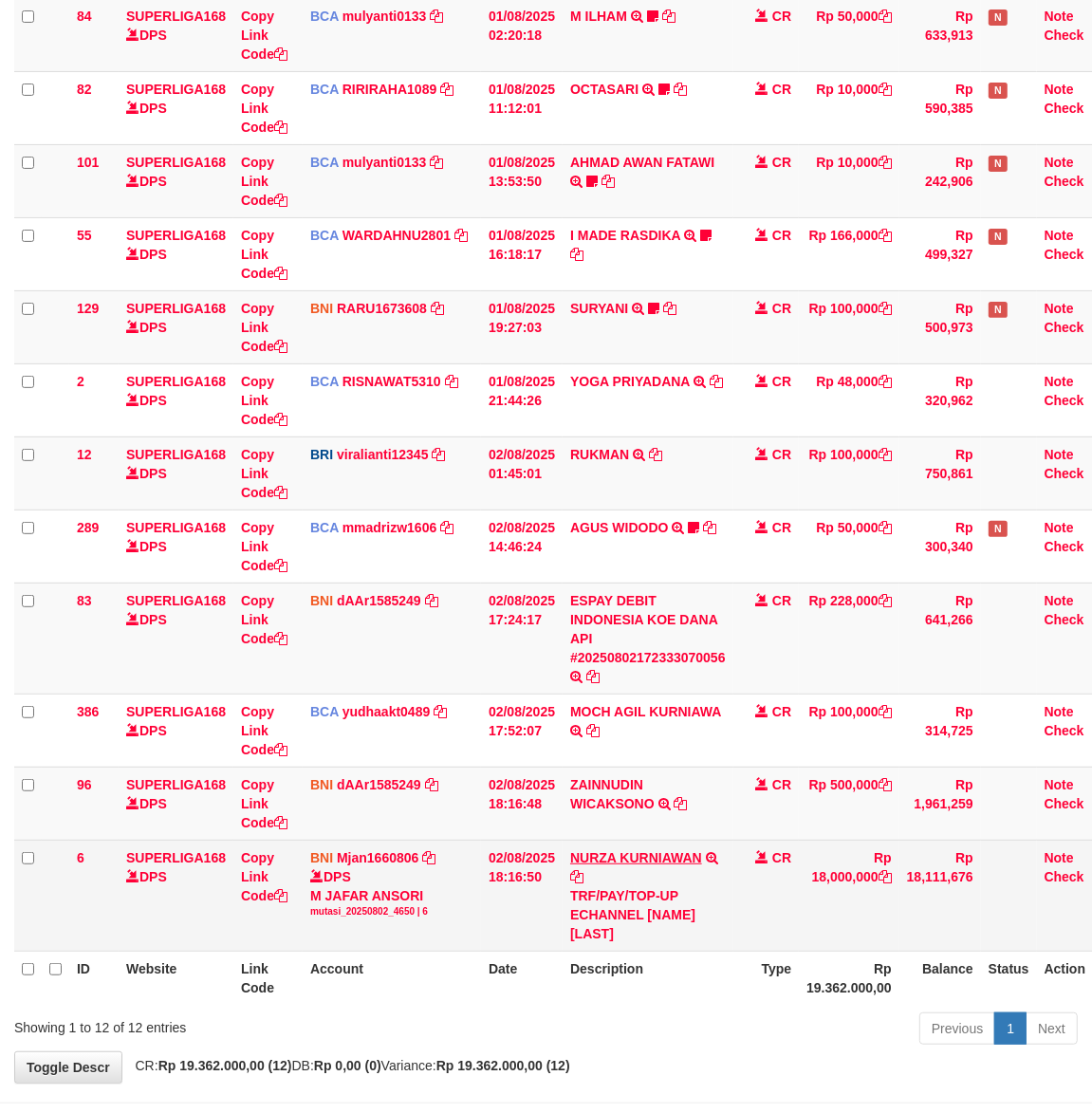 click on "NURZA KURNIAWAN" at bounding box center (636, 858) 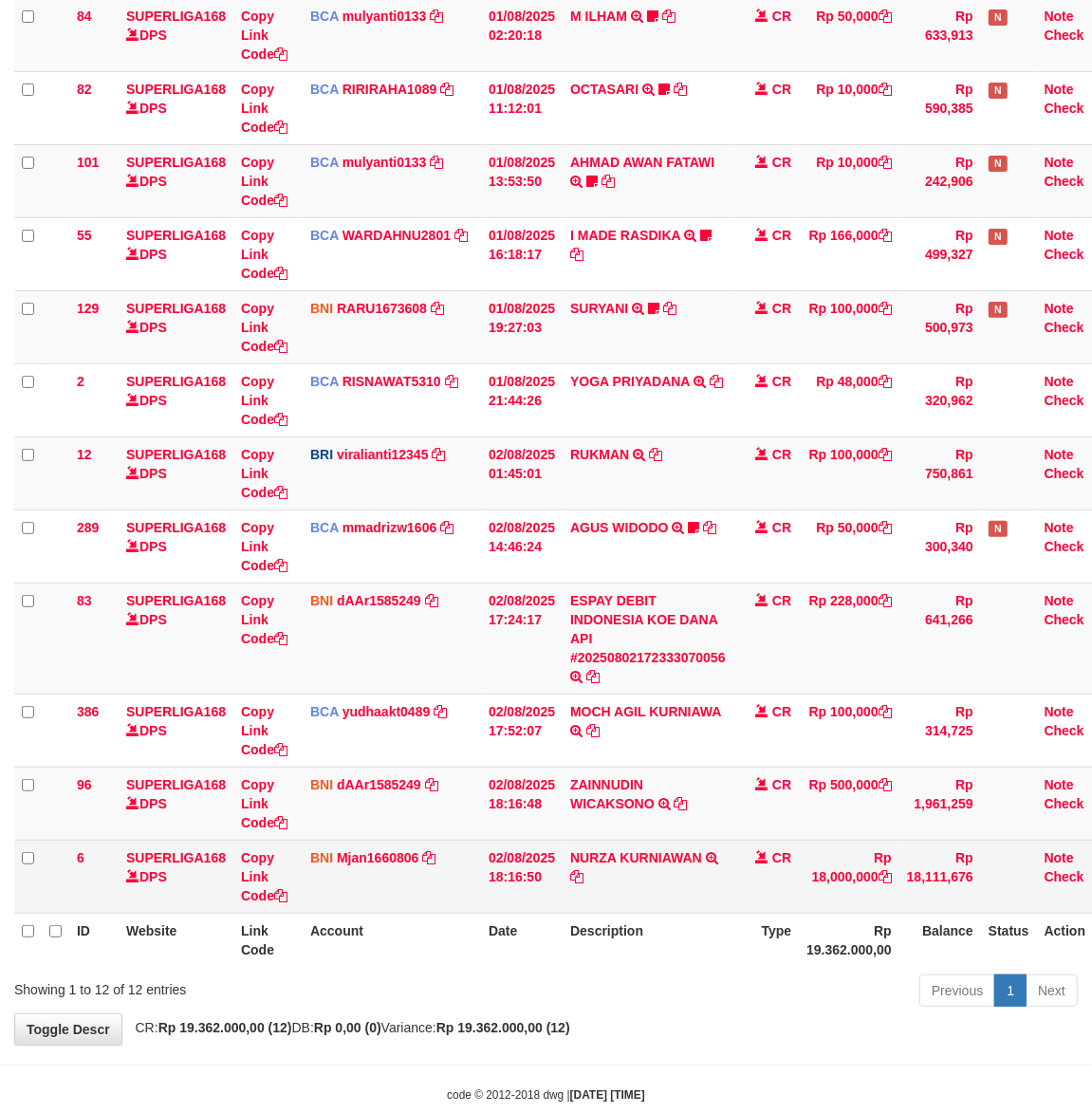 click on "NURZA KURNIAWAN" at bounding box center (636, 858) 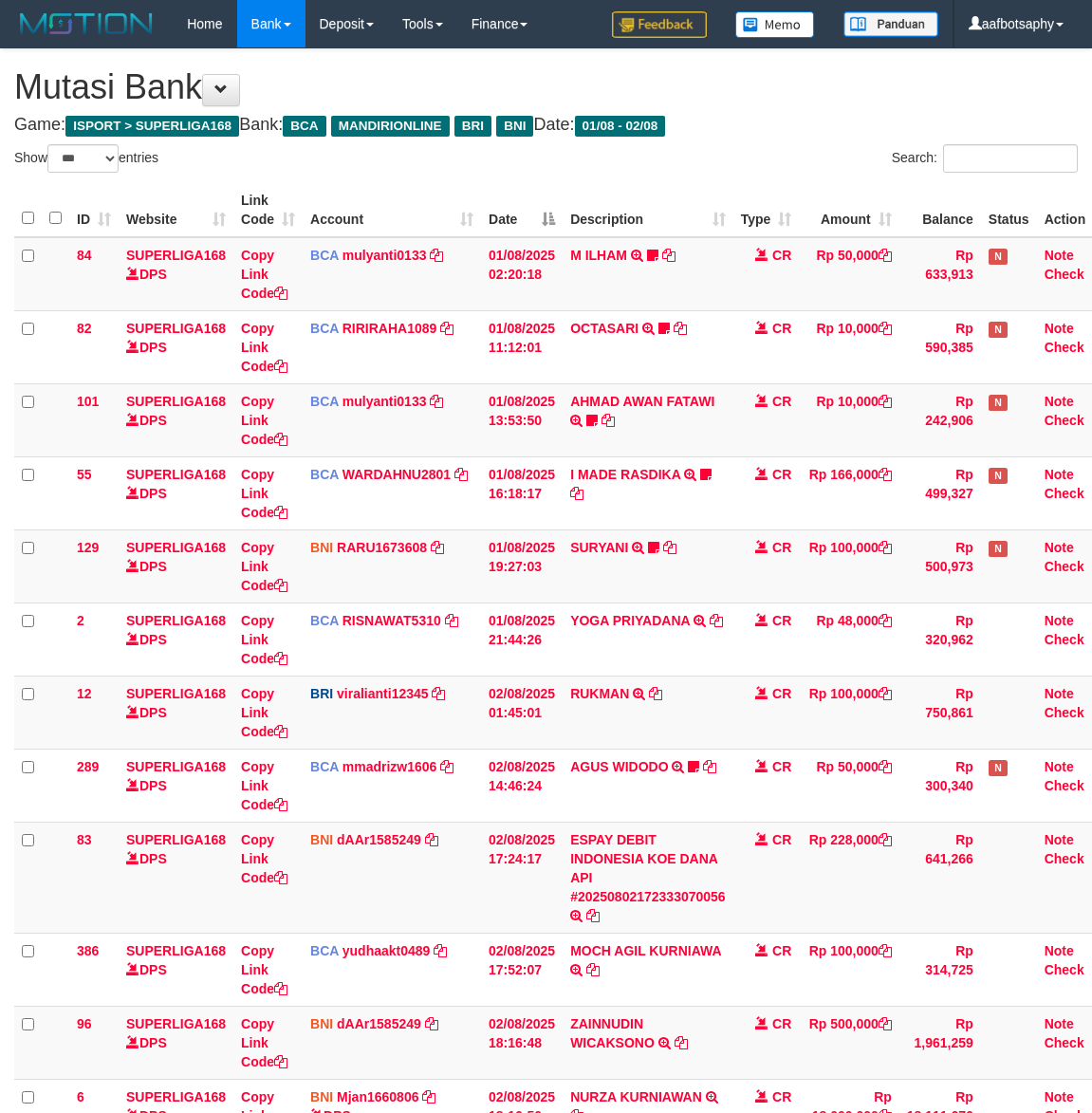 select on "***" 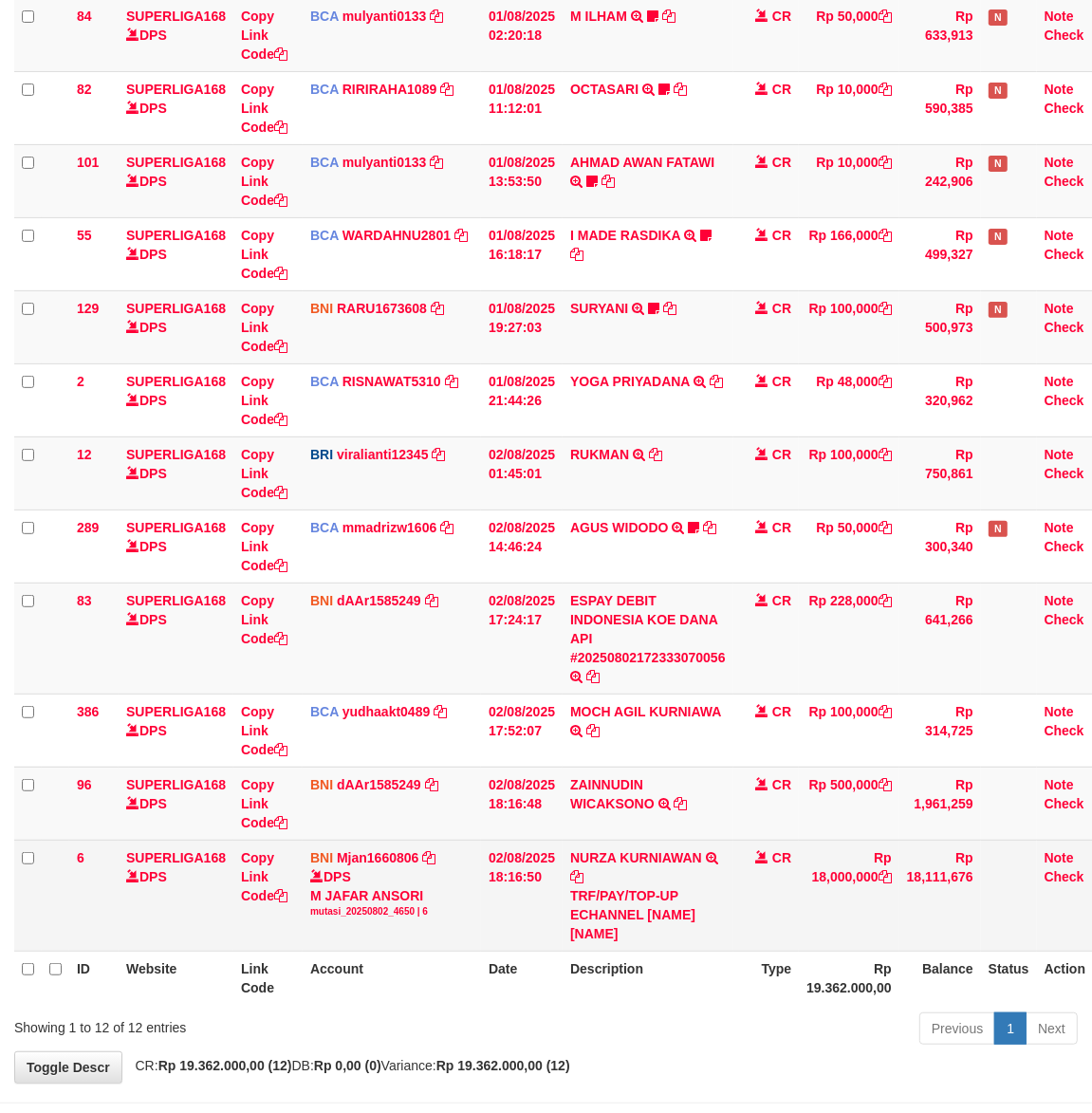 scroll, scrollTop: 239, scrollLeft: 0, axis: vertical 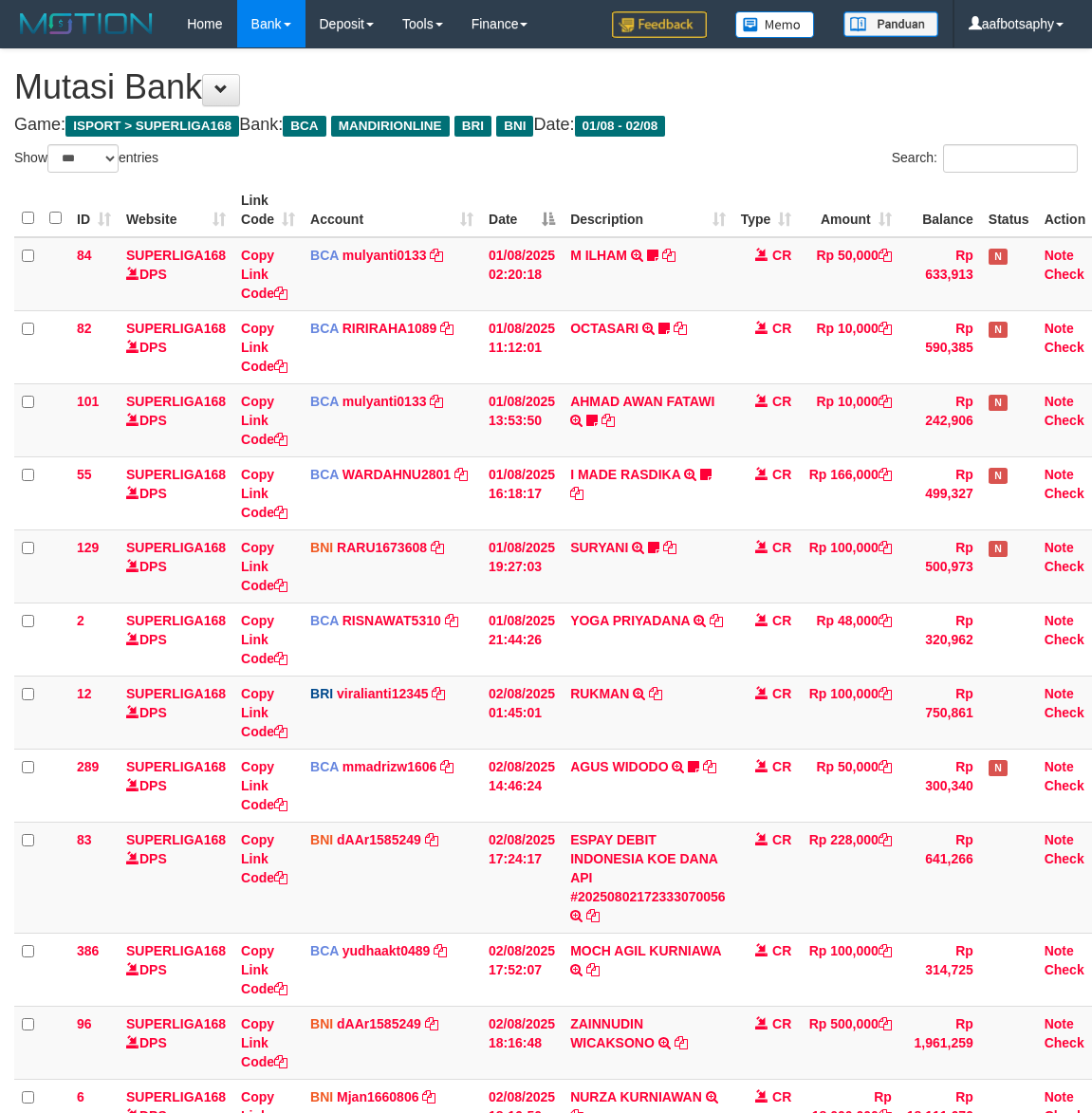 select on "***" 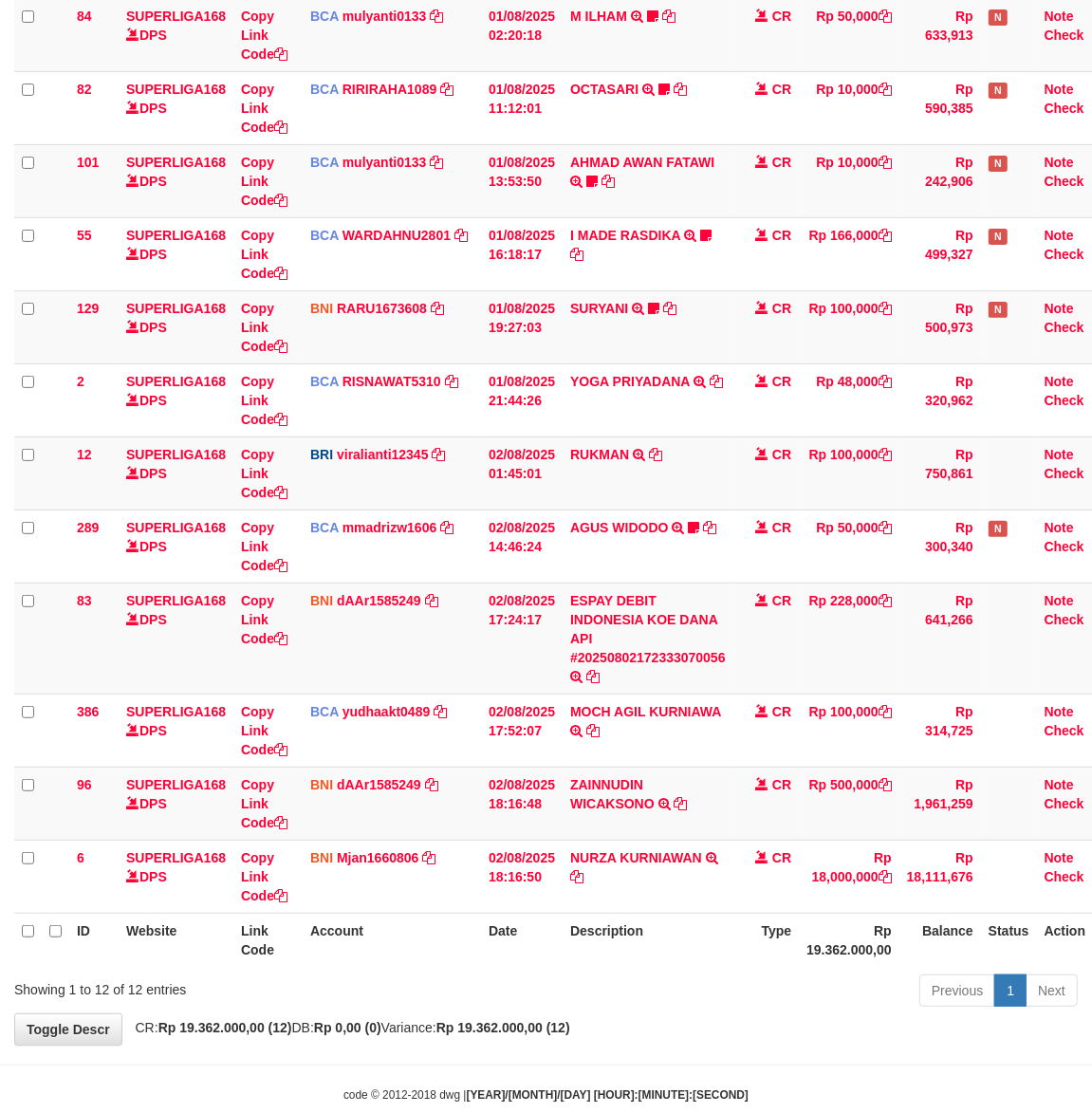 click on "[NAME] [NAME]         TRF/PAY/TOP-UP ECHANNEL [NAME] [NAME]" at bounding box center [648, 876] 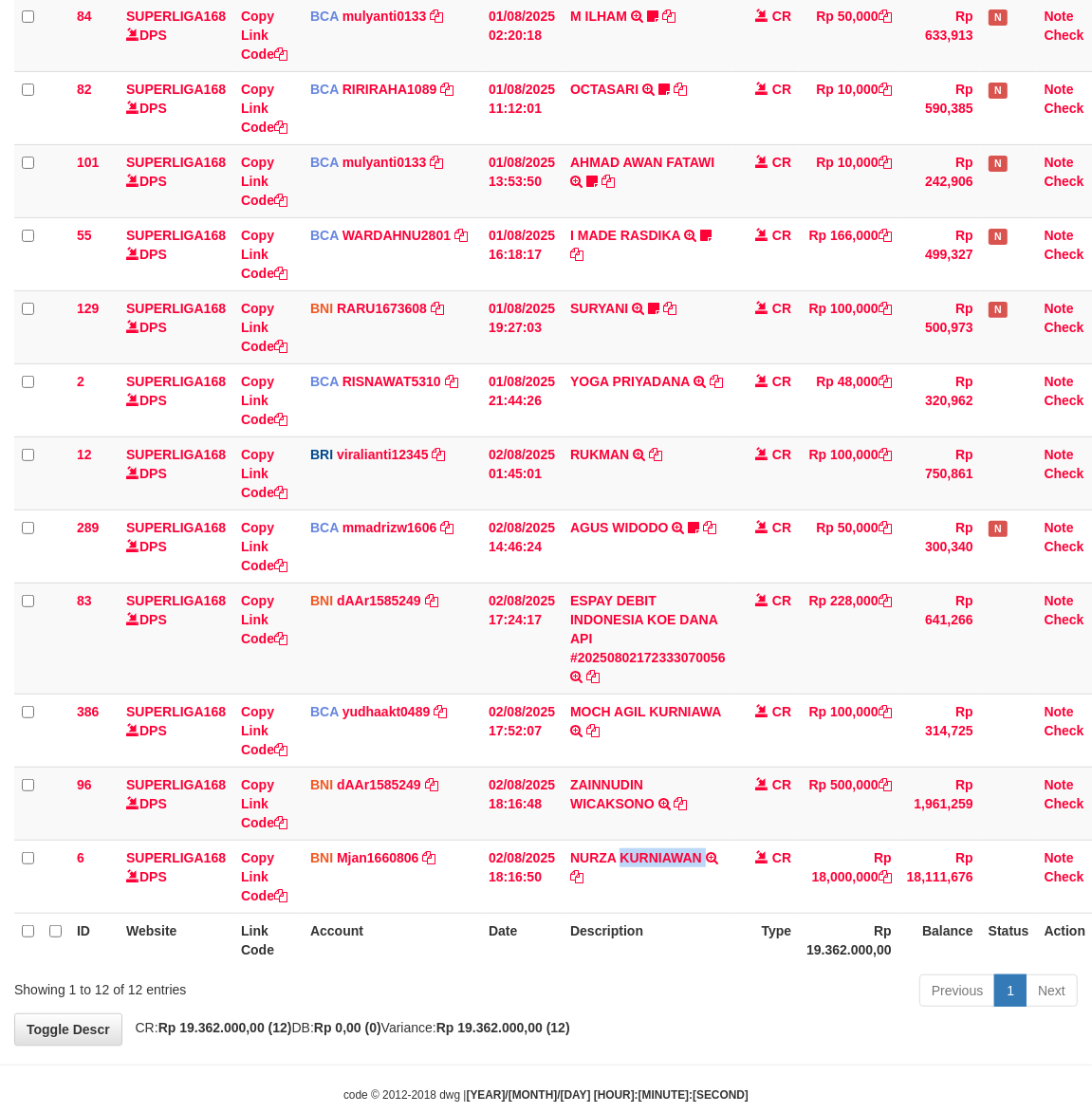 click on "[NAME] [NAME]         TRF/PAY/TOP-UP ECHANNEL [NAME] [NAME]" at bounding box center (648, 876) 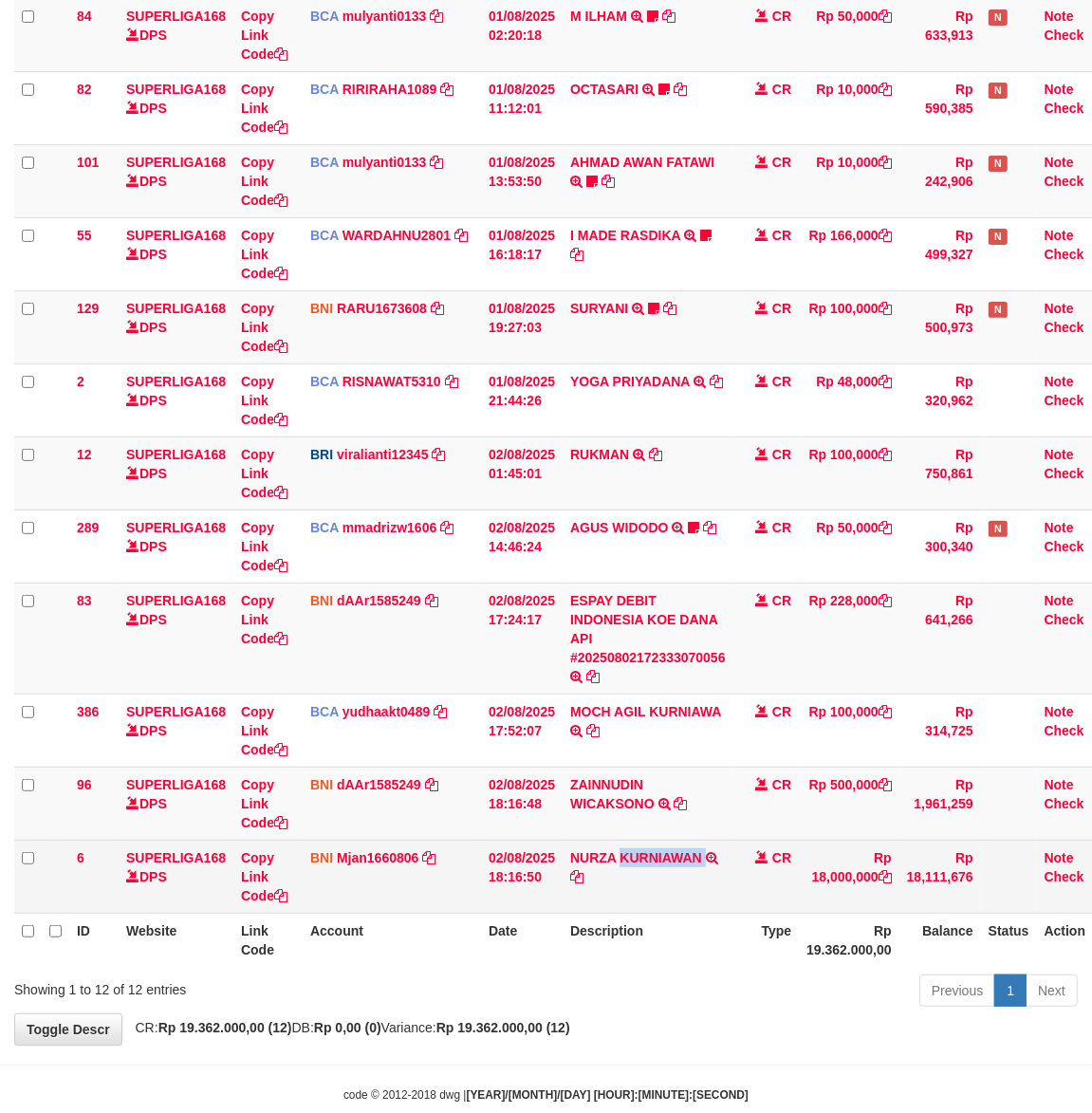 scroll, scrollTop: 278, scrollLeft: 0, axis: vertical 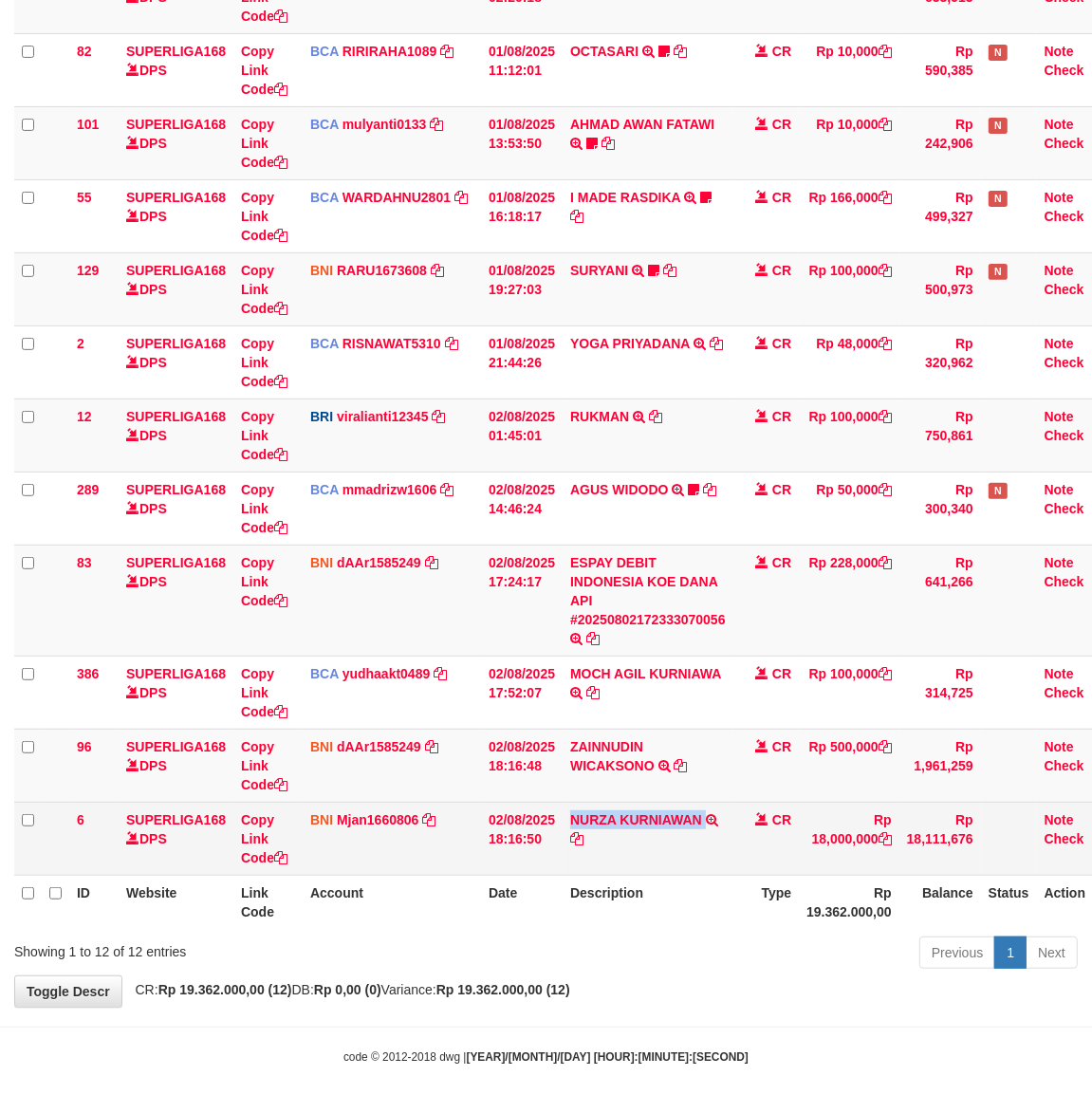 drag, startPoint x: 0, startPoint y: 0, endPoint x: 694, endPoint y: 844, distance: 1092.6903 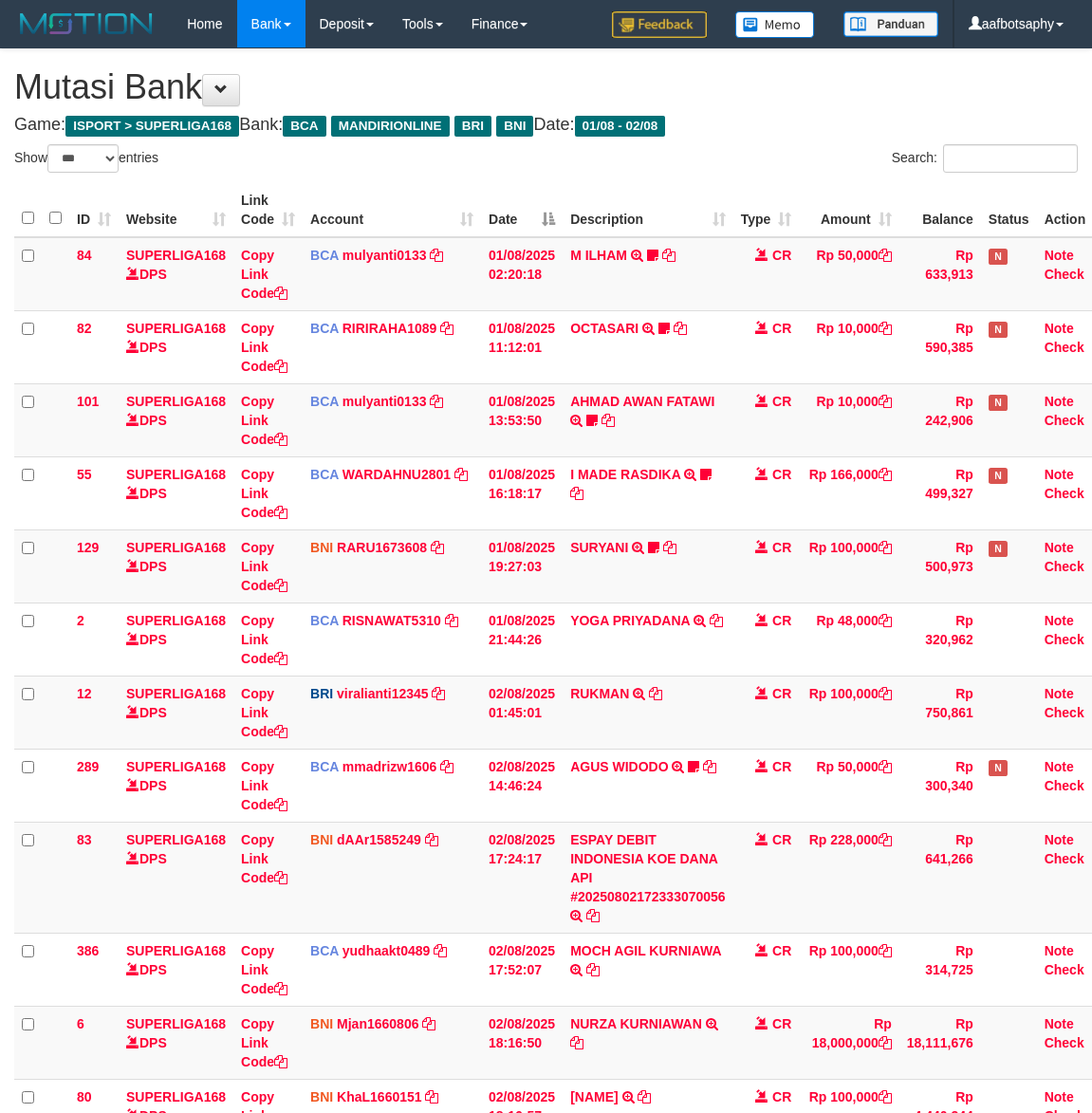 select on "***" 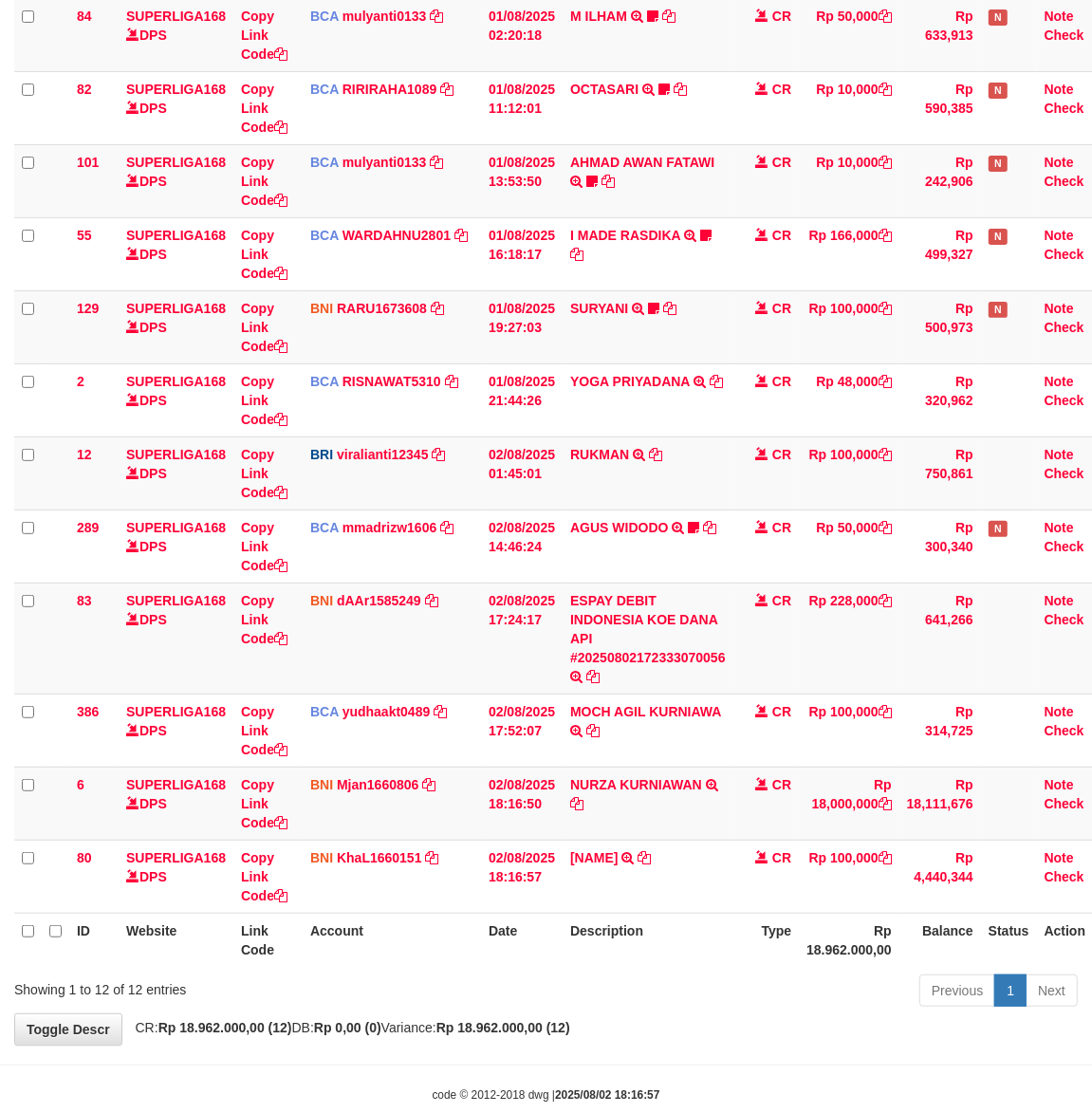 scroll, scrollTop: 278, scrollLeft: 0, axis: vertical 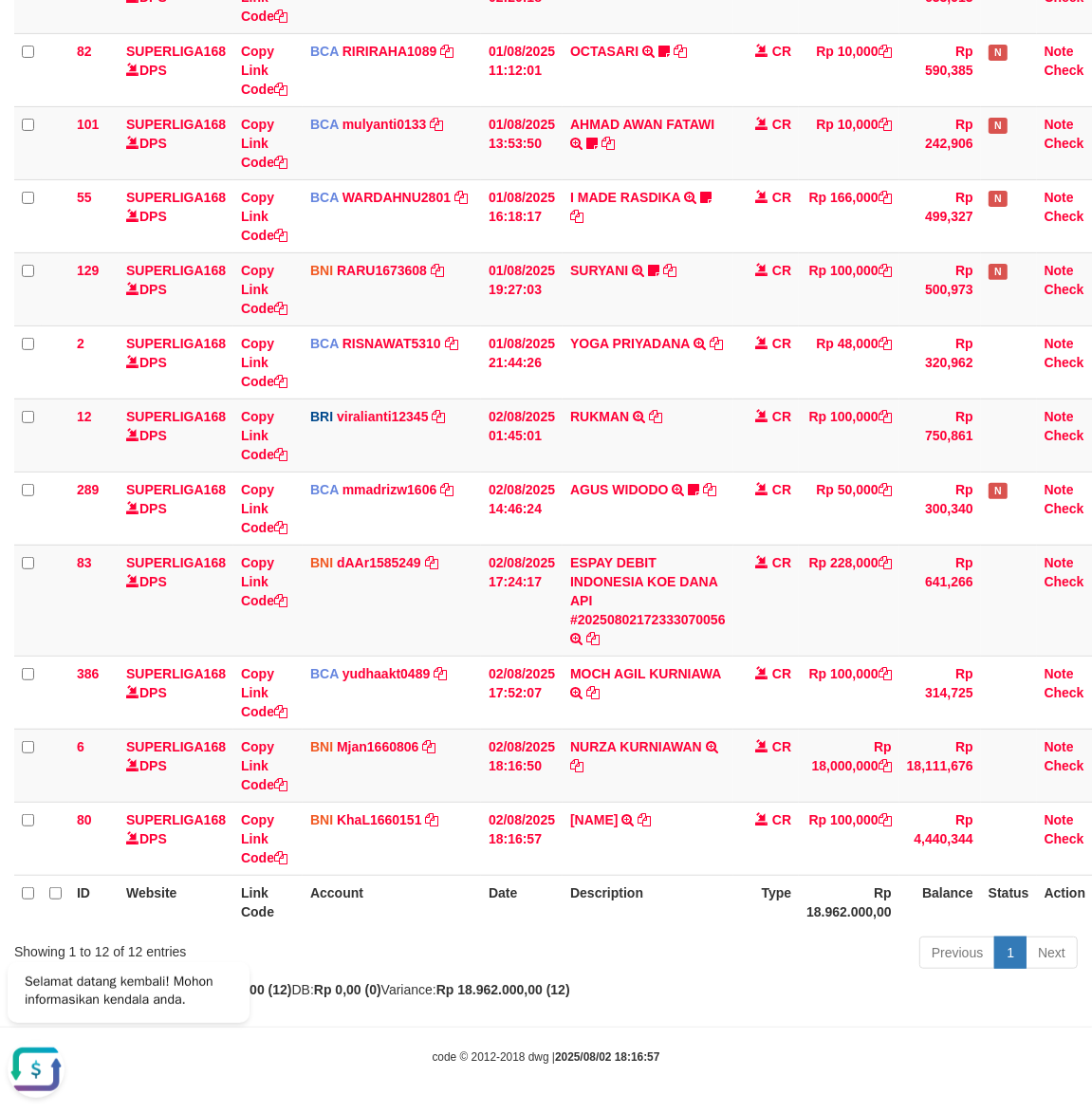 drag, startPoint x: 794, startPoint y: 999, endPoint x: 771, endPoint y: 999, distance: 23 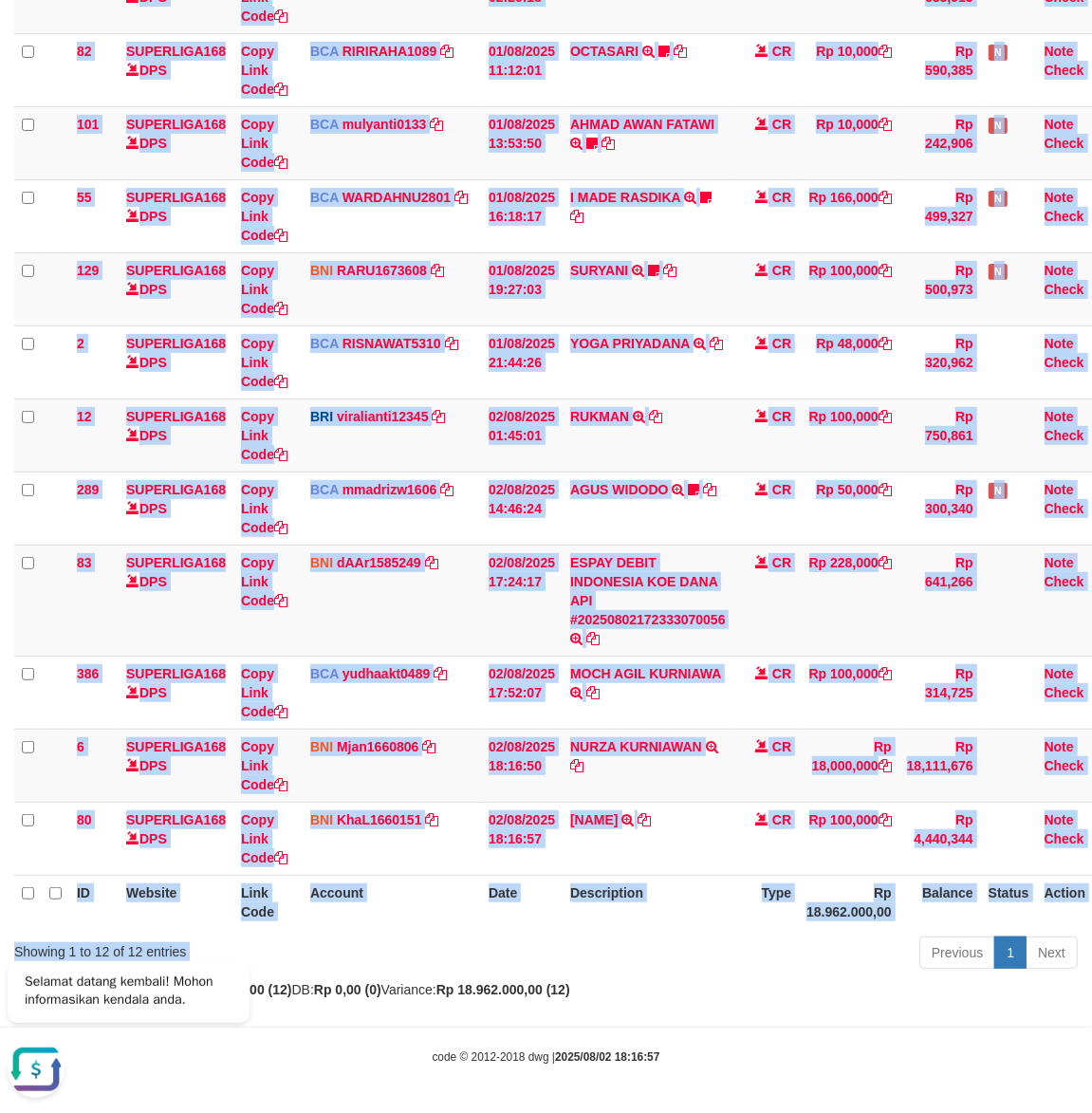 click on "Show  ** ** ** ***  entries Search:
ID Website Link Code Account Date Description Type Amount Balance Status Action
84
SUPERLIGA168    DPS
Copy Link Code
BCA
mulyanti0133
DPS
MULYANTI
mutasi_20250801_4495 | 84
mutasi_20250801_4495 | 84
01/08/2025 02:20:18
M ILHAM            TRSF E-BANKING CR 0108/FTSCY/WS95031
50000.00M ILHAM    inuyassa11
BLOM VERIF AND LOGIN
CR
Rp 50,000
Rp 633,913
N
Note
Check
82
SUPERLIGA168    DPS" at bounding box center [546, 421] 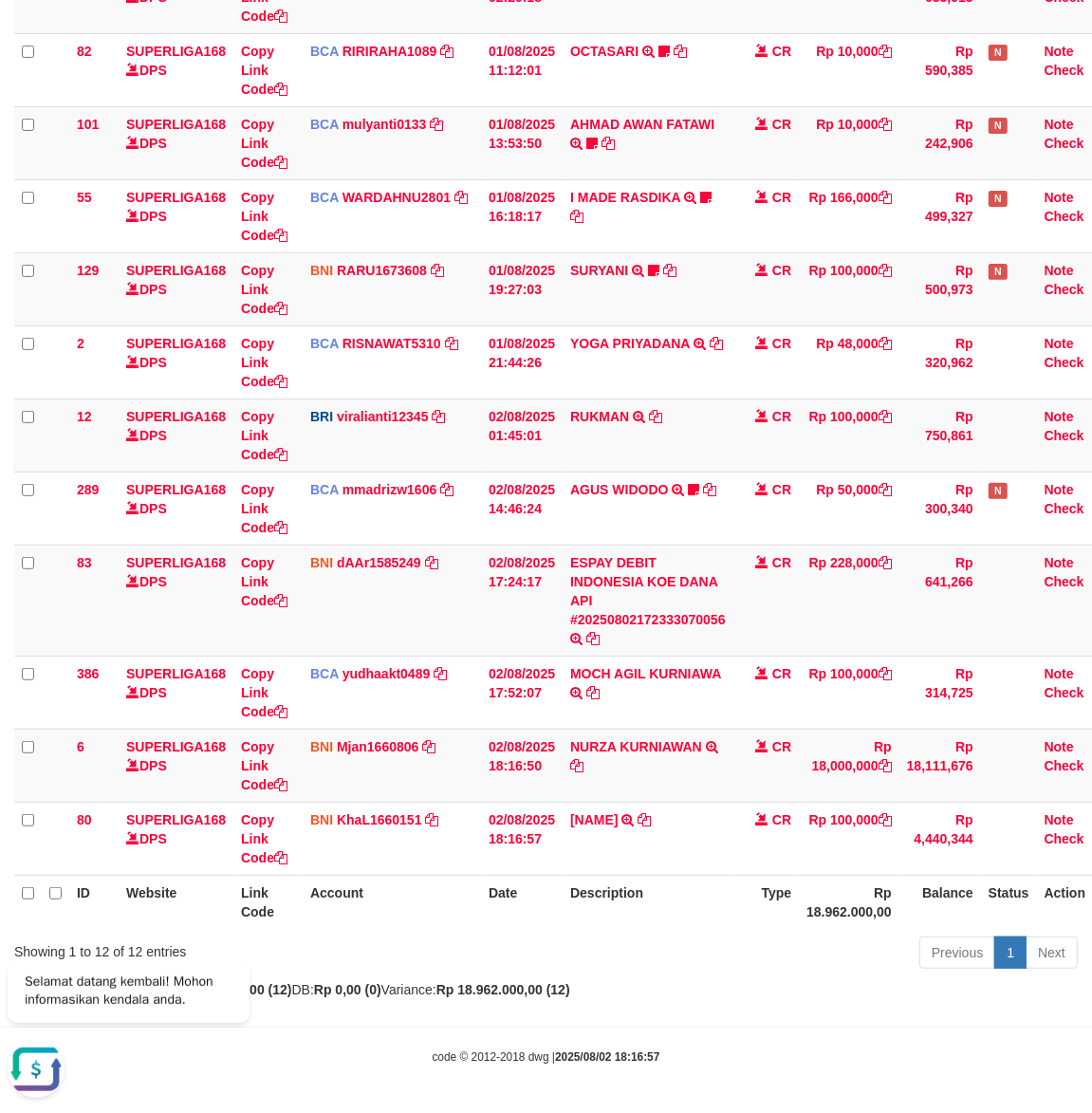 drag, startPoint x: 651, startPoint y: 931, endPoint x: 691, endPoint y: 880, distance: 64.81512 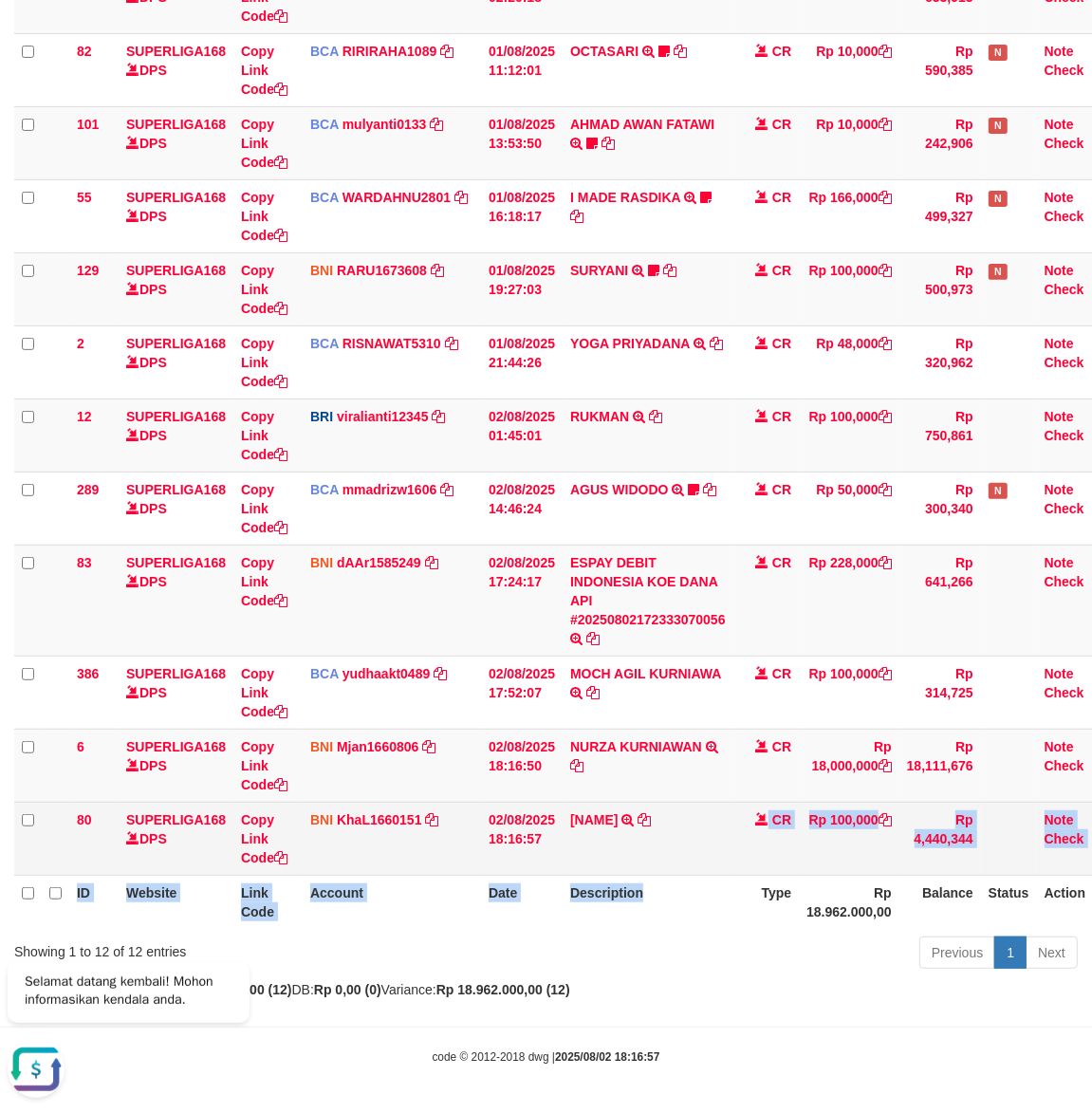 click on "ID Website Link Code Account Date Description Type Amount Balance Status Action
84
SUPERLIGA168    DPS
Copy Link Code
BCA
mulyanti0133
DPS
MULYANTI
mutasi_20250801_4495 | 84
mutasi_20250801_4495 | 84
01/08/2025 02:20:18
M ILHAM            TRSF E-BANKING CR 0108/FTSCY/WS95031
50000.00M ILHAM    inuyassa11
BLOM VERIF AND LOGIN
CR
Rp 50,000
Rp 633,913
N
Note
Check
82
SUPERLIGA168    DPS
Copy Link Code" at bounding box center [564, 417] 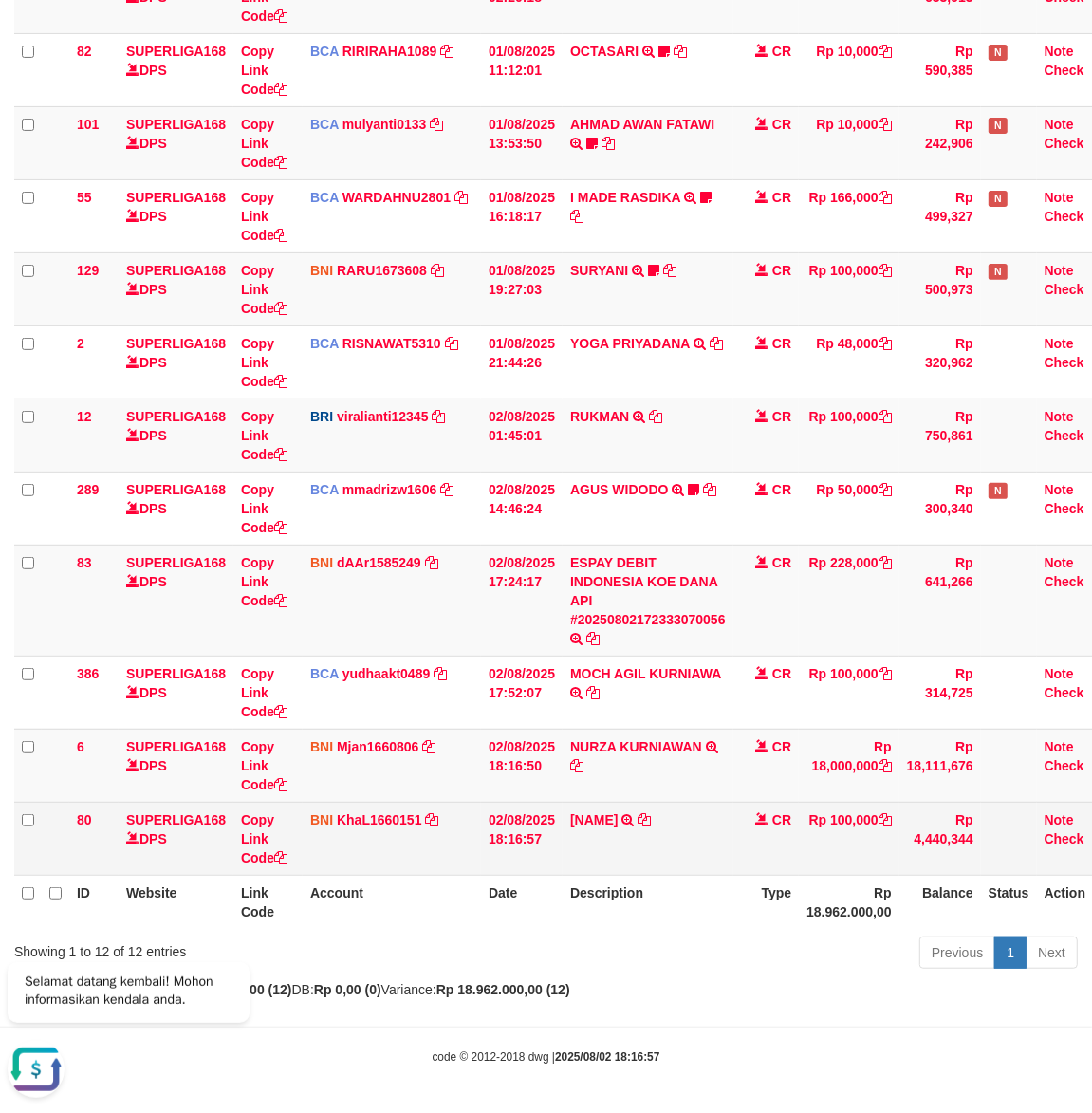 click on "ID Website Link Code Account Date Description Type Amount Balance Status Action
84
SUPERLIGA168    DPS
Copy Link Code
BCA
mulyanti0133
DPS
MULYANTI
mutasi_20250801_4495 | 84
mutasi_20250801_4495 | 84
01/08/2025 02:20:18
M ILHAM            TRSF E-BANKING CR 0108/FTSCY/WS95031
50000.00M ILHAM    inuyassa11
BLOM VERIF AND LOGIN
CR
Rp 50,000
Rp 633,913
N
Note
Check
82
SUPERLIGA168    DPS
Copy Link Code" at bounding box center (564, 417) 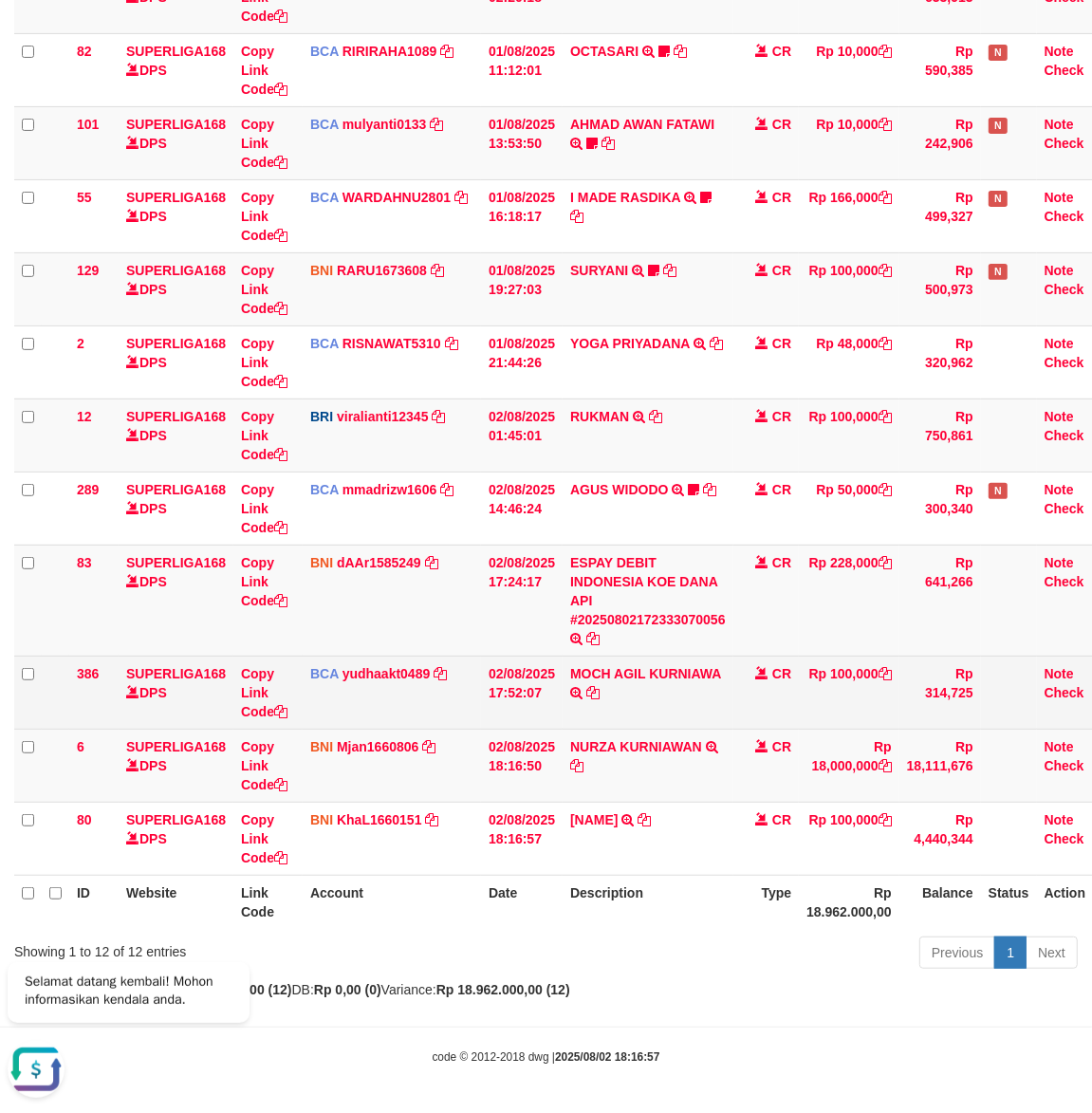 drag, startPoint x: 612, startPoint y: 689, endPoint x: 637, endPoint y: 680, distance: 26.570661 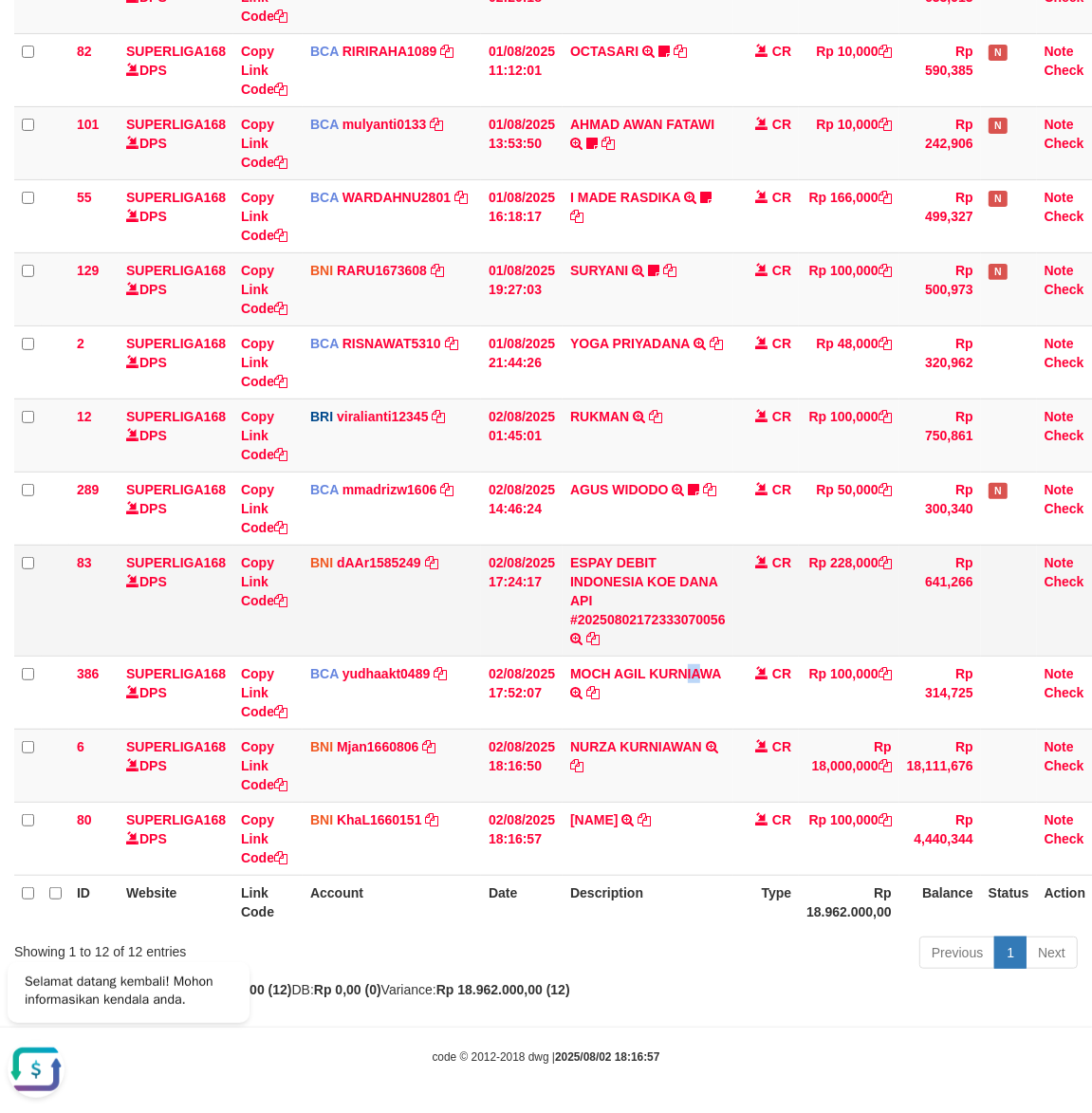 drag, startPoint x: 689, startPoint y: 664, endPoint x: 712, endPoint y: 651, distance: 26.41969 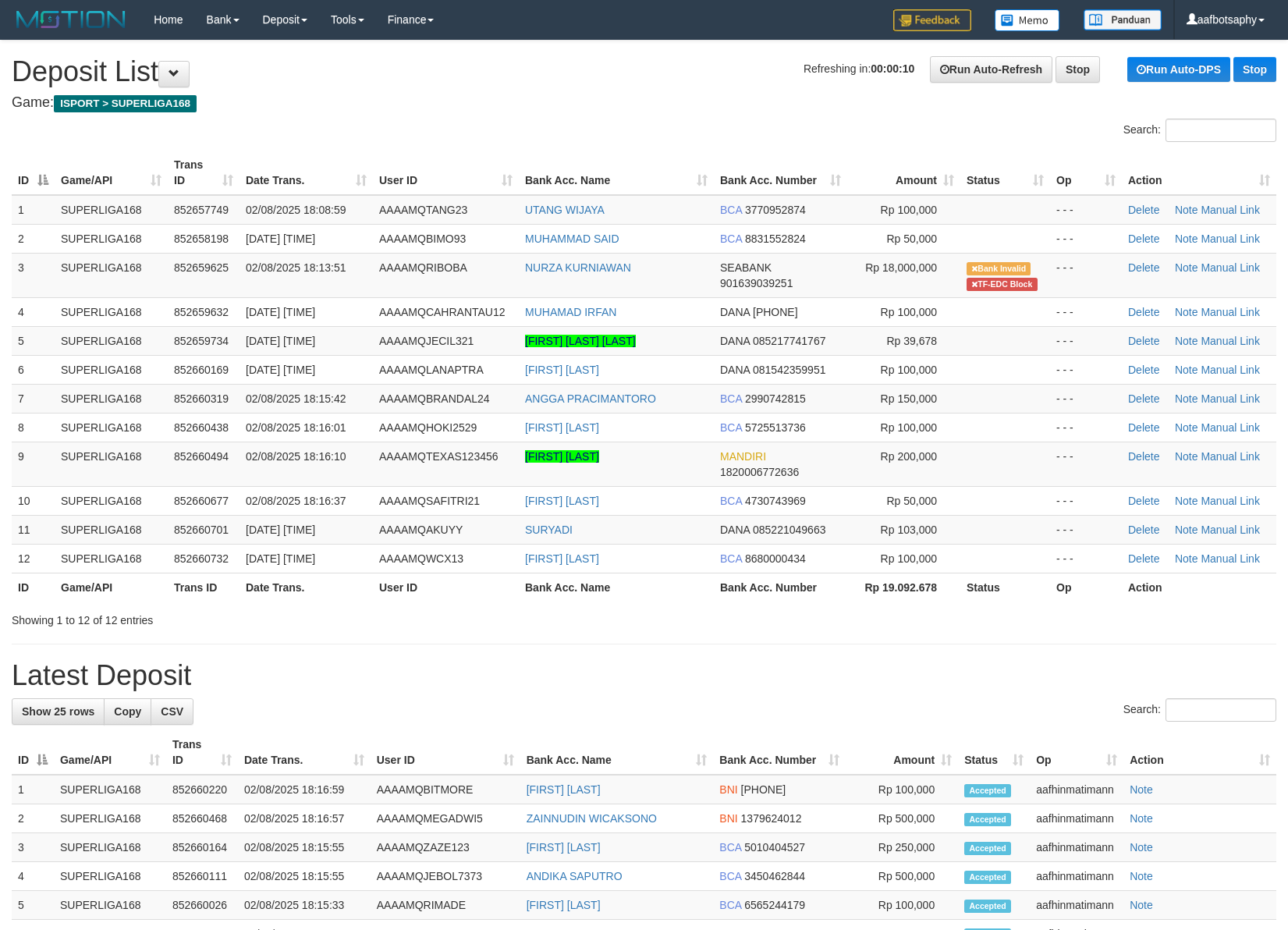 scroll, scrollTop: 0, scrollLeft: 0, axis: both 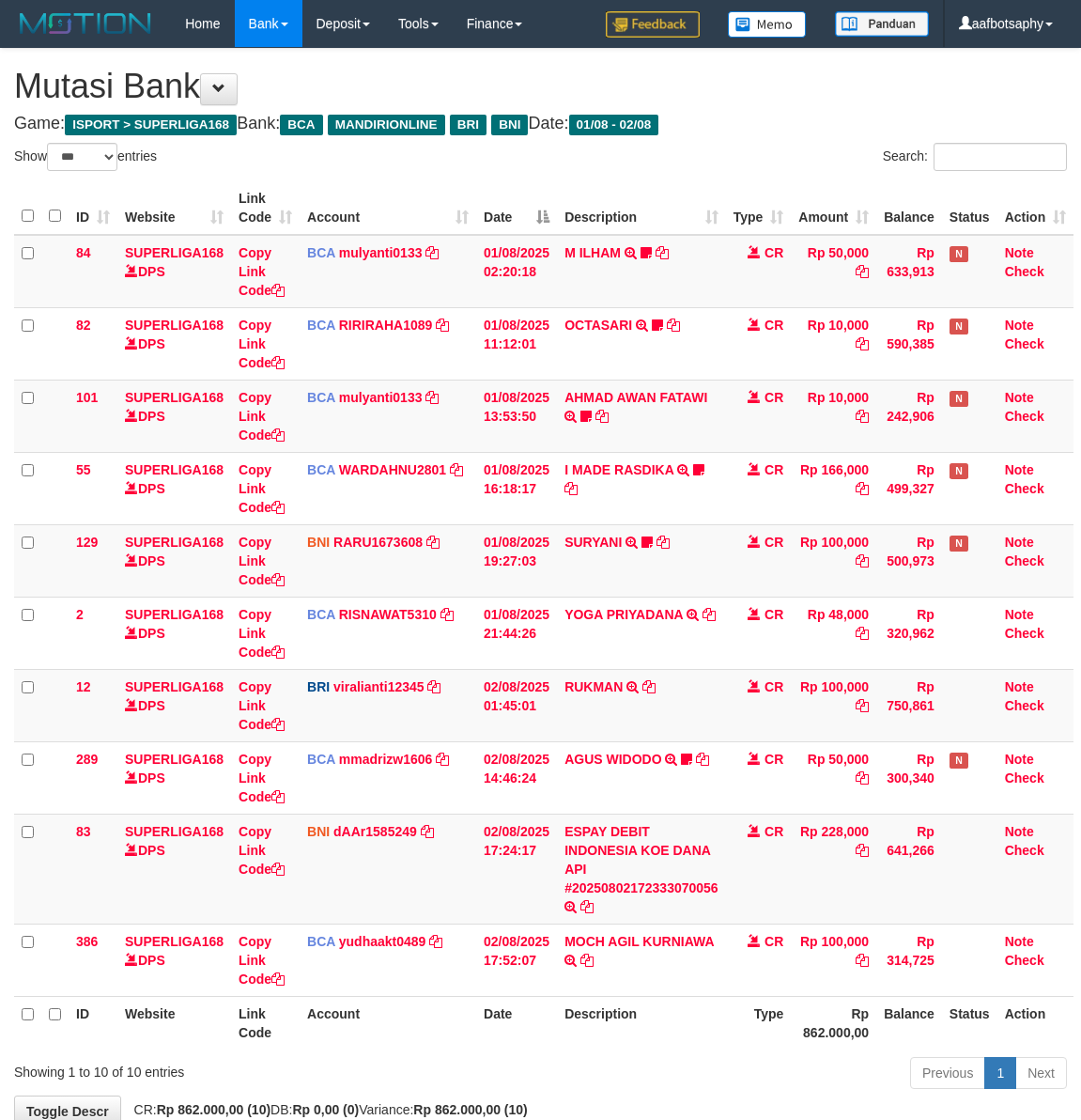 select on "***" 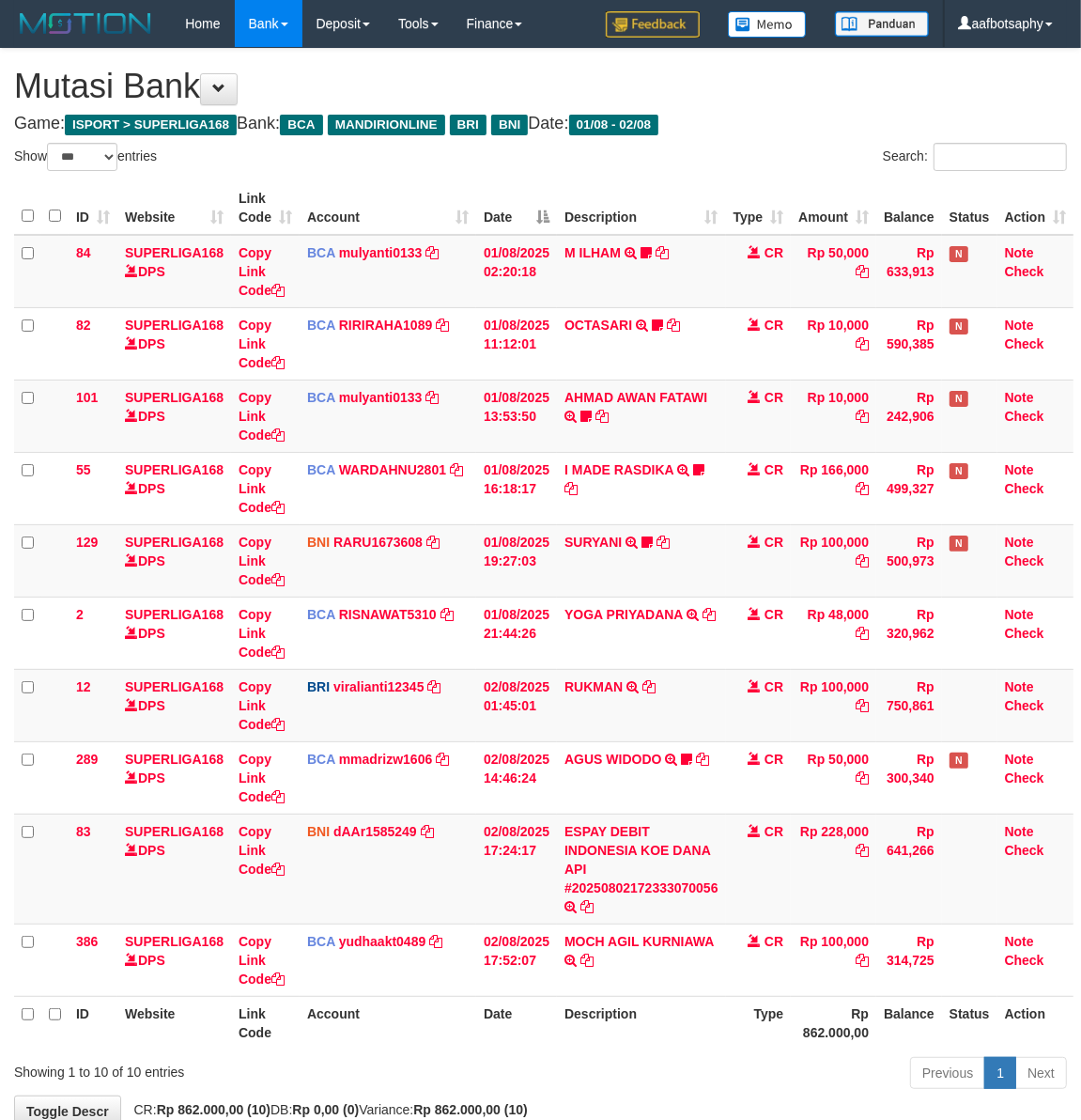 scroll, scrollTop: 114, scrollLeft: 0, axis: vertical 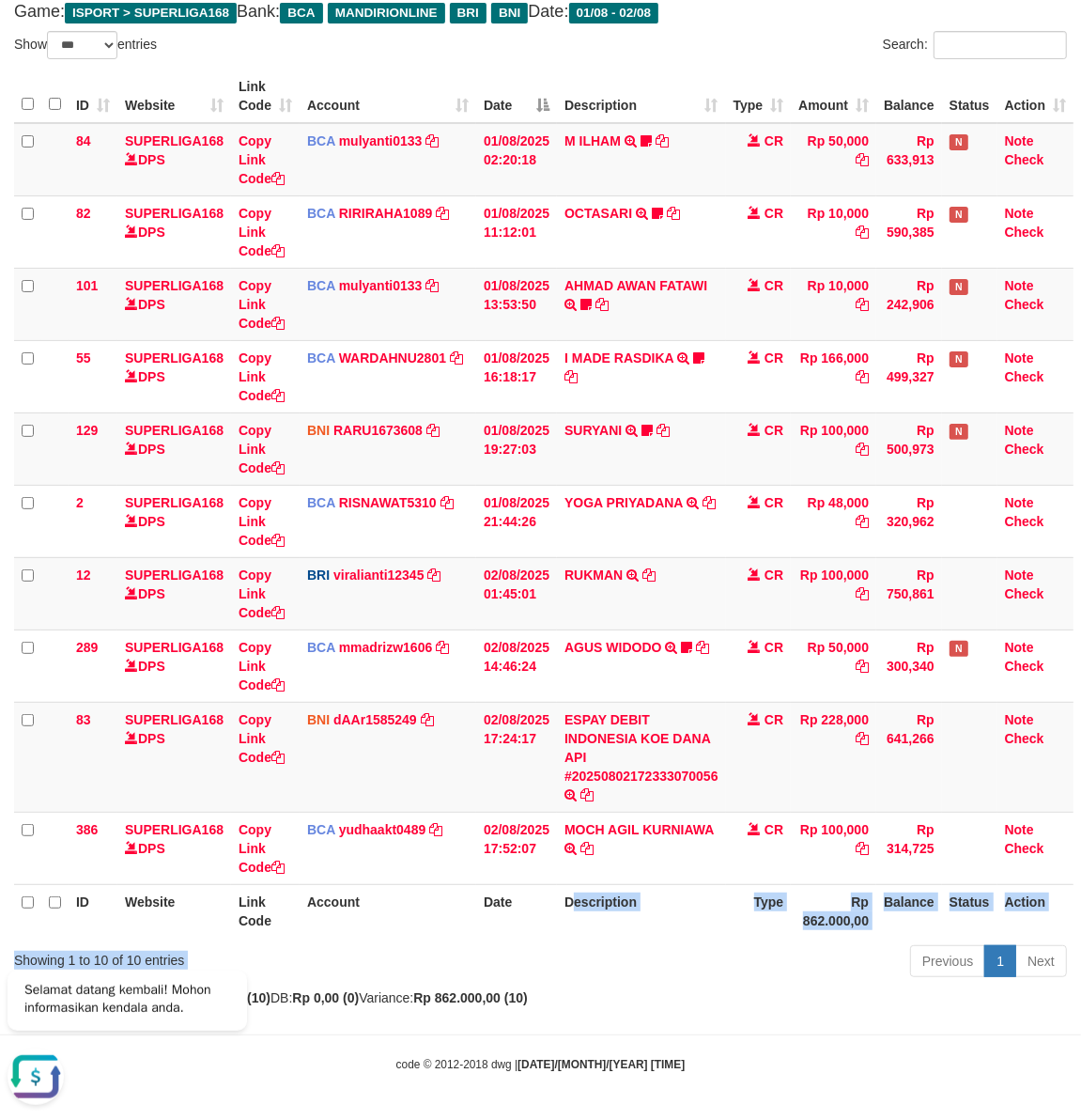 drag, startPoint x: 656, startPoint y: 935, endPoint x: 568, endPoint y: 944, distance: 88.45903 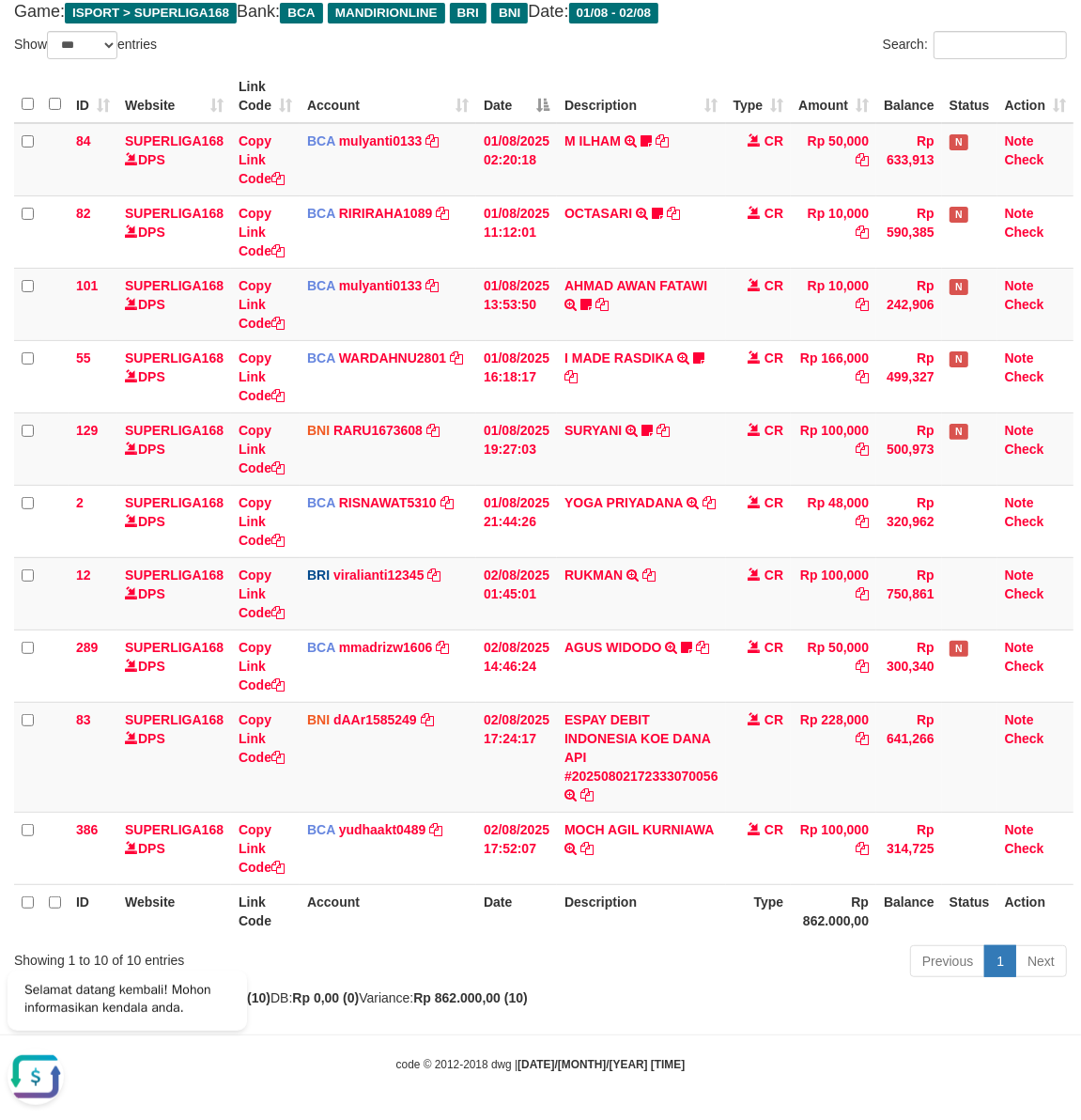 drag, startPoint x: 568, startPoint y: 944, endPoint x: 564, endPoint y: 935, distance: 9.848858 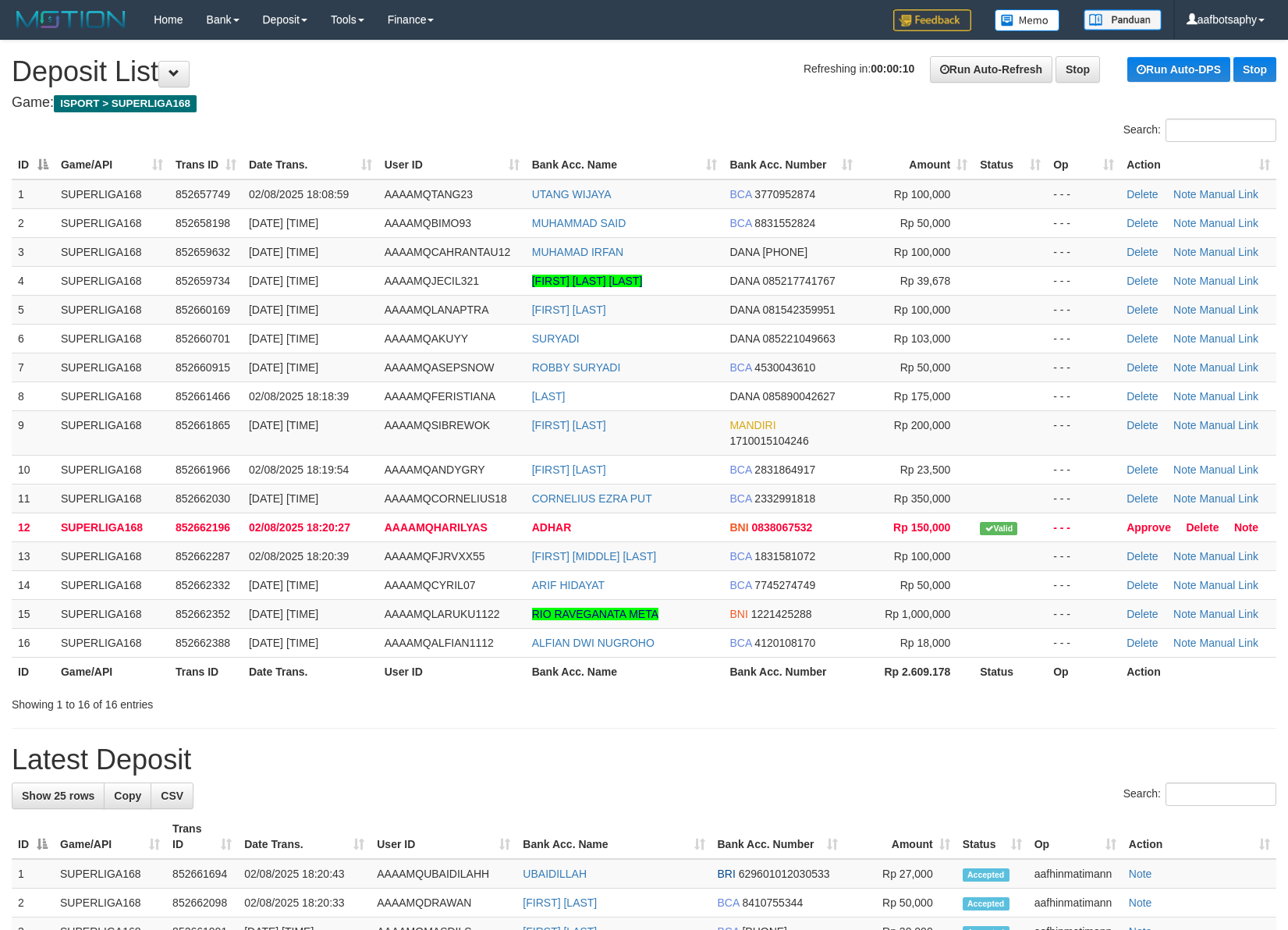 scroll, scrollTop: 0, scrollLeft: 0, axis: both 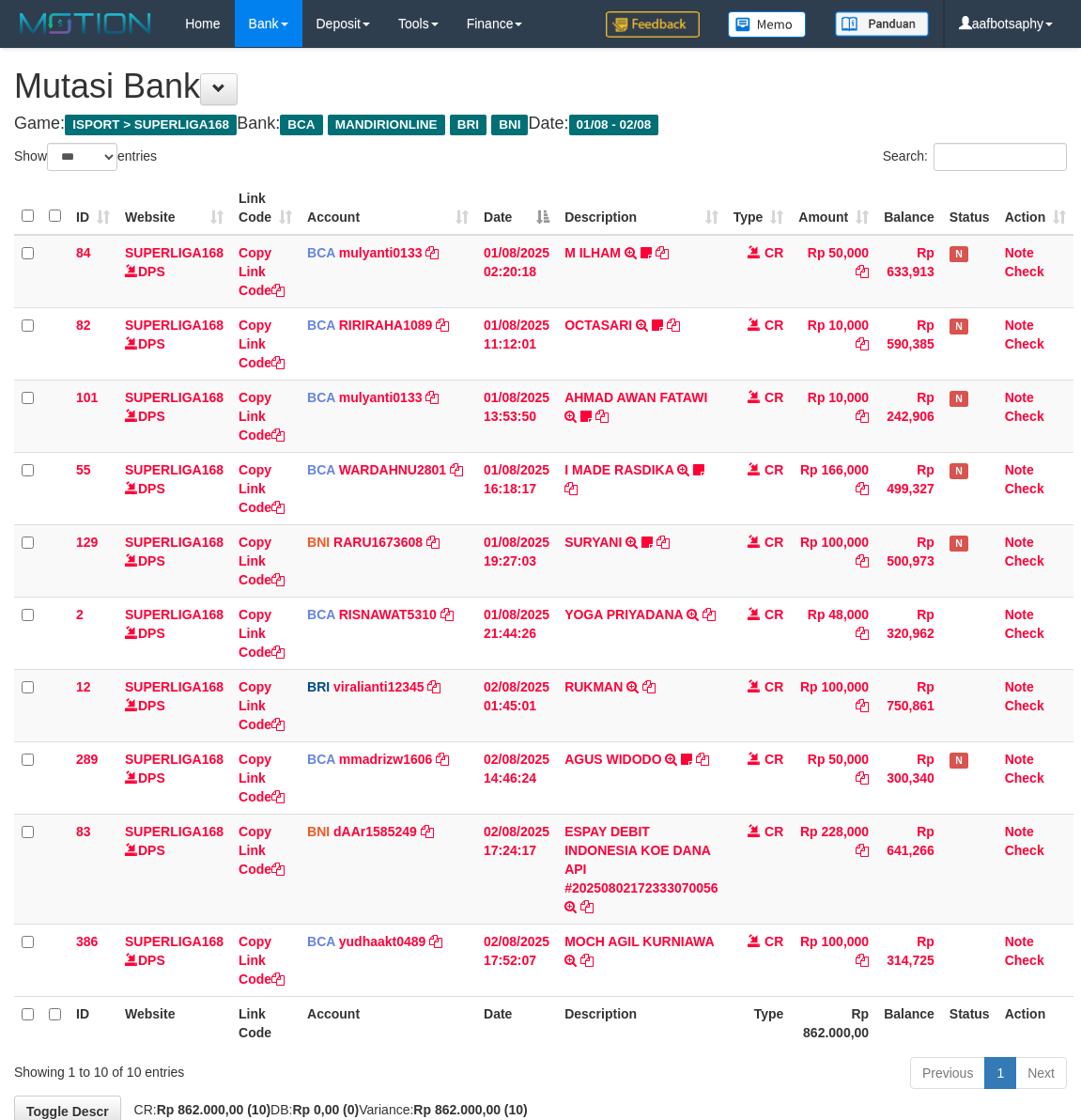select on "***" 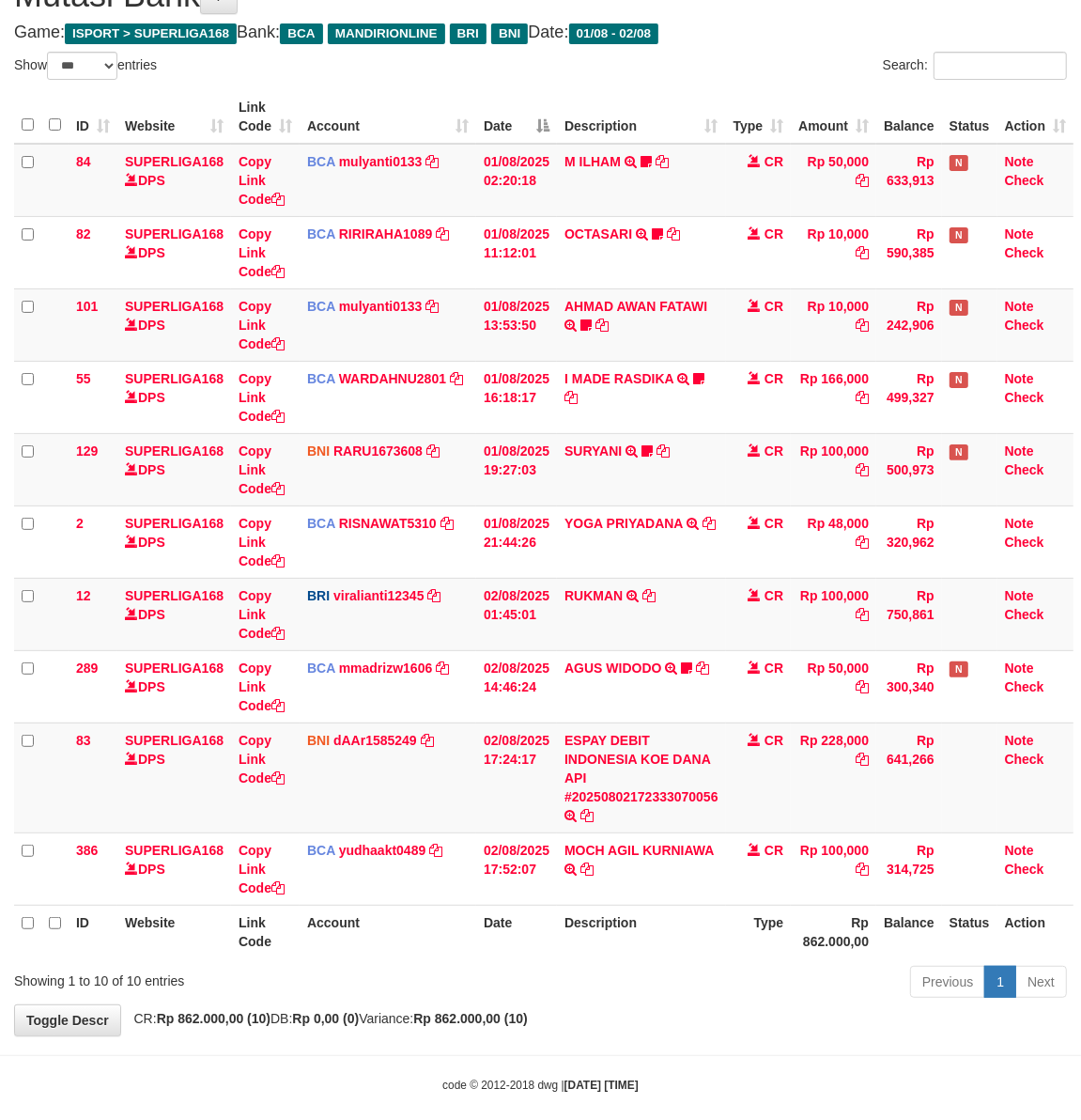 scroll, scrollTop: 114, scrollLeft: 0, axis: vertical 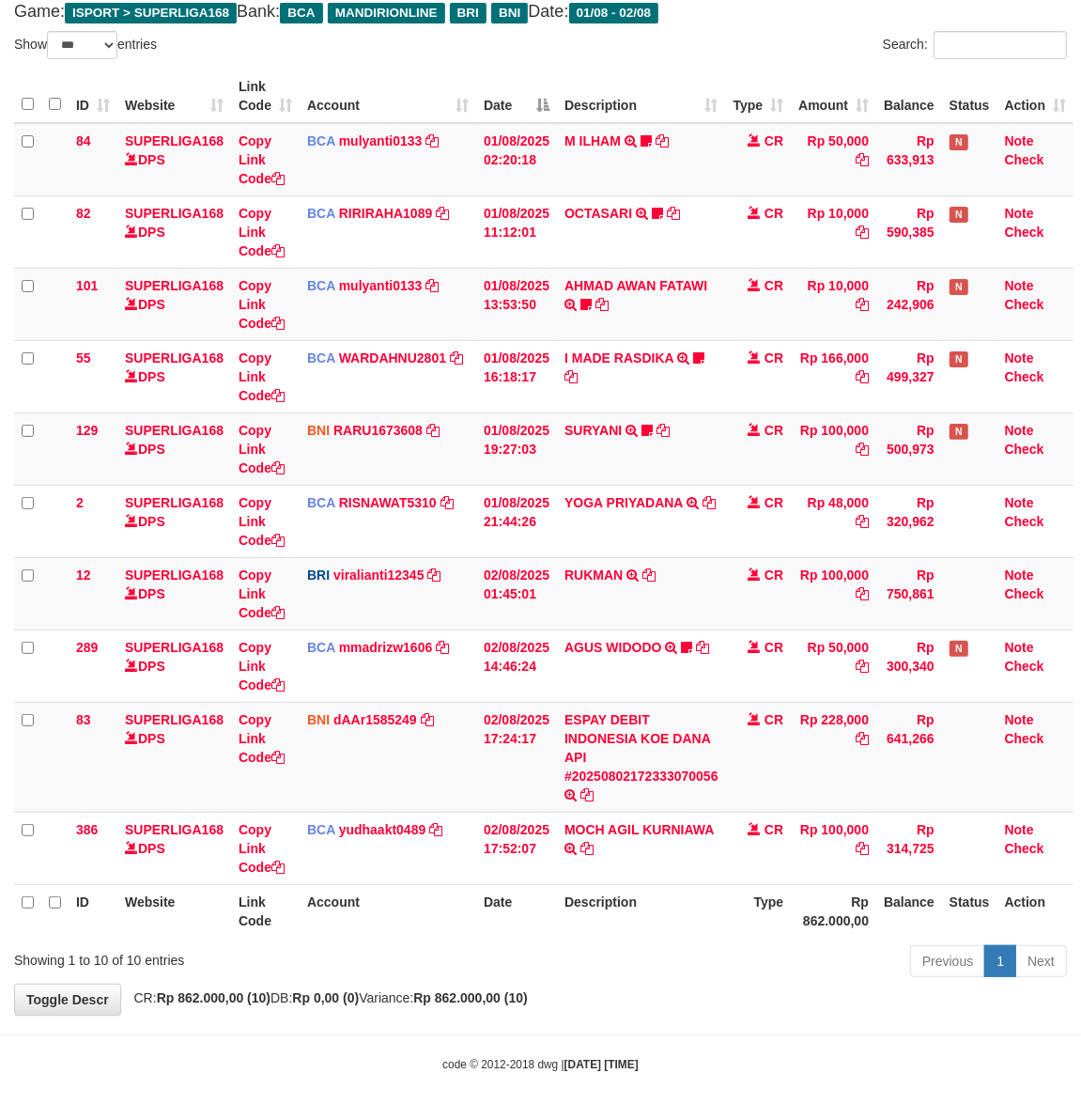 drag, startPoint x: 0, startPoint y: 0, endPoint x: 626, endPoint y: 973, distance: 1156.981 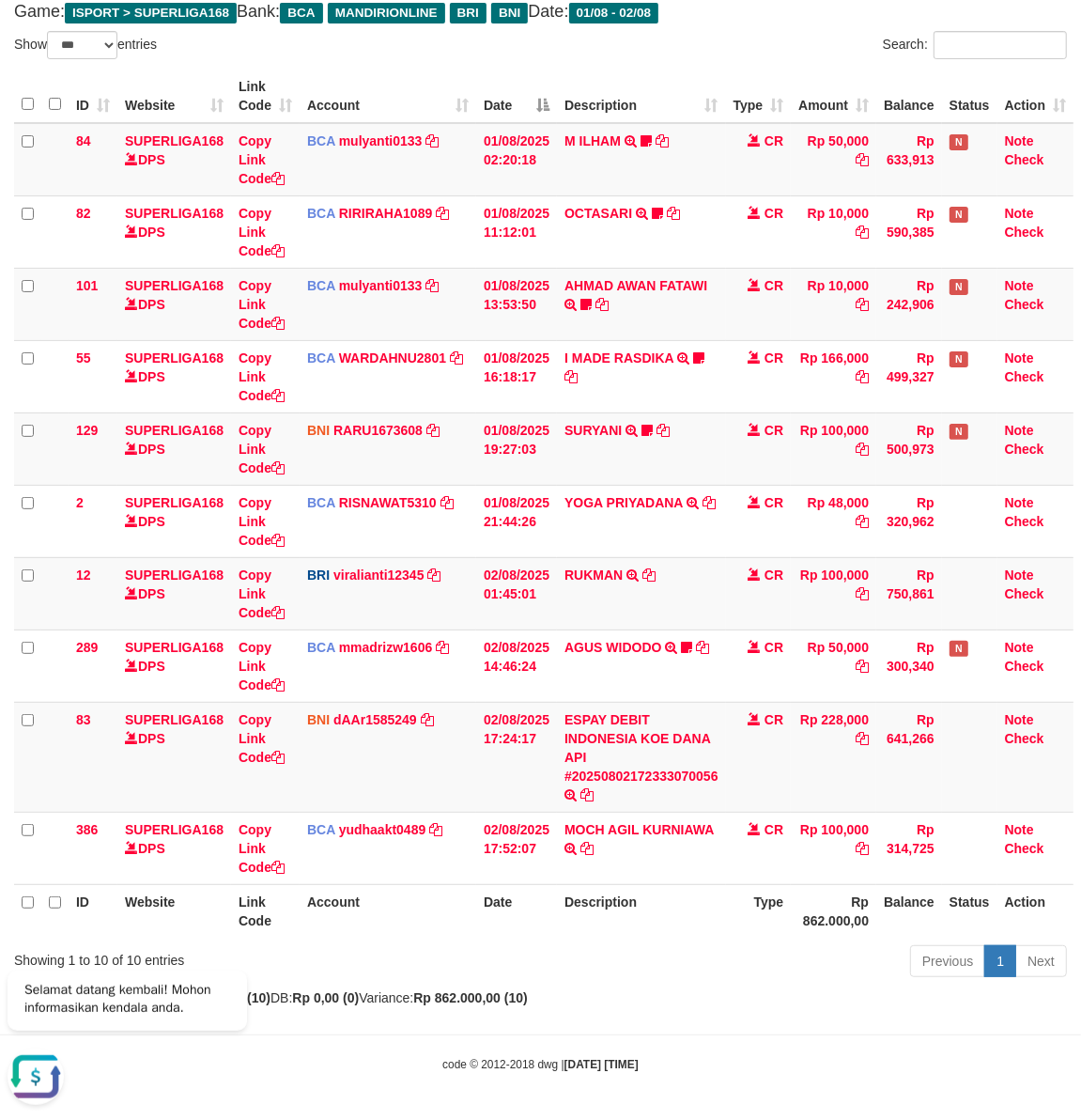 scroll, scrollTop: 0, scrollLeft: 0, axis: both 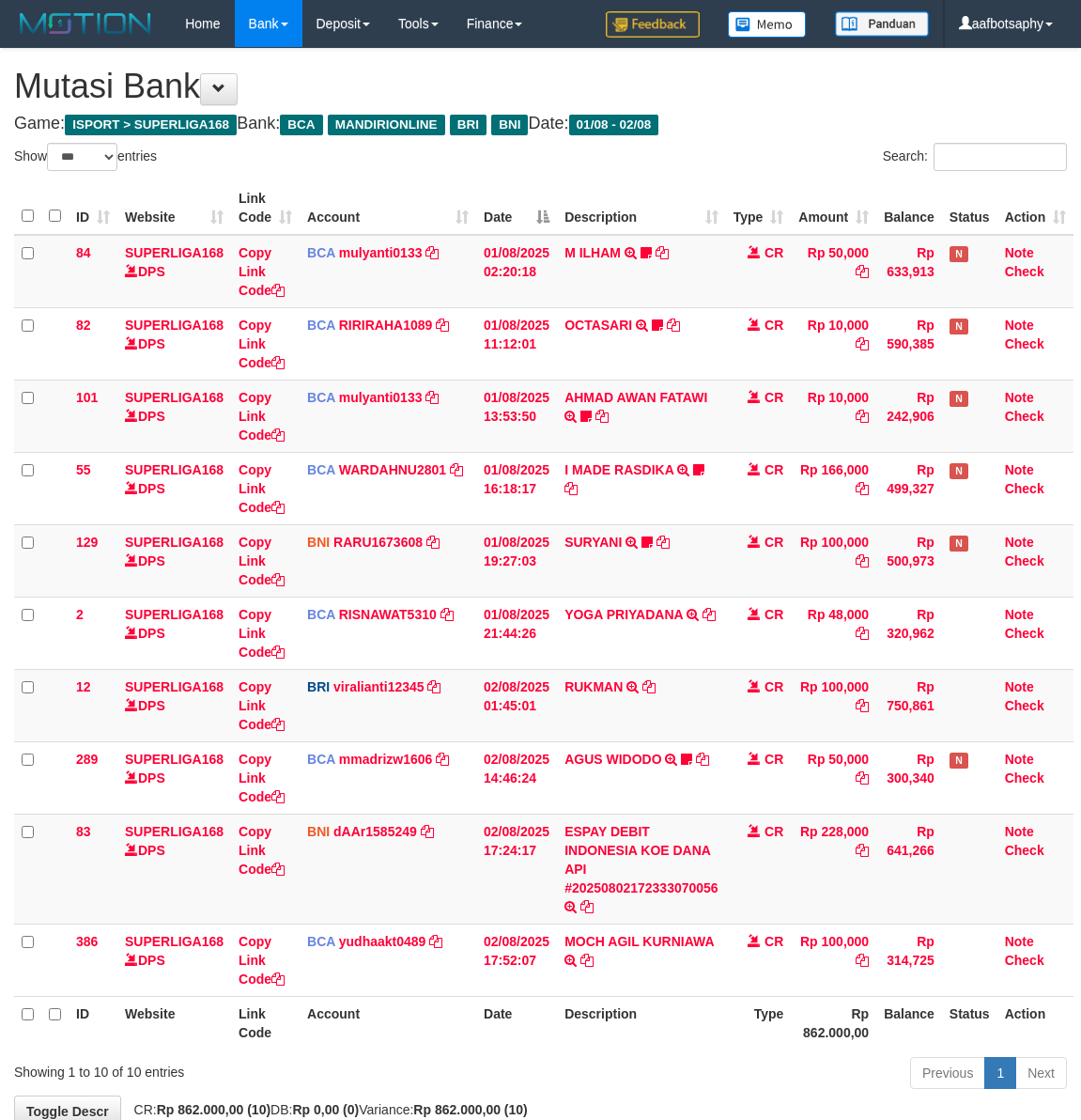 select on "***" 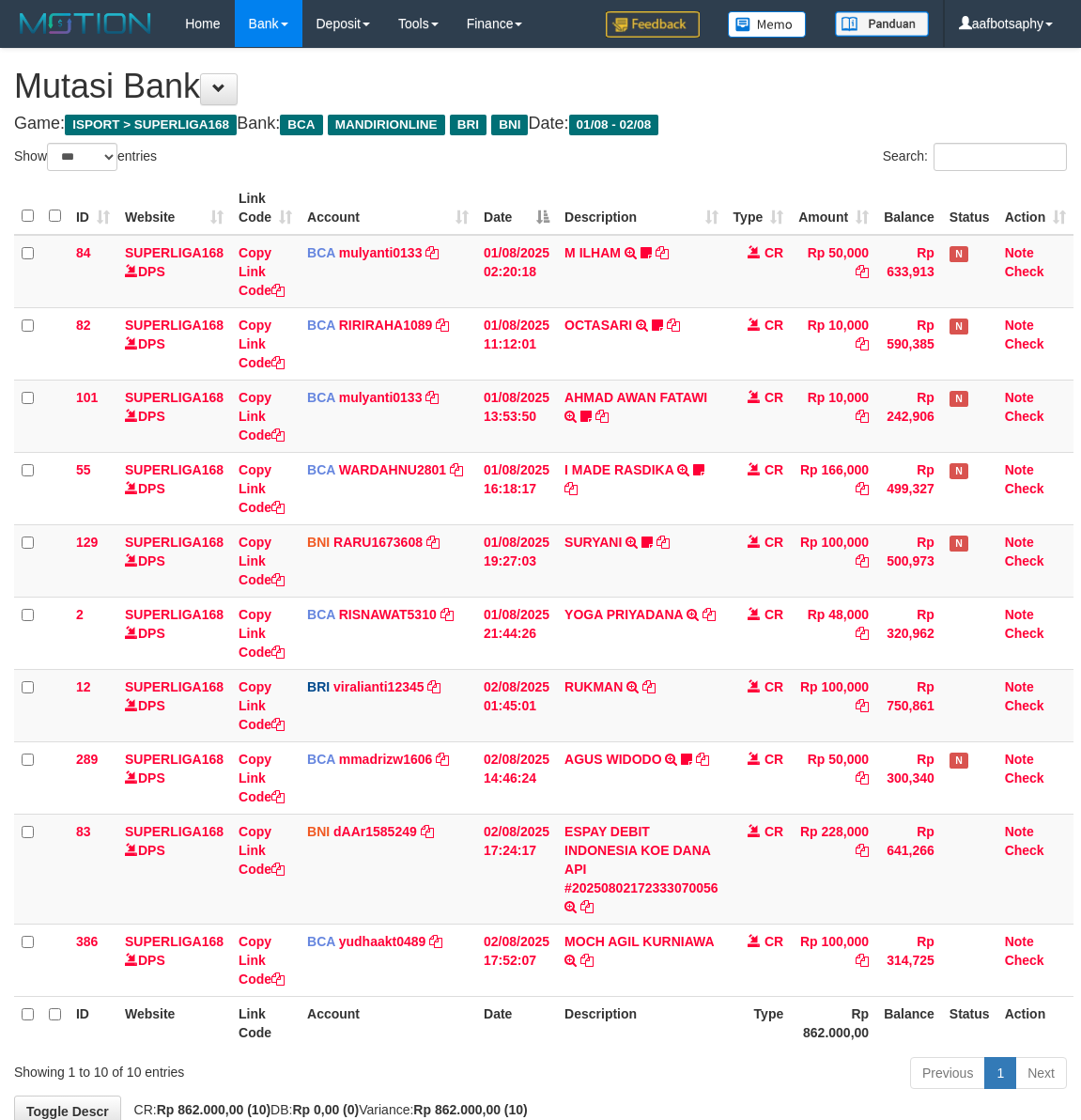 scroll, scrollTop: 114, scrollLeft: 0, axis: vertical 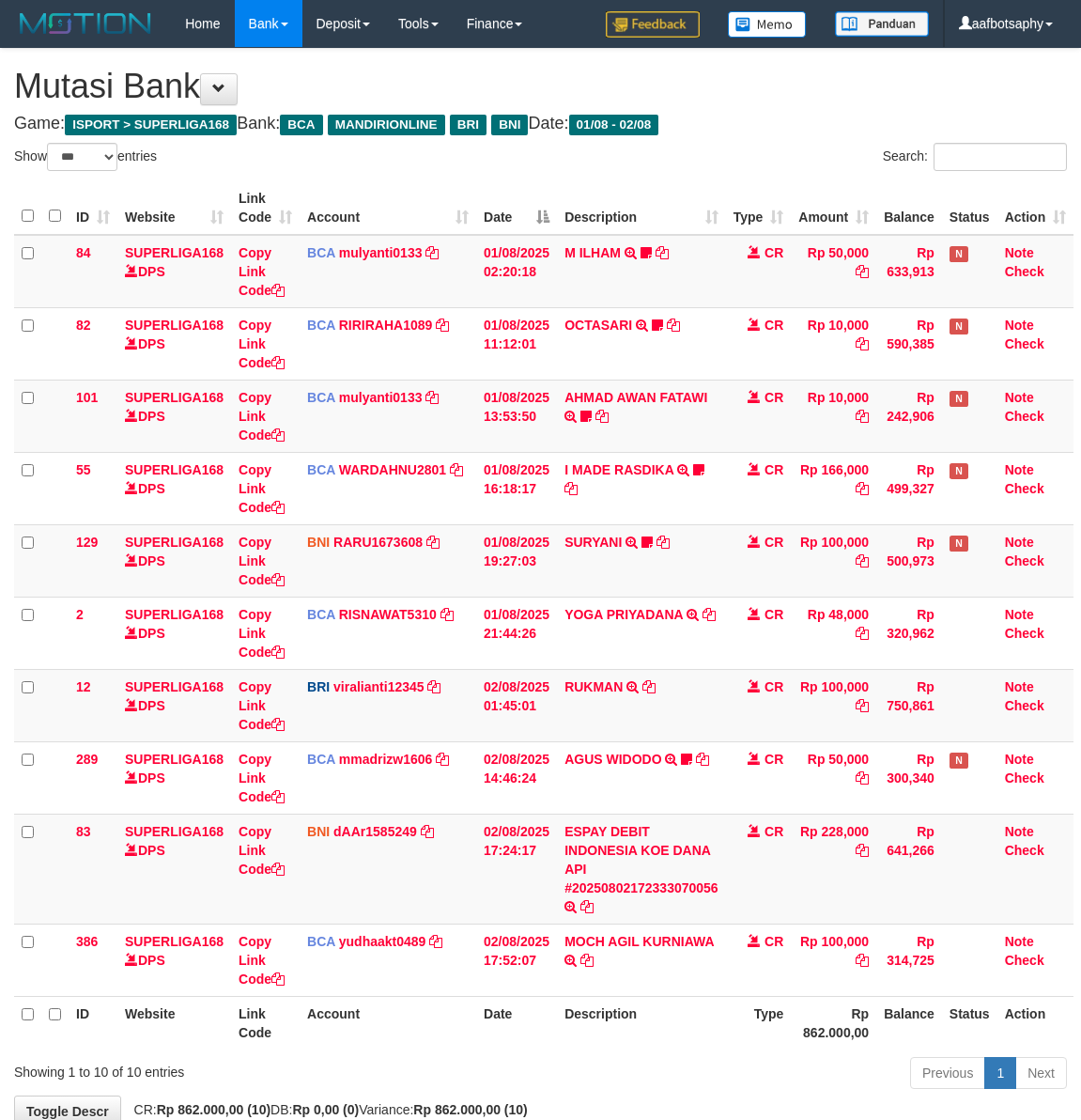 select on "***" 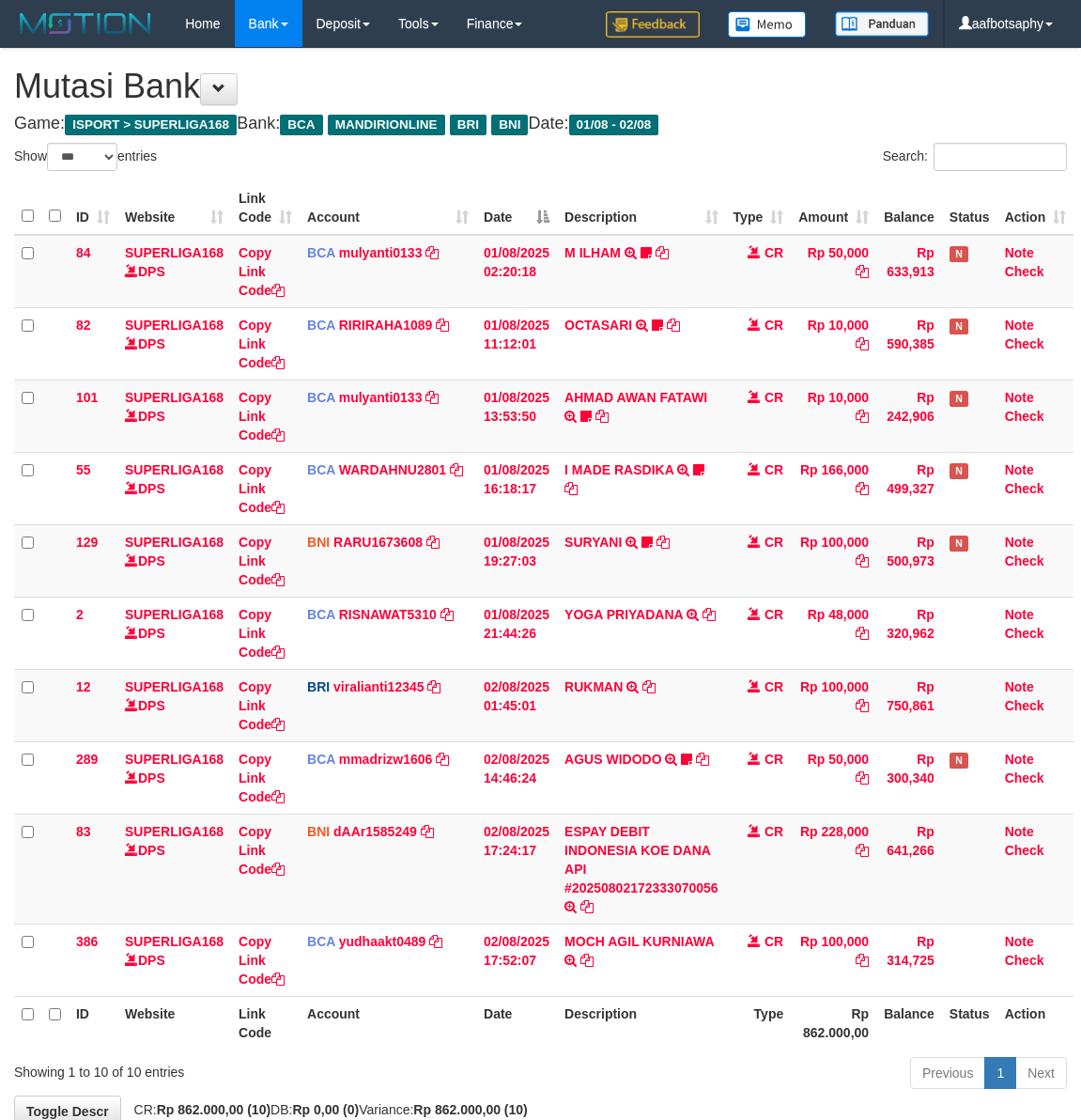 scroll, scrollTop: 114, scrollLeft: 0, axis: vertical 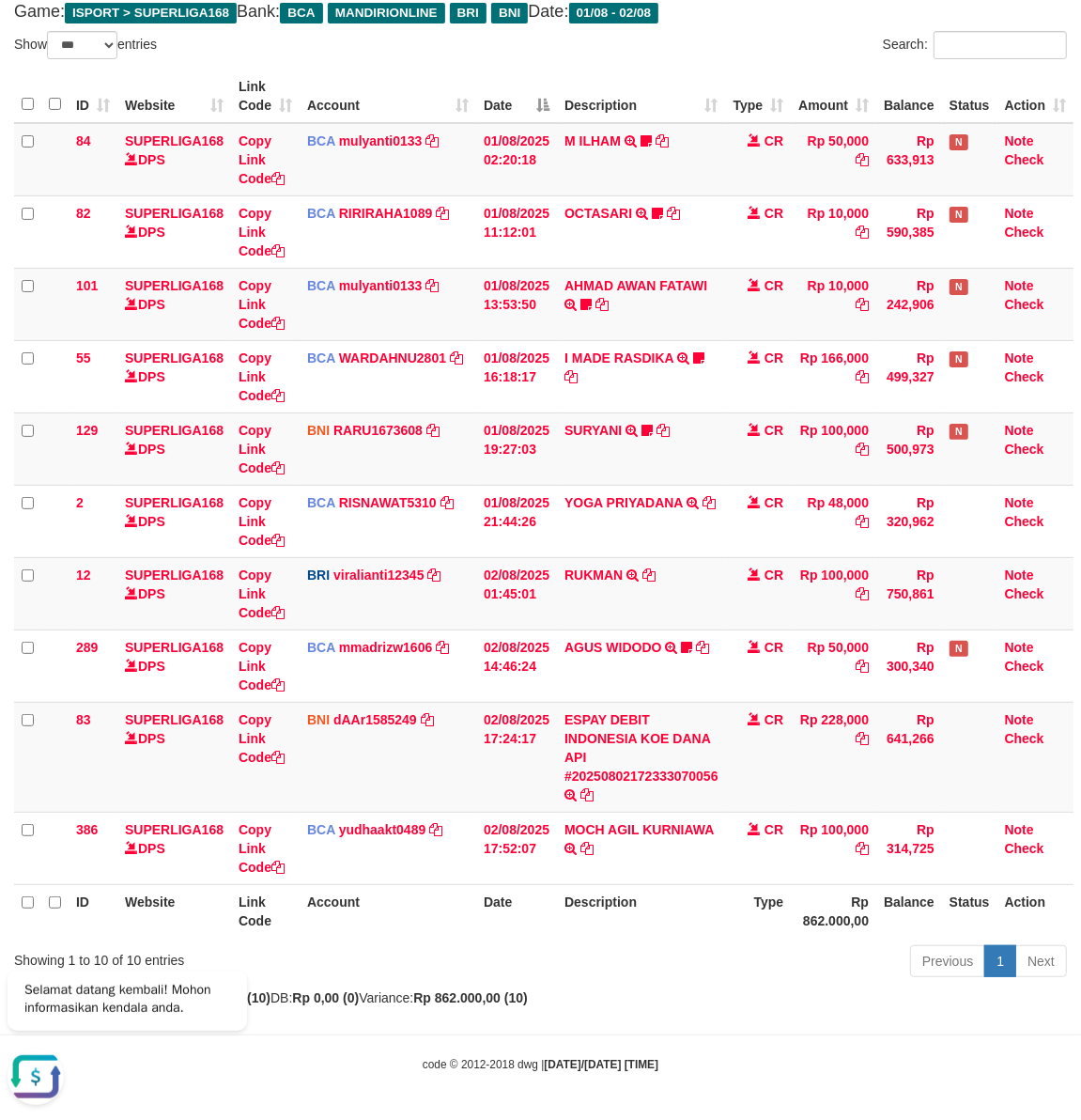 drag, startPoint x: 451, startPoint y: 947, endPoint x: 588, endPoint y: 932, distance: 137.8187 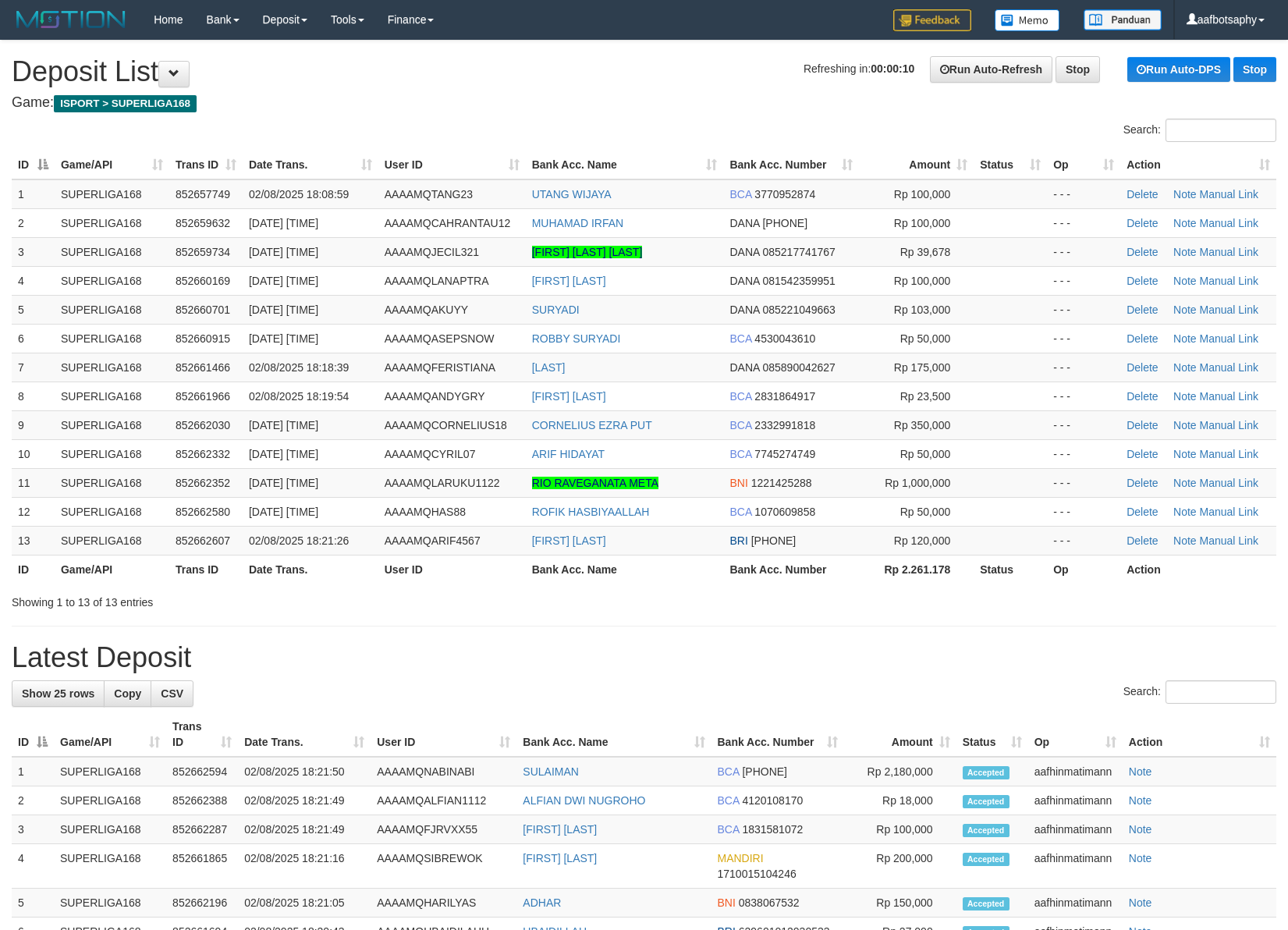 scroll, scrollTop: 0, scrollLeft: 0, axis: both 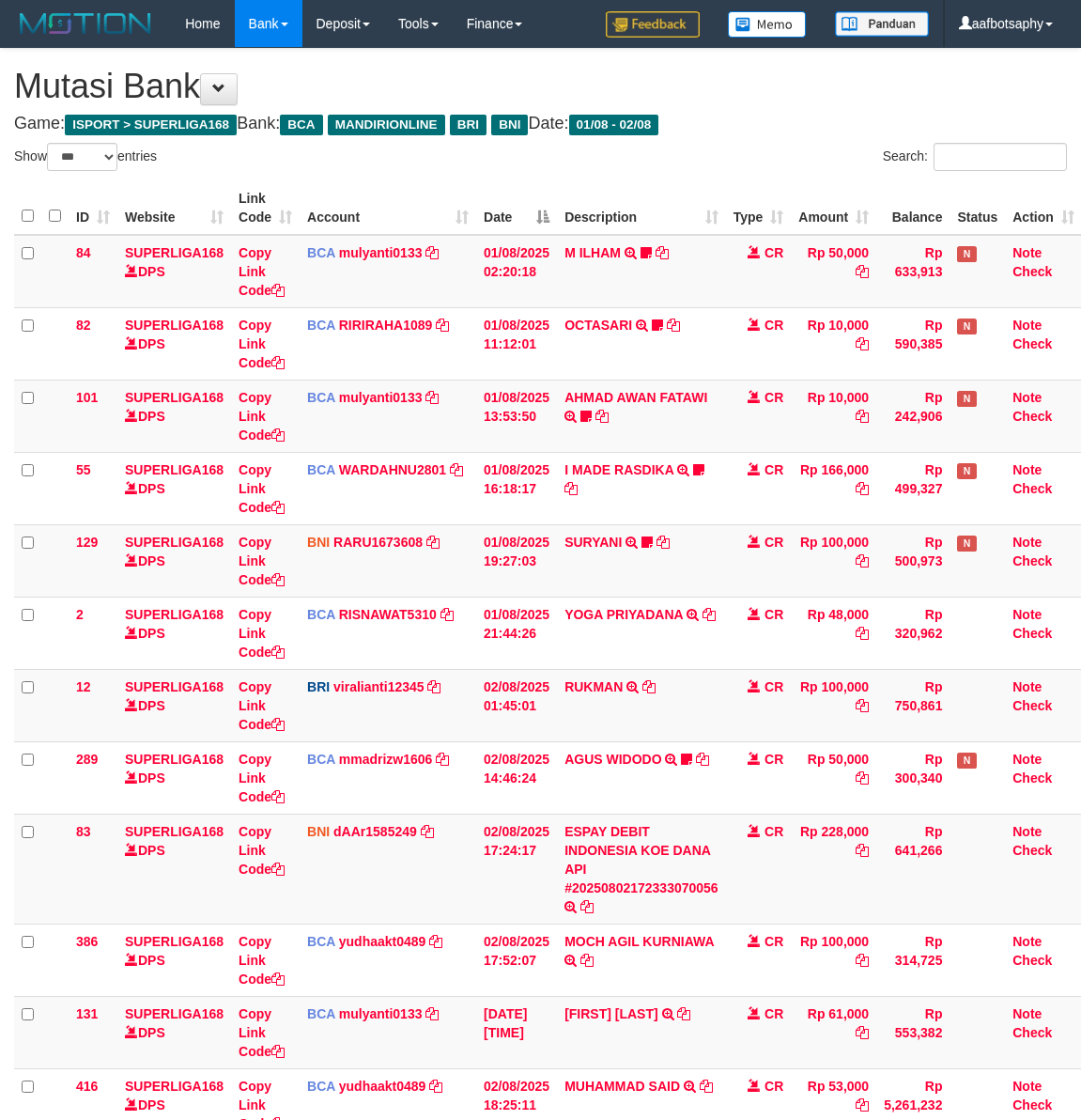 select on "***" 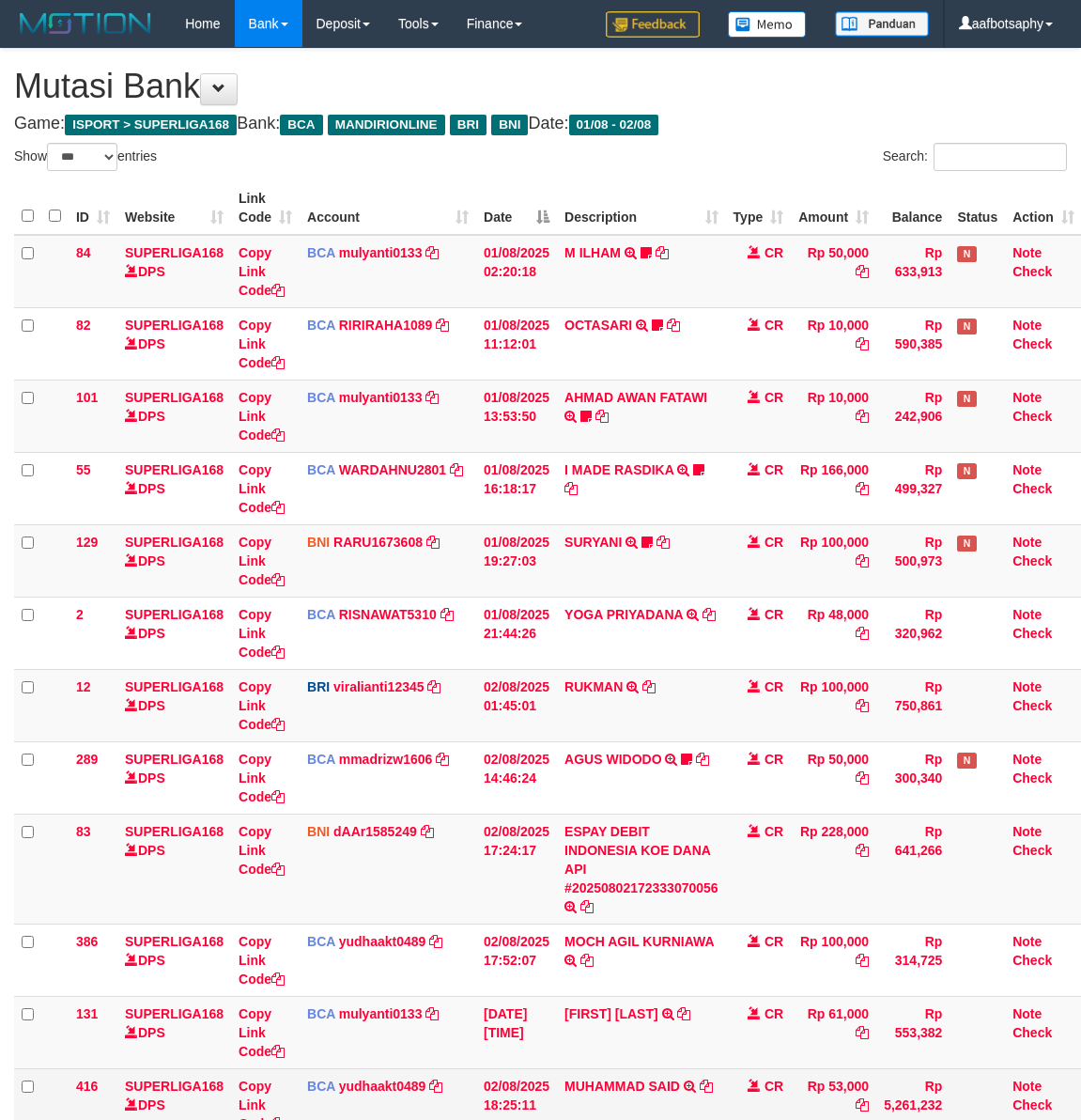 click on "MUHAMMAD SAID         TRSF E-BANKING CR 0208/FTSCY/WS95031
53000.00MUHAMMAD SAID" at bounding box center [641, 1104] 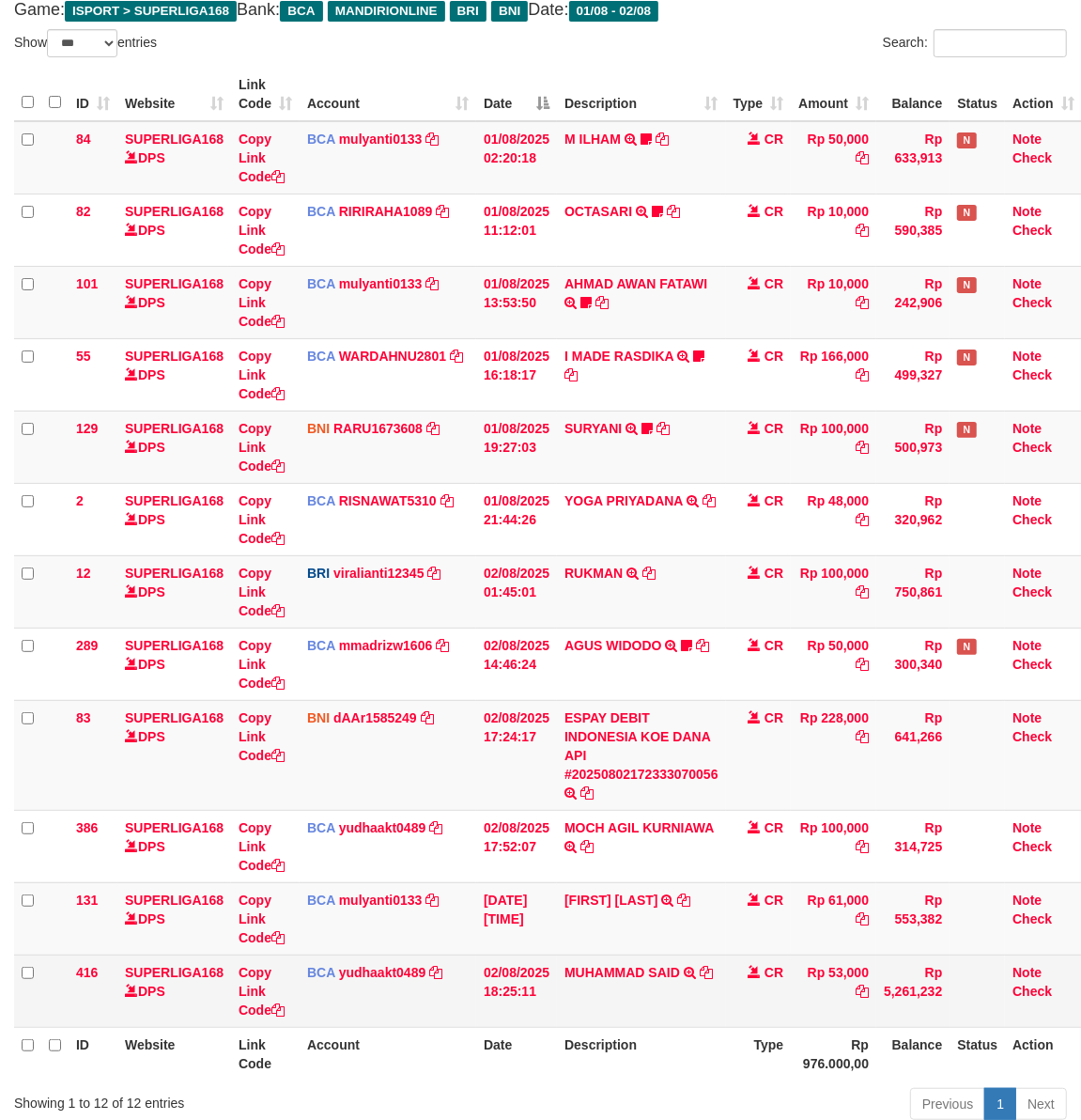 drag, startPoint x: 735, startPoint y: 999, endPoint x: 698, endPoint y: 988, distance: 38.600518 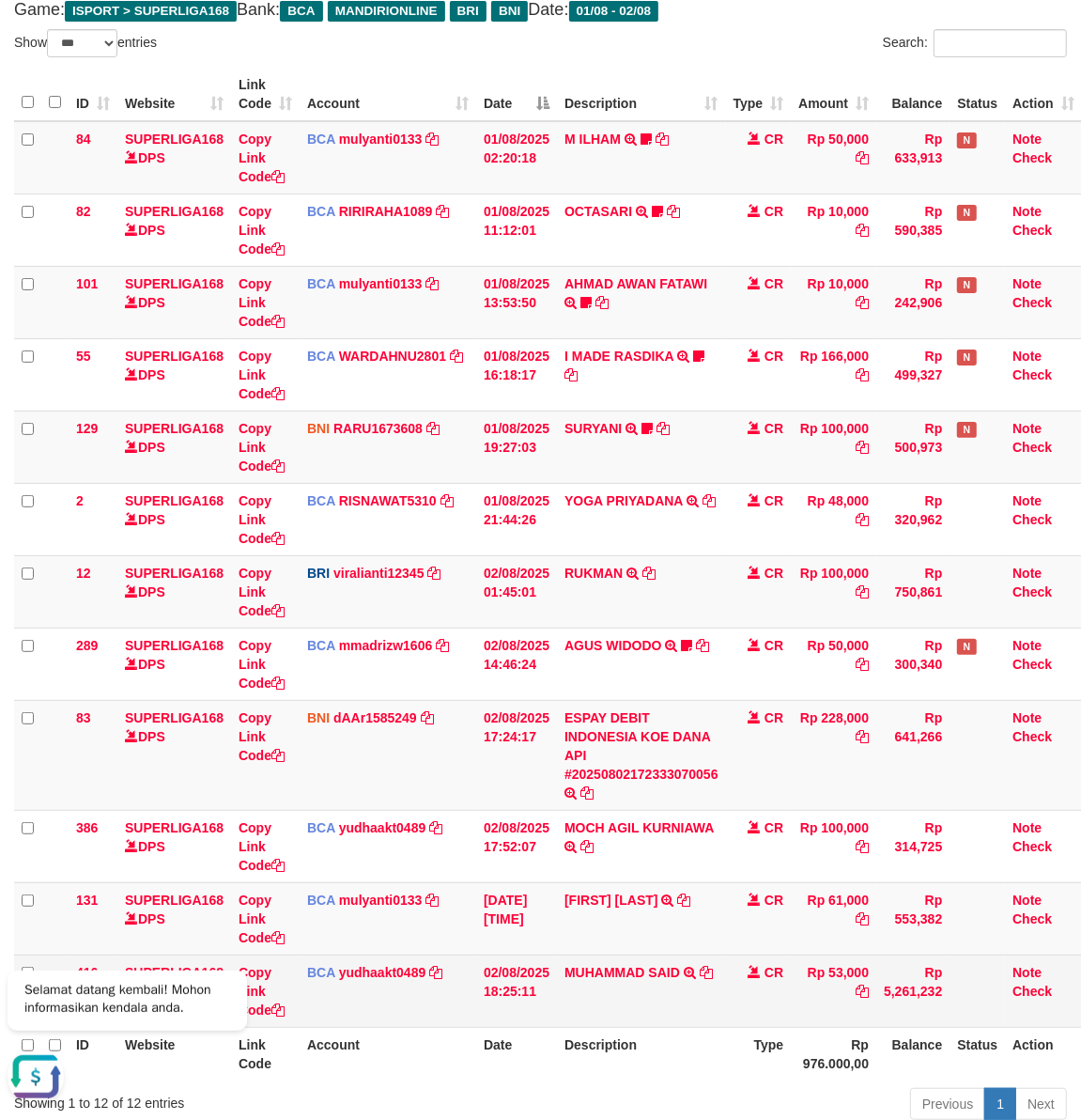 scroll, scrollTop: 0, scrollLeft: 0, axis: both 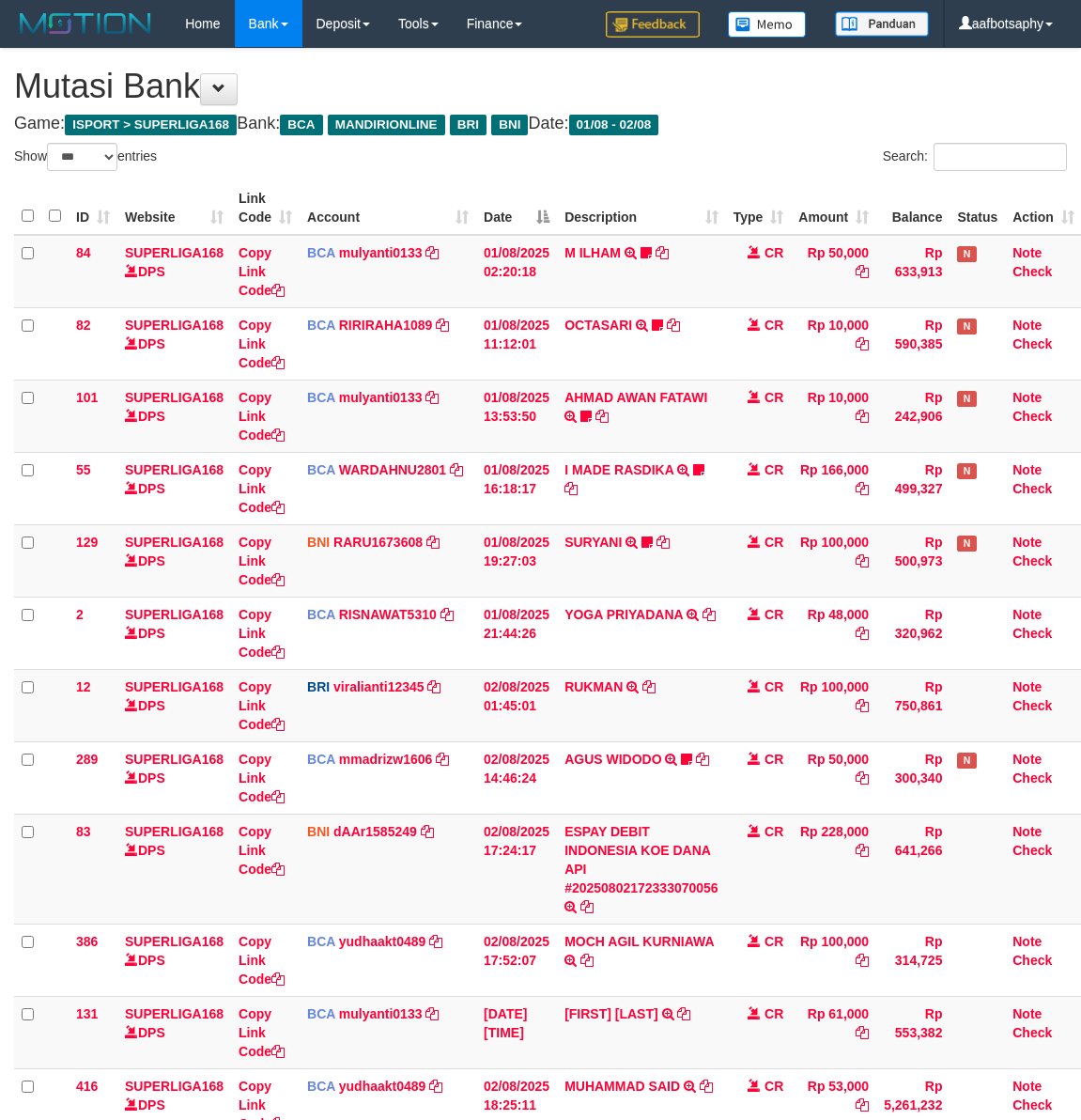 select on "***" 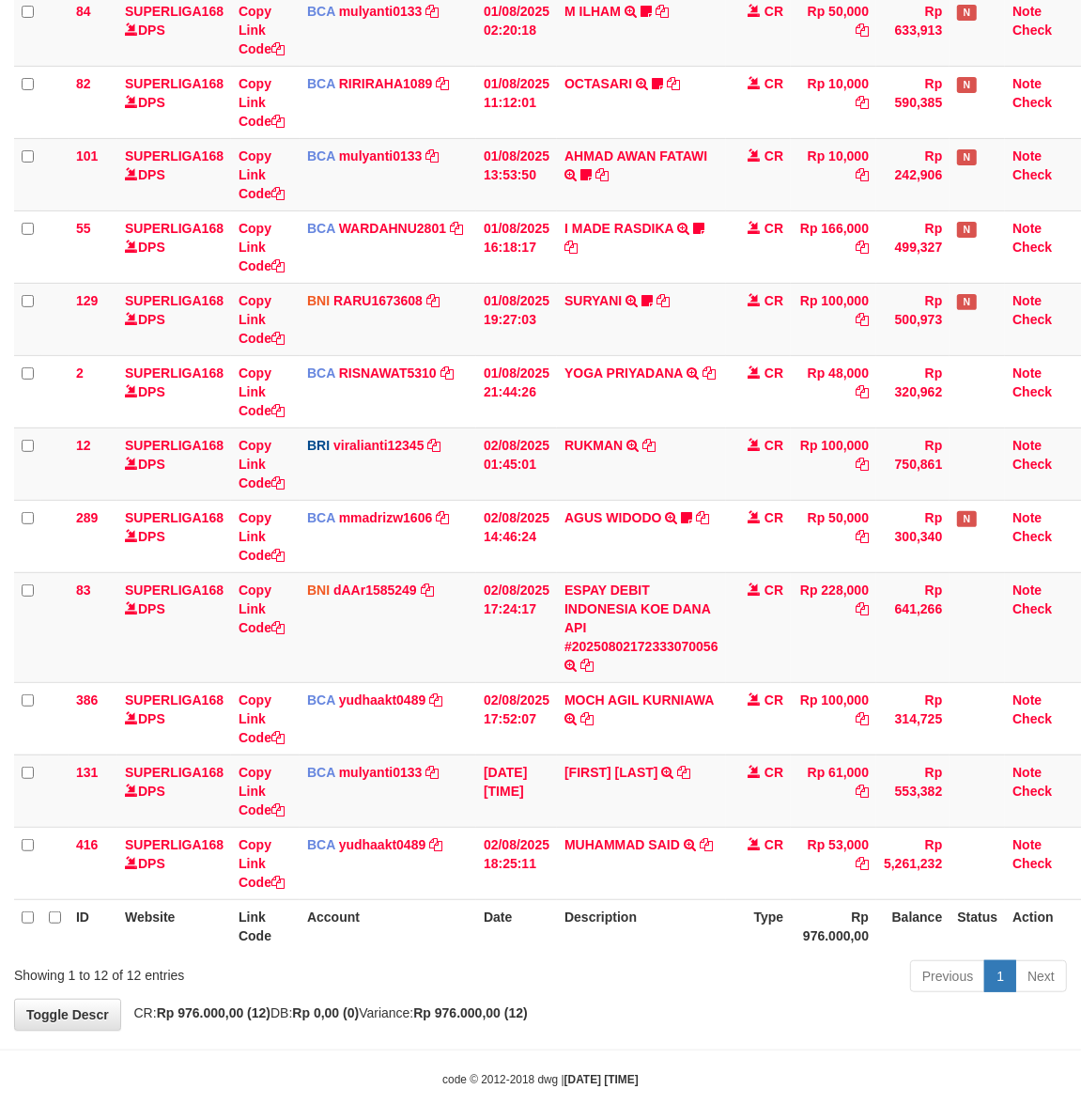 scroll, scrollTop: 258, scrollLeft: 0, axis: vertical 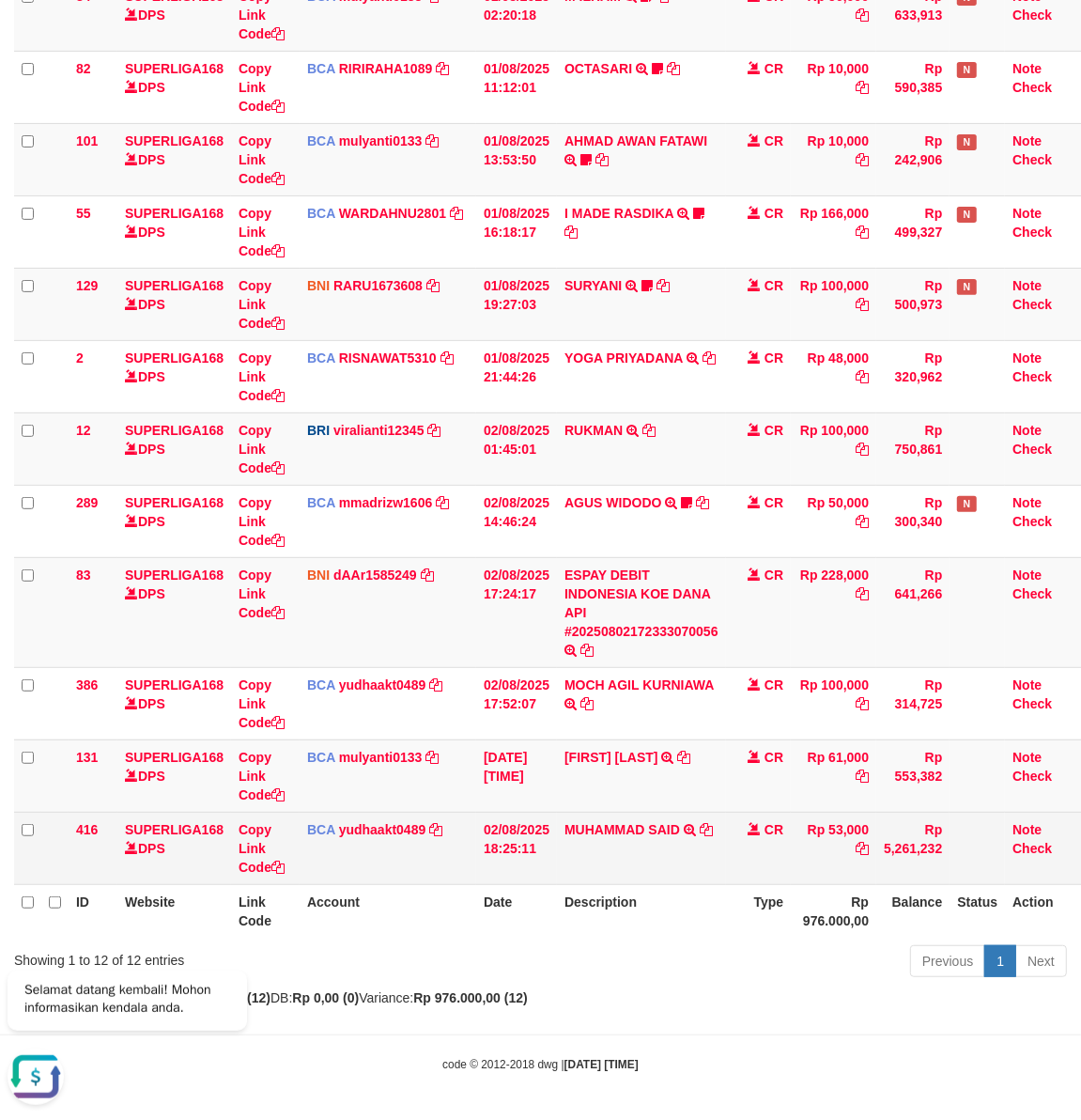 click on "MUHAMMAD SAID         TRSF E-BANKING CR 0208/FTSCY/WS95031
53000.00MUHAMMAD SAID" at bounding box center [641, 848] 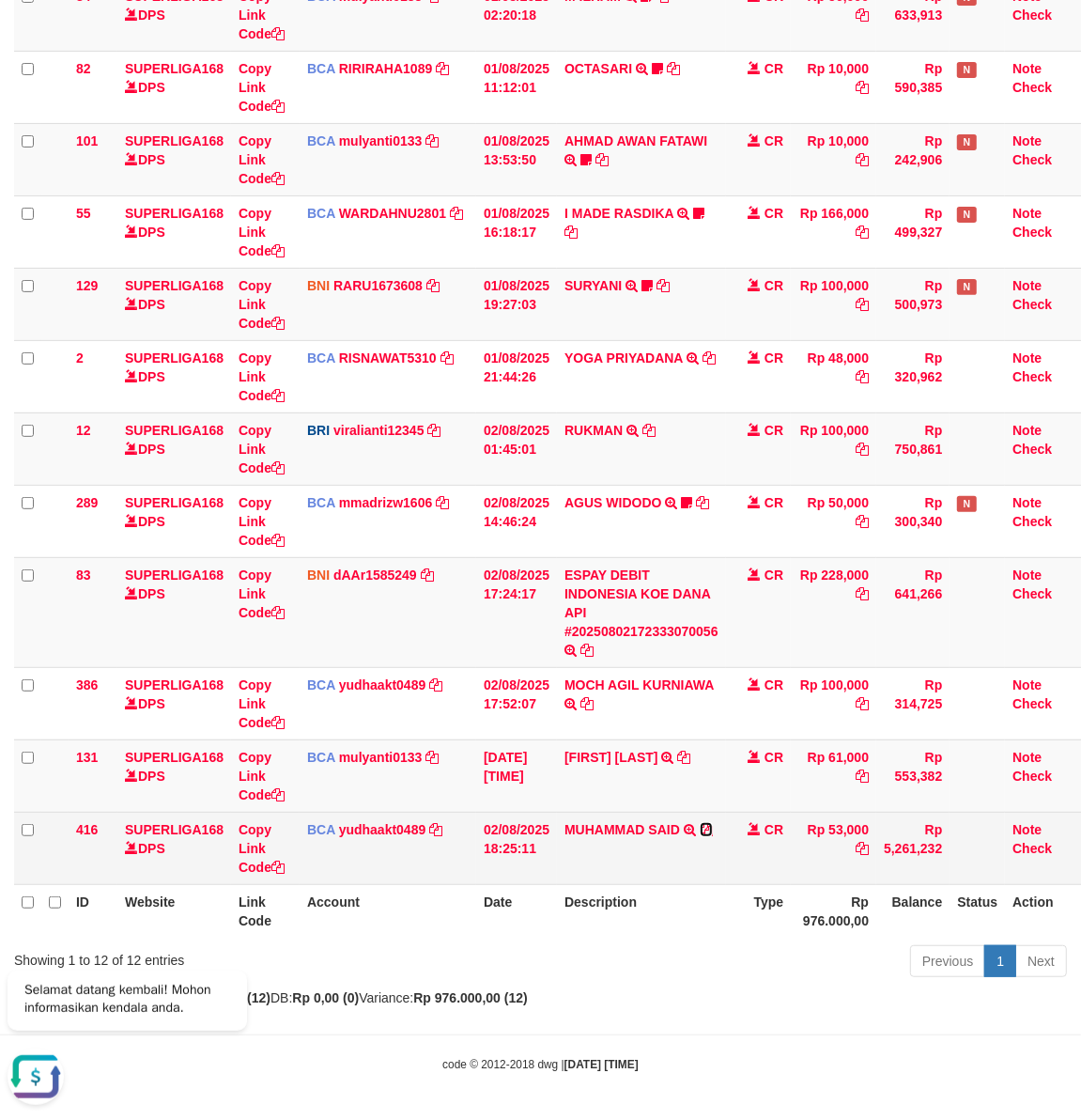 click at bounding box center [706, 830] 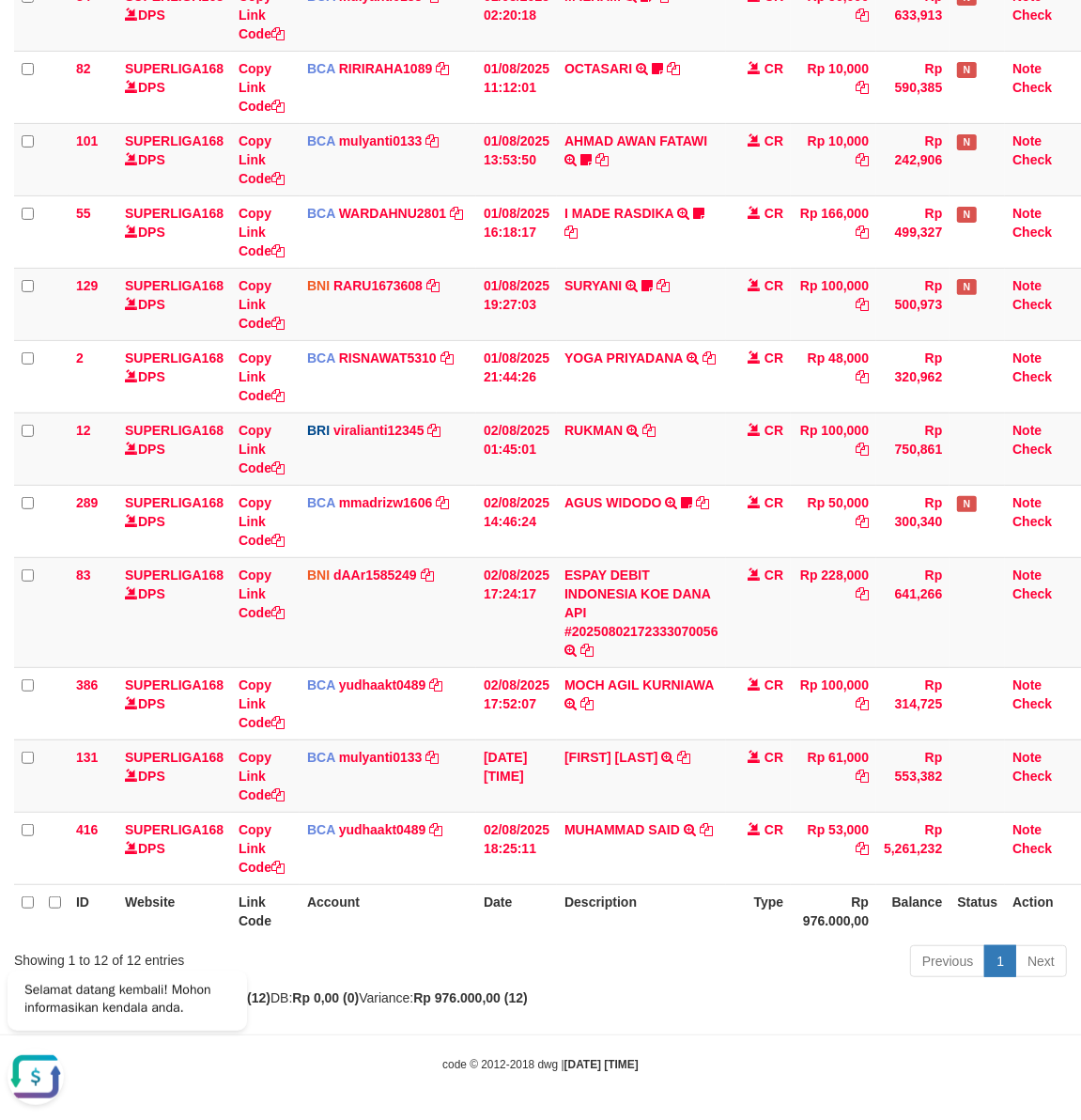 drag, startPoint x: 825, startPoint y: 833, endPoint x: 687, endPoint y: 897, distance: 152.11837 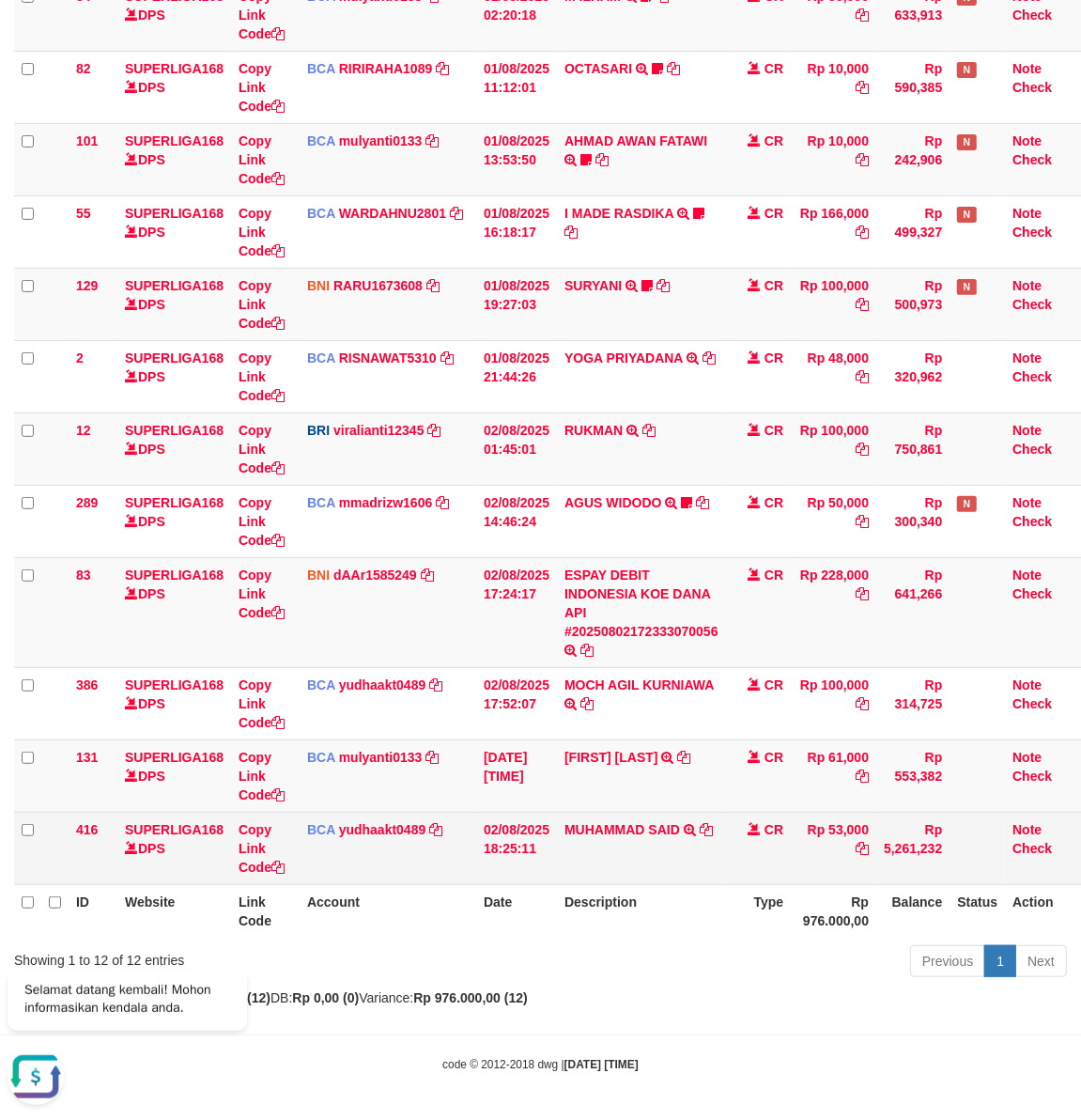drag, startPoint x: 687, startPoint y: 891, endPoint x: 703, endPoint y: 879, distance: 20 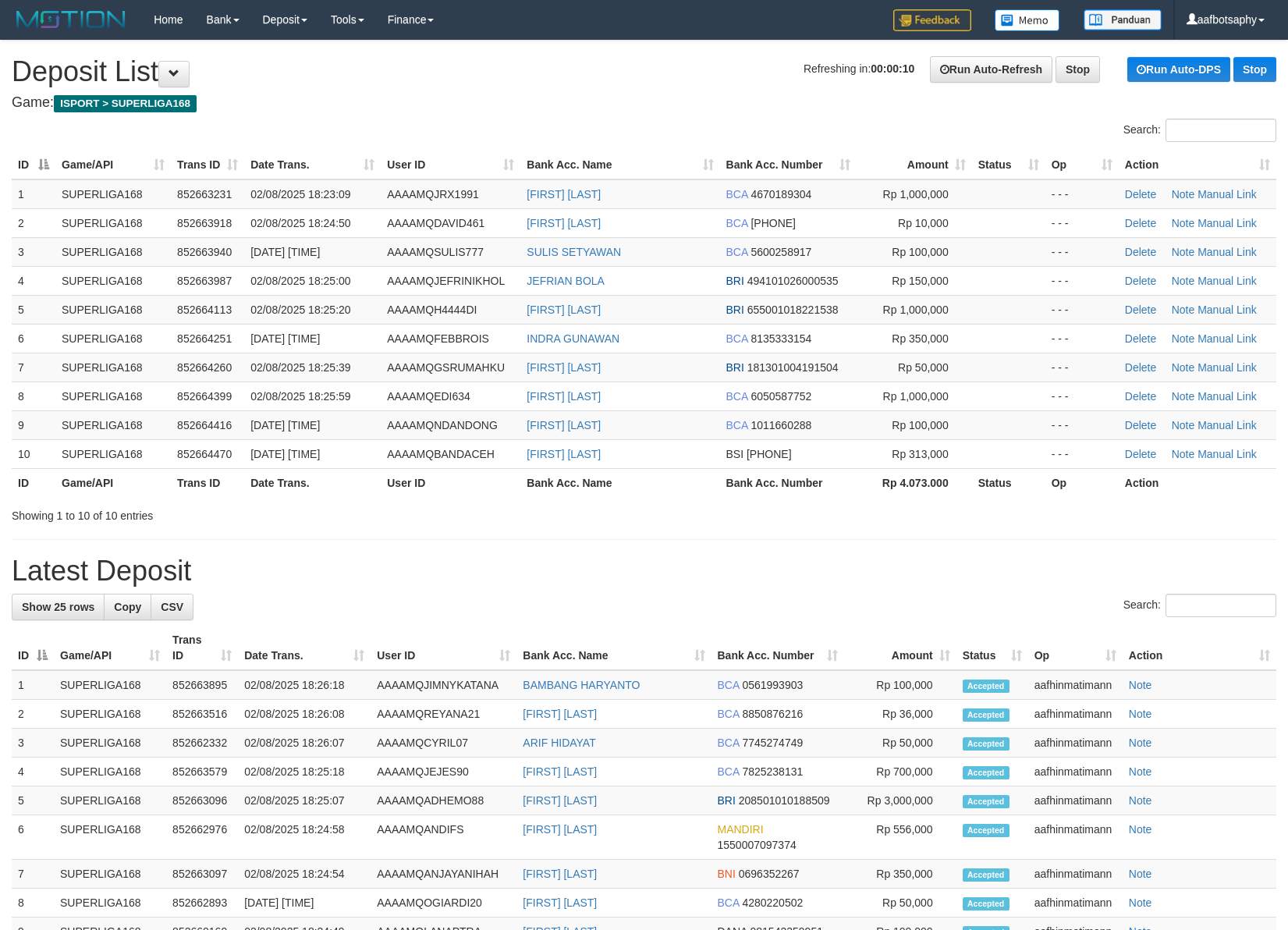 scroll, scrollTop: 0, scrollLeft: 0, axis: both 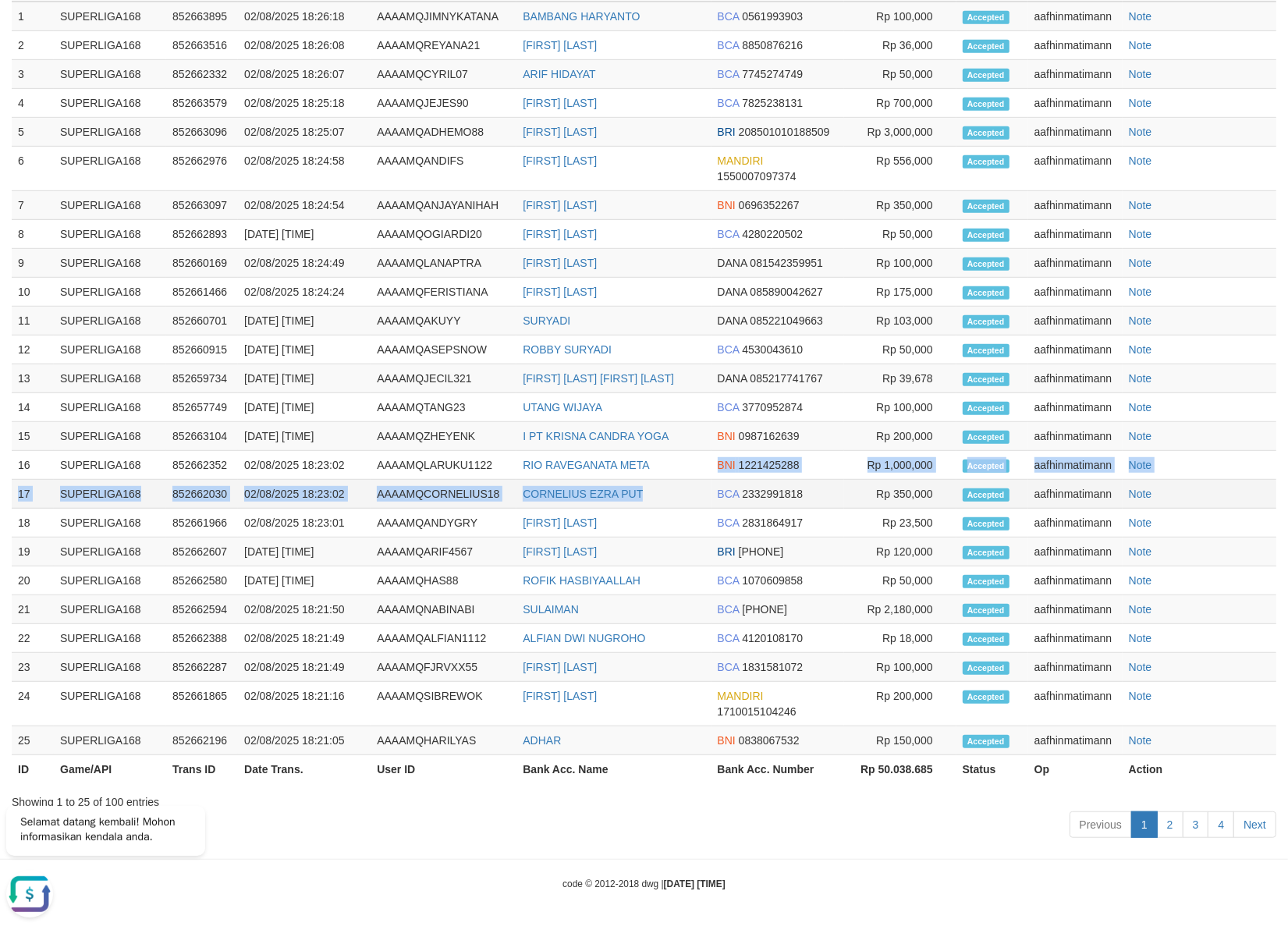 drag, startPoint x: 644, startPoint y: 474, endPoint x: 644, endPoint y: 493, distance: 19 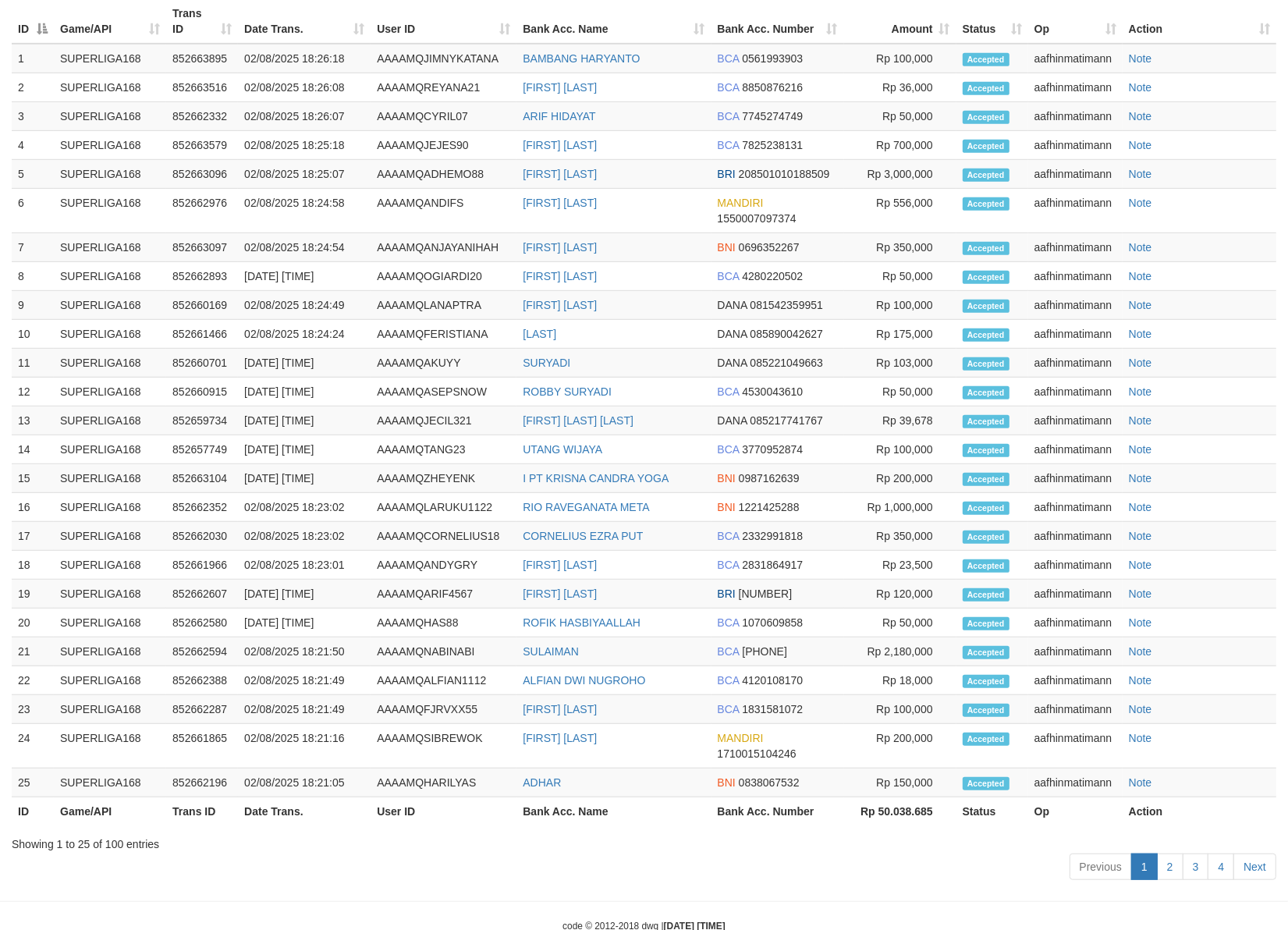 scroll, scrollTop: 689, scrollLeft: 0, axis: vertical 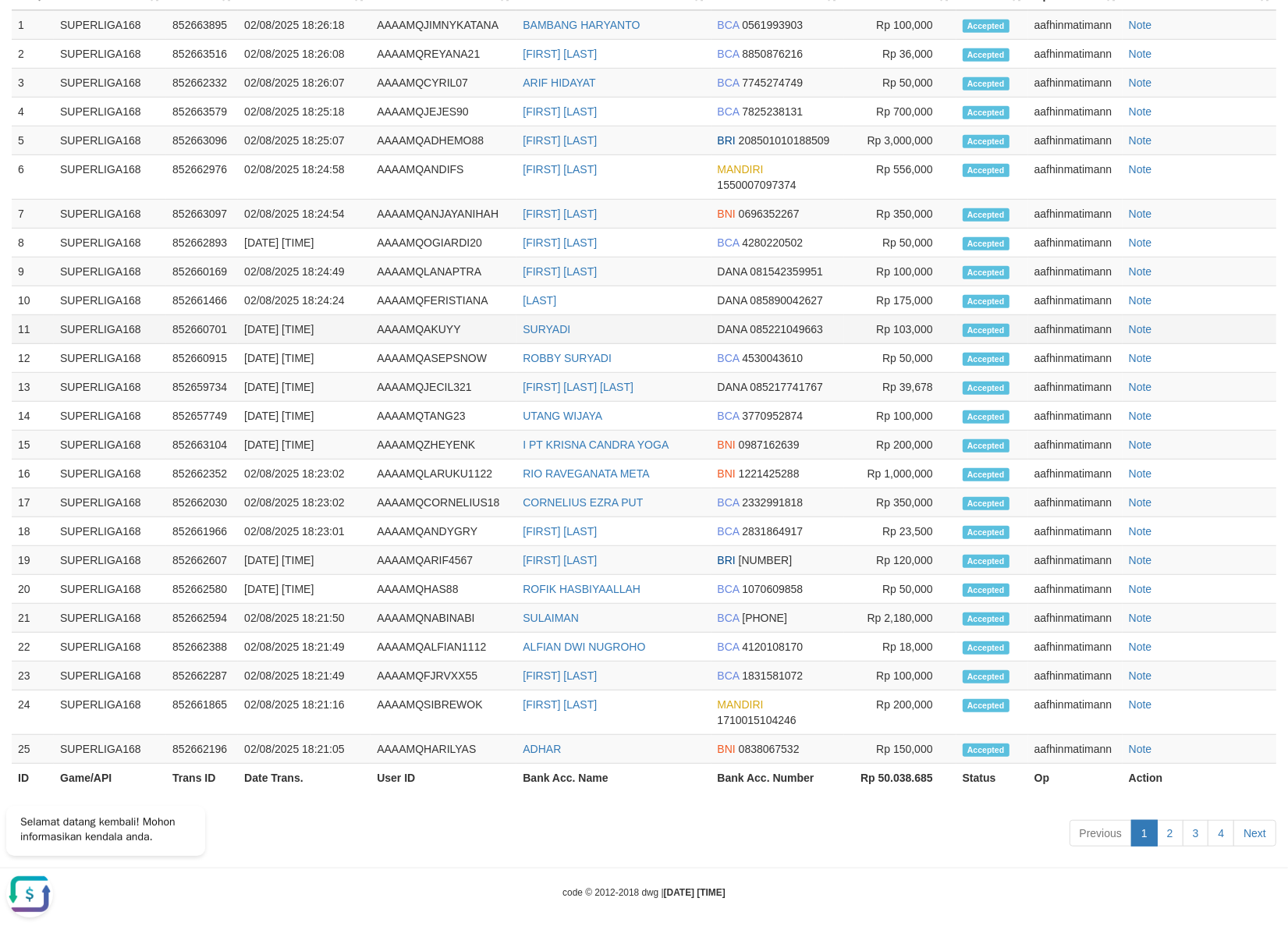 drag, startPoint x: 637, startPoint y: 342, endPoint x: 644, endPoint y: 328, distance: 15.652476 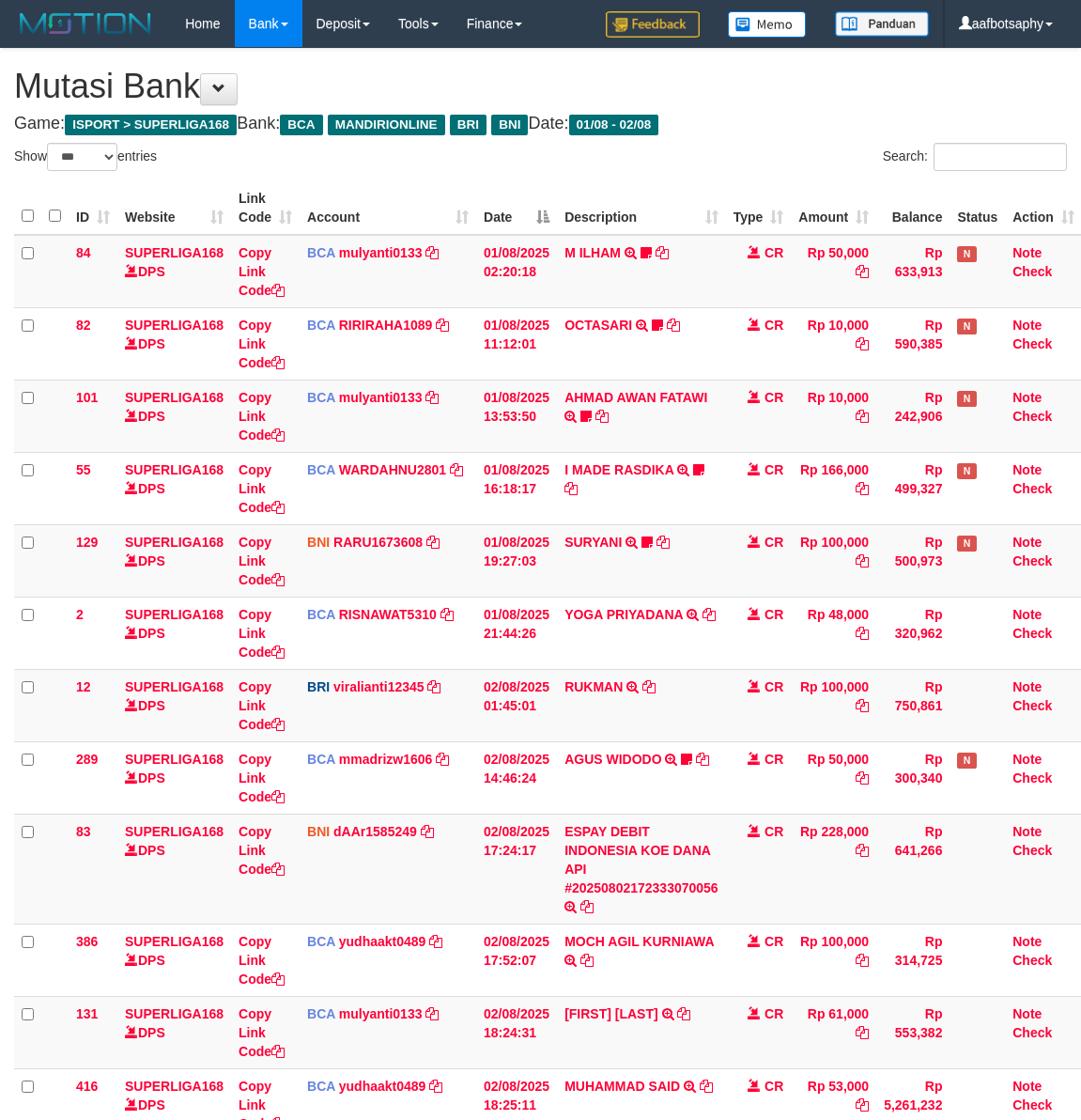 select on "***" 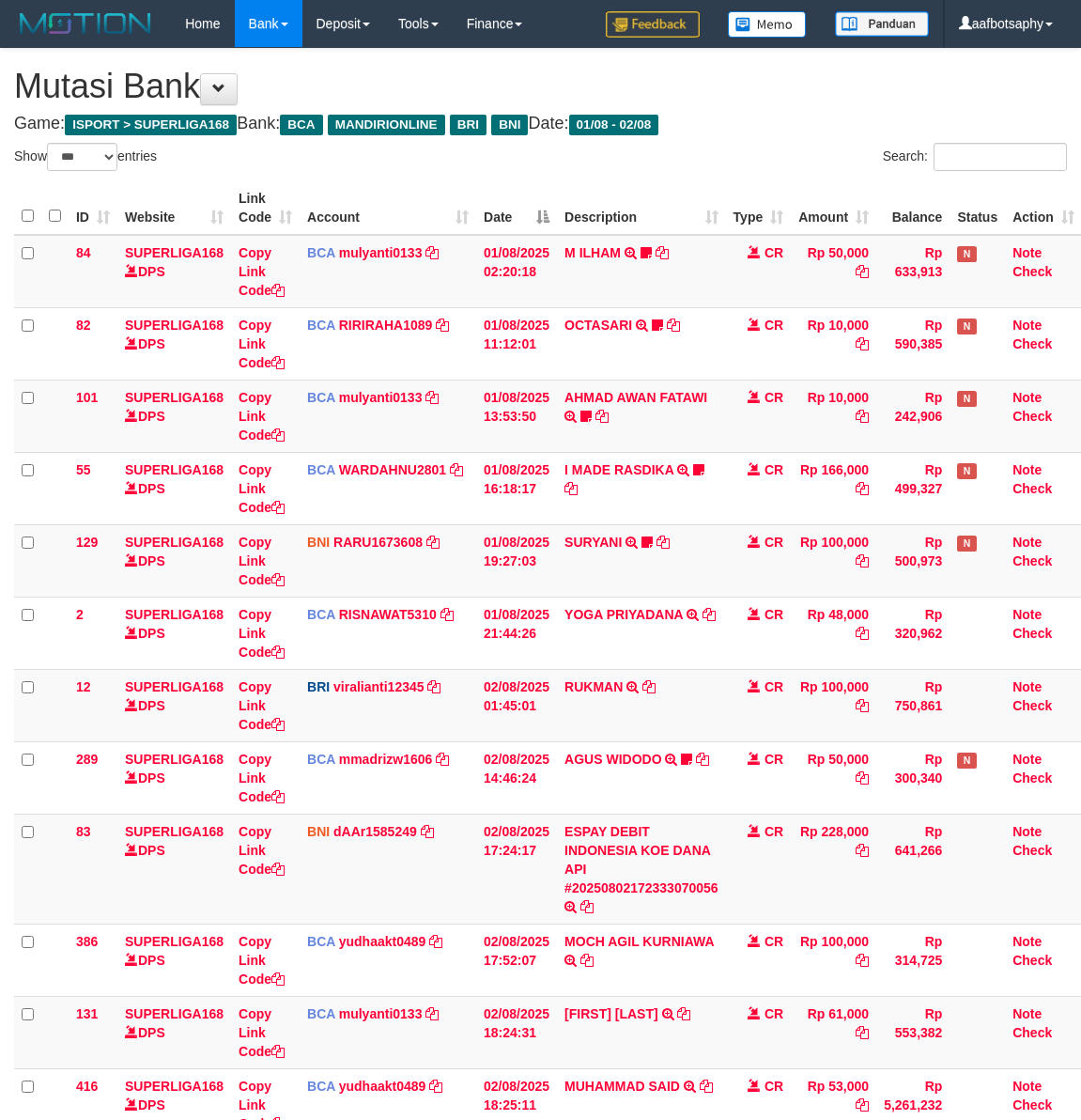 scroll, scrollTop: 219, scrollLeft: 0, axis: vertical 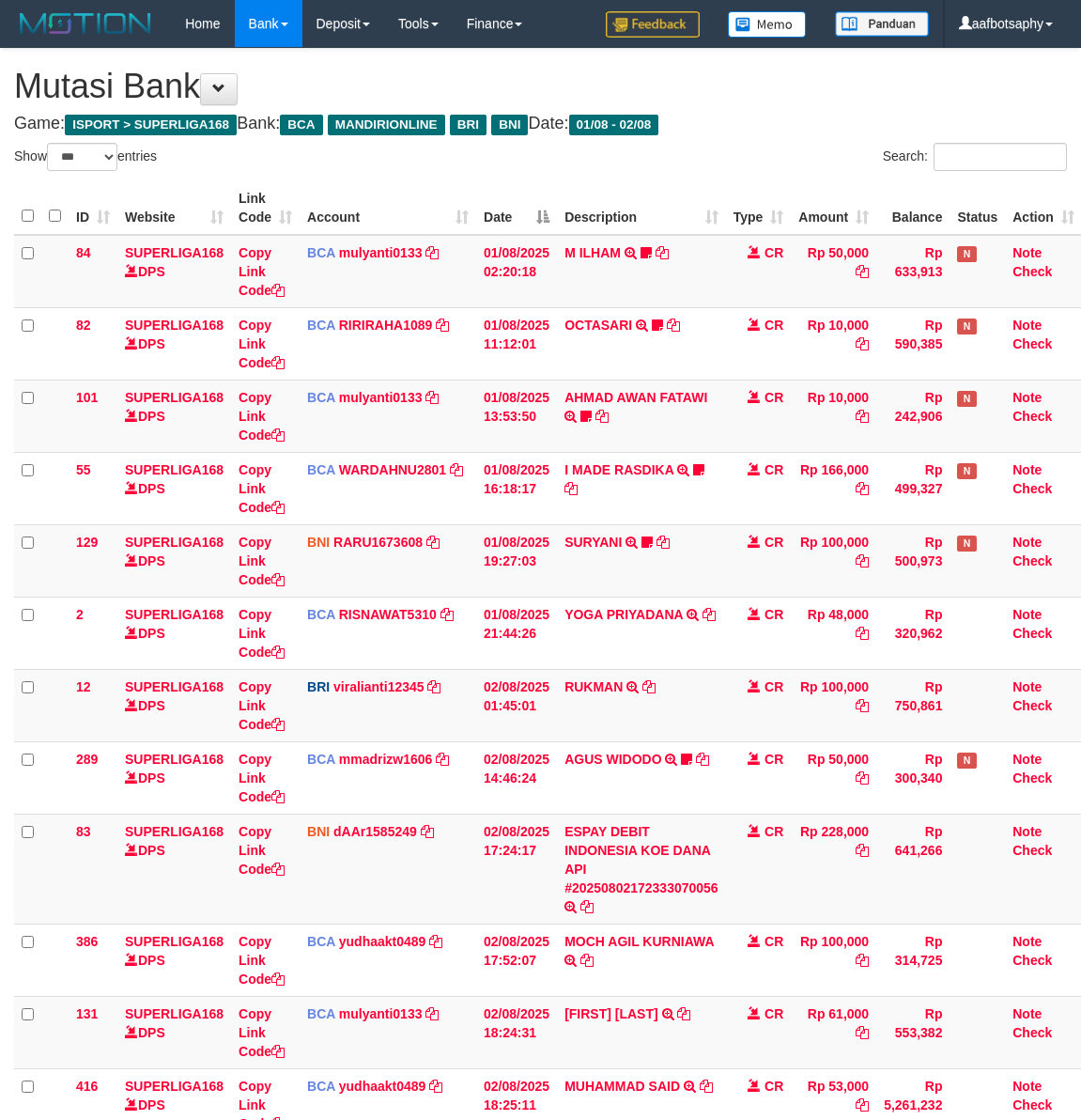 select on "***" 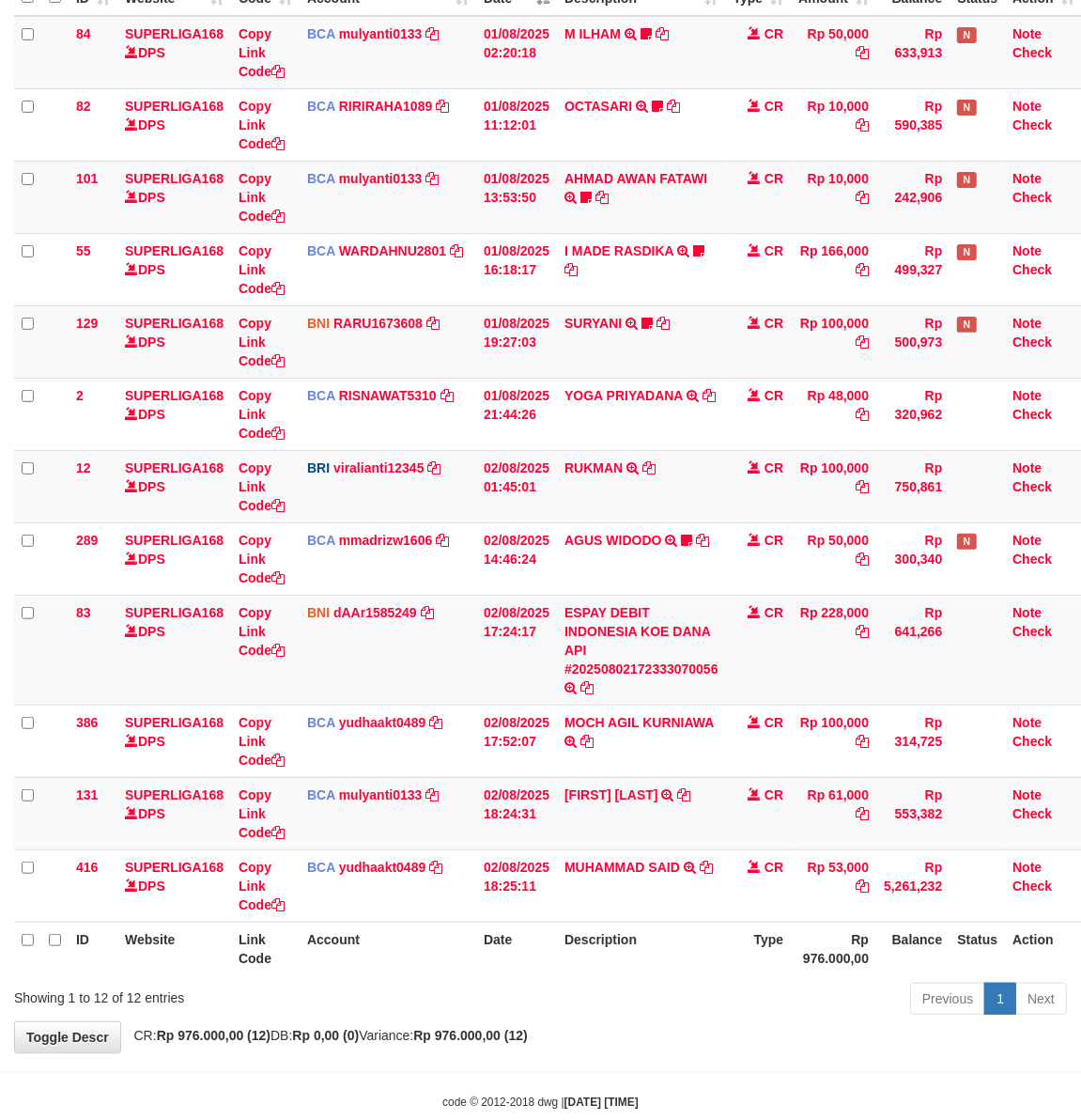 scroll, scrollTop: 258, scrollLeft: 0, axis: vertical 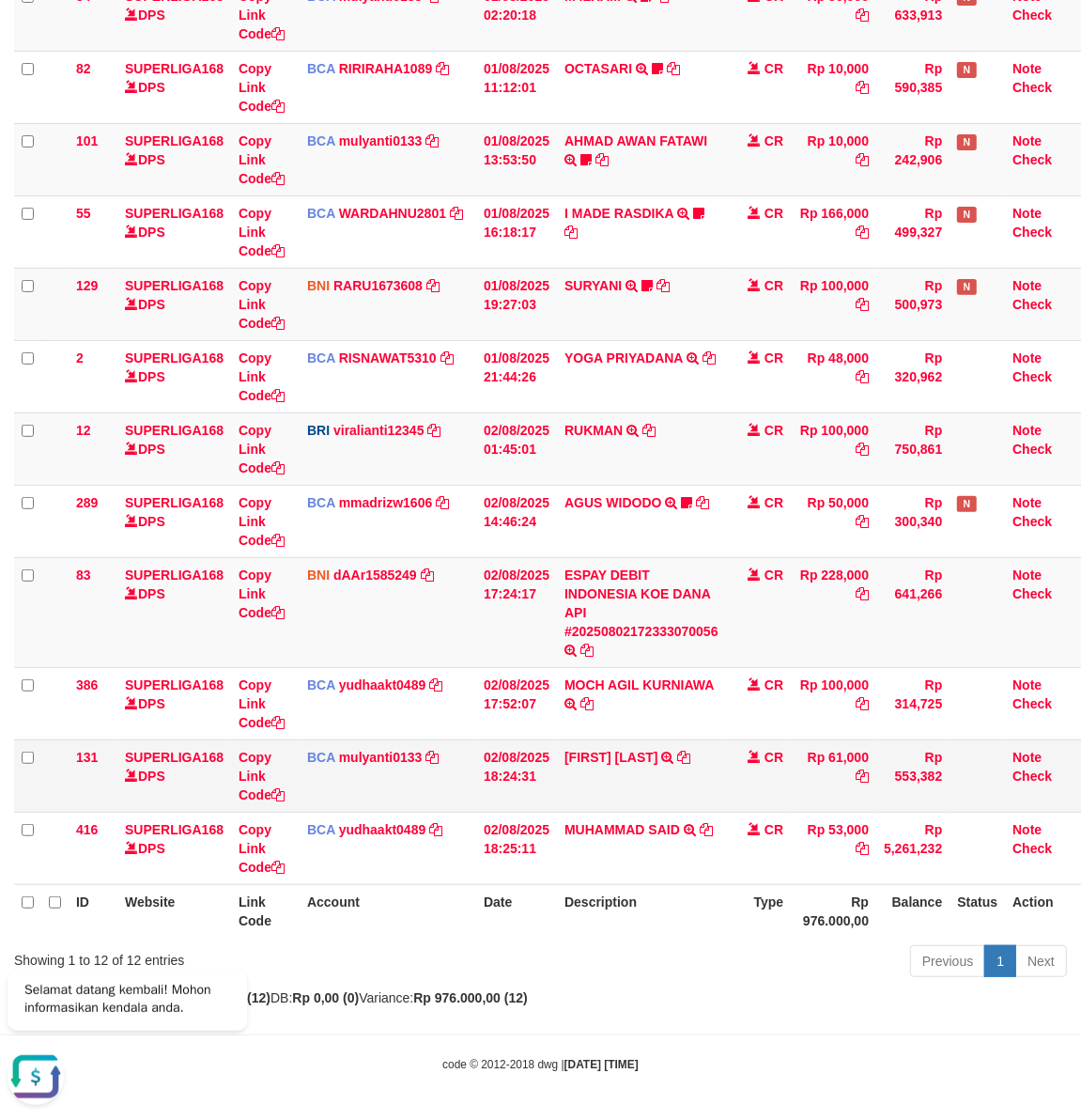click on "IQBAL DHUHA         TRSF E-BANKING CR 0208/FTSCY/WS95051
61000.002025080264801544 TRFDN-IQBAL DHUHA ESPAY DEBIT INDONE" at bounding box center (641, 775) 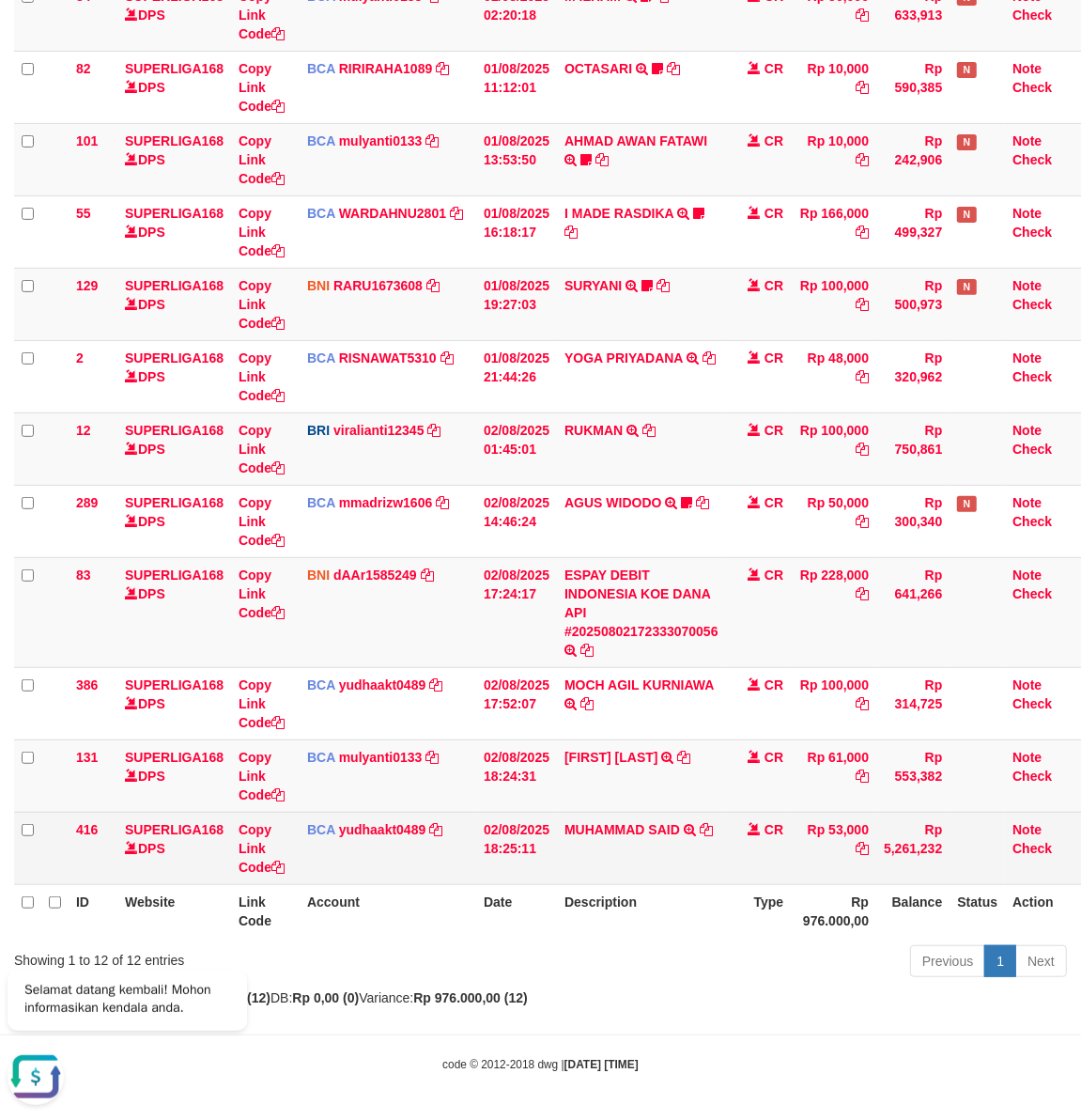 click on "84
SUPERLIGA168    DPS
Copy Link Code
BCA
mulyanti0133
DPS
MULYANTI
mutasi_20250801_4495 | 84
mutasi_20250801_4495 | 84
01/08/2025 02:20:18
M ILHAM            TRSF E-BANKING CR 0108/FTSCY/WS95031
50000.00M ILHAM    inuyassa11
BLOM VERIF AND LOGIN
CR
Rp 50,000
Rp 633,913
N
Note
Check
82
SUPERLIGA168    DPS
Copy Link Code
BCA
RIRIRAHA1089
DPS
RIRI RAHAYU" at bounding box center (548, 431) 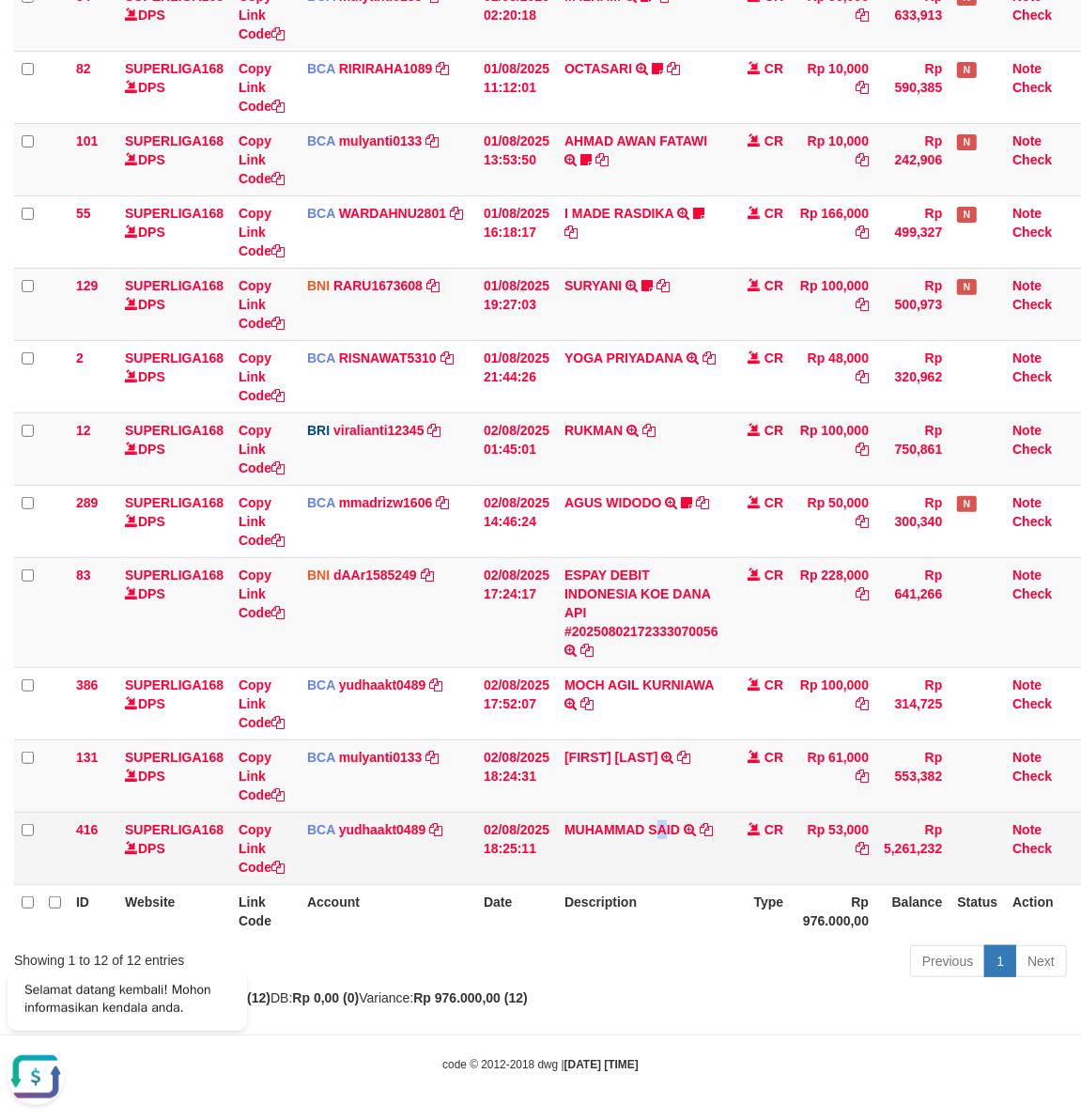 drag, startPoint x: 653, startPoint y: 817, endPoint x: 742, endPoint y: 814, distance: 89.050547 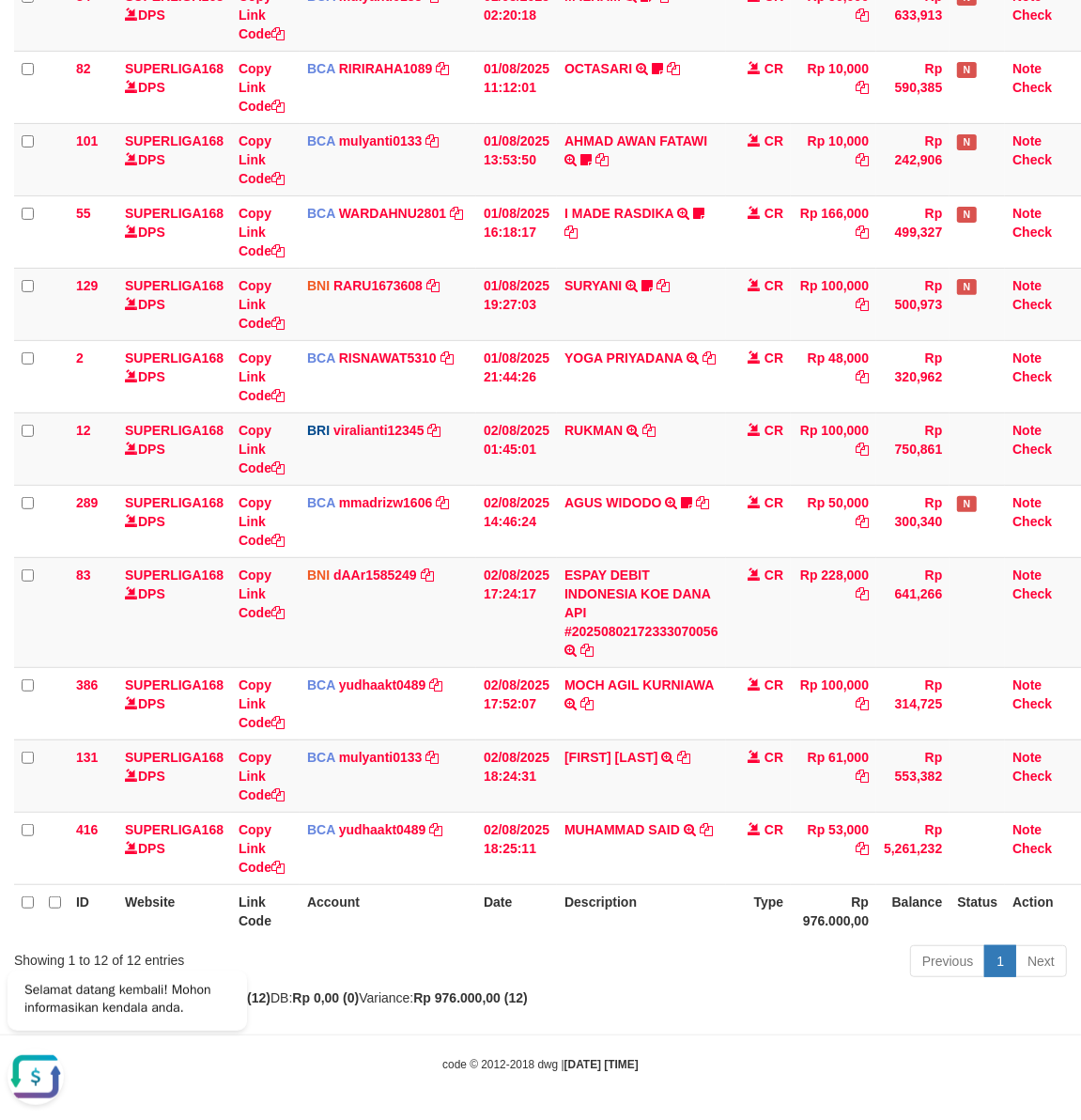 click on "Description" at bounding box center (641, 910) 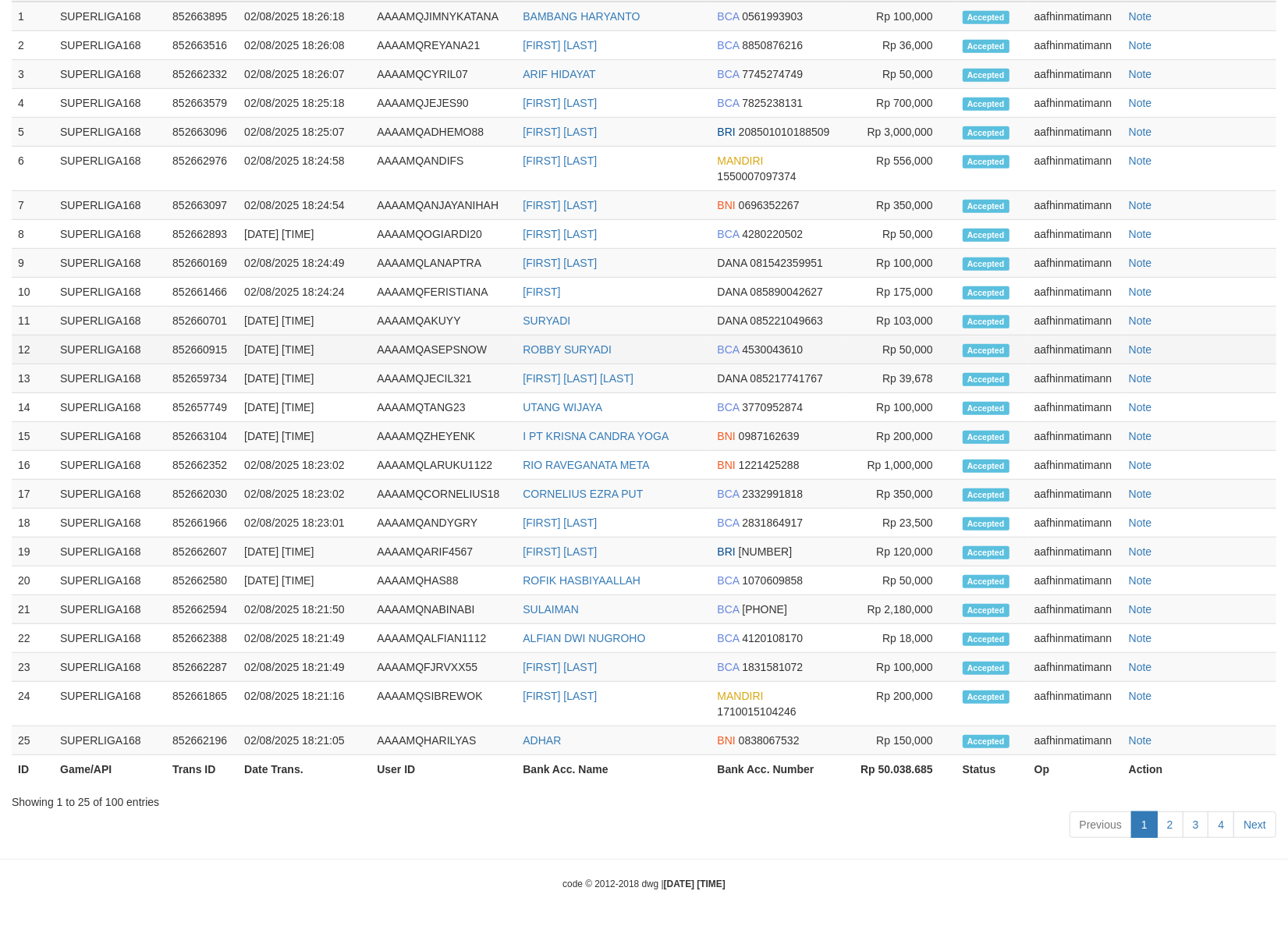 scroll, scrollTop: 250, scrollLeft: 0, axis: vertical 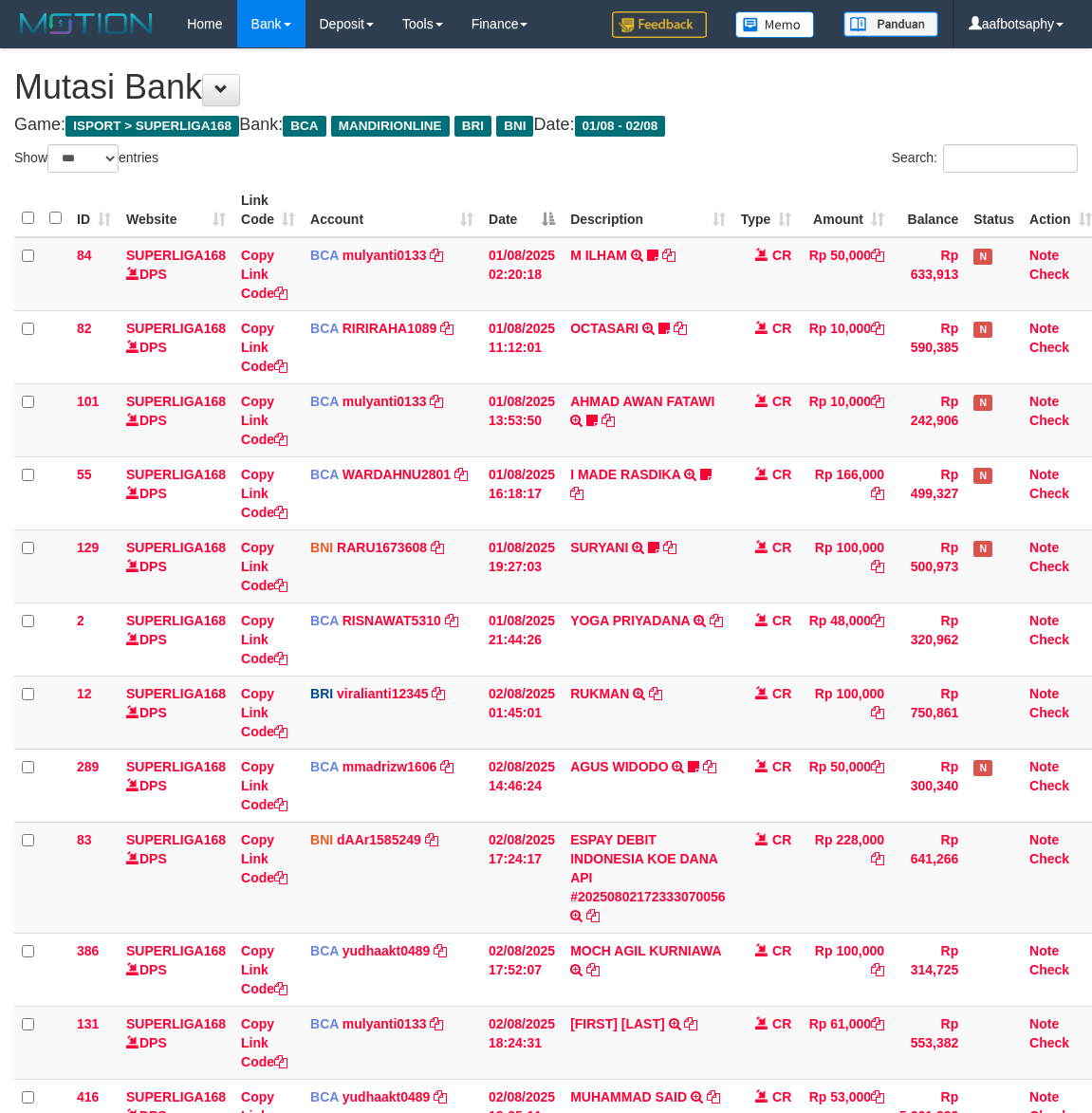 select on "***" 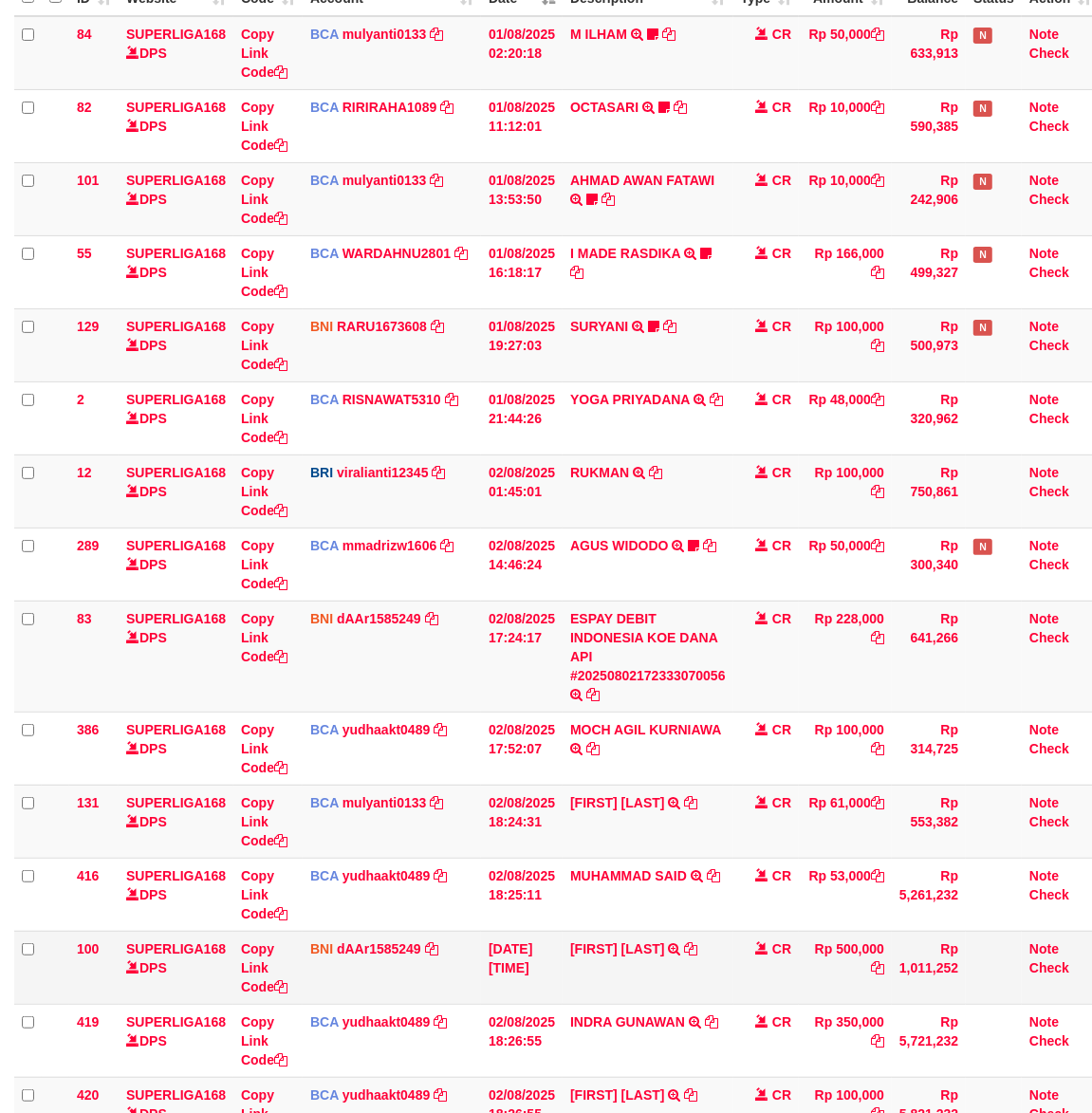 click on "A KHOIRUDIN         TRANSFER DARI SDR A KHOIRUDIN" at bounding box center (648, 967) 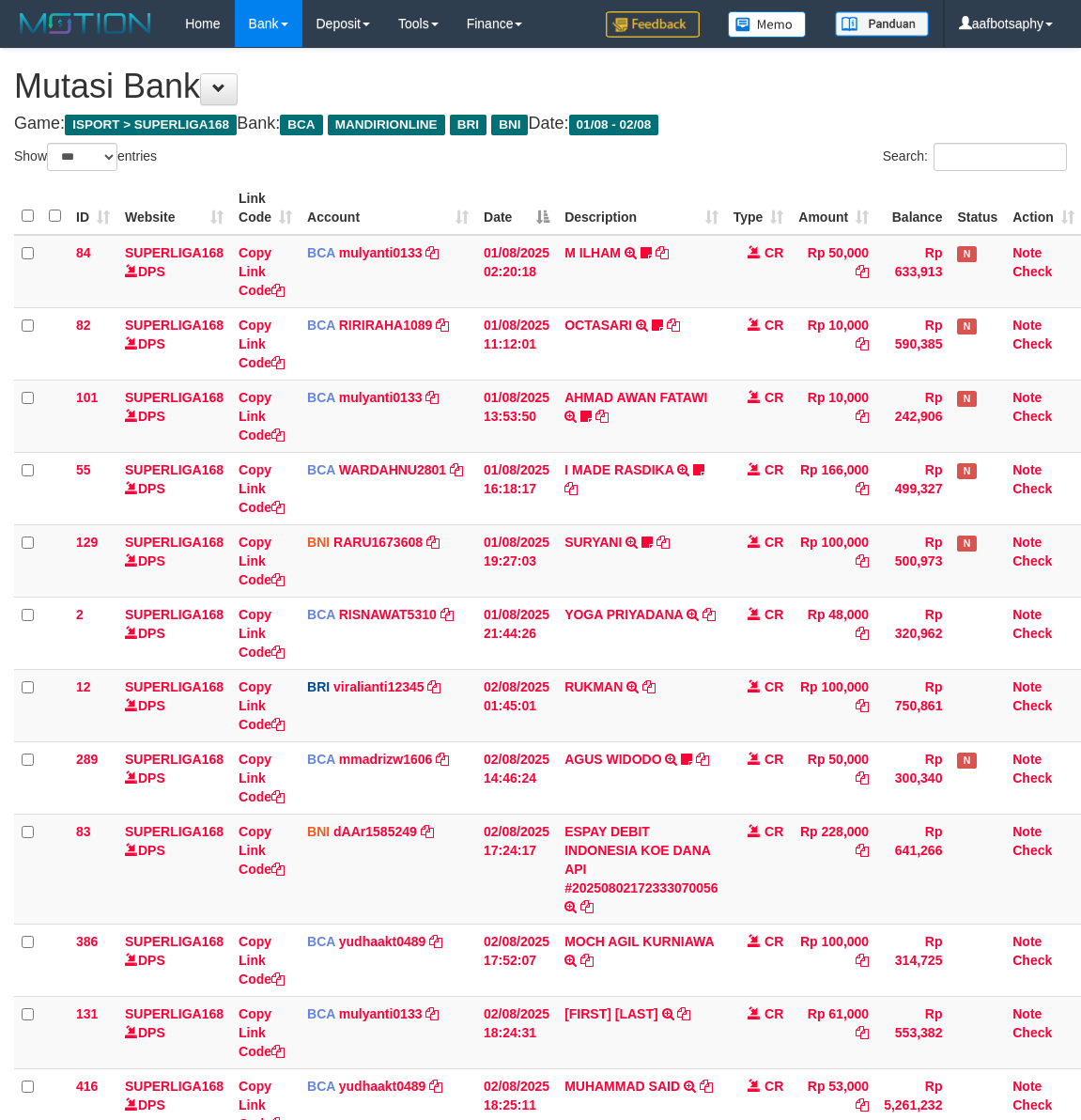 select on "***" 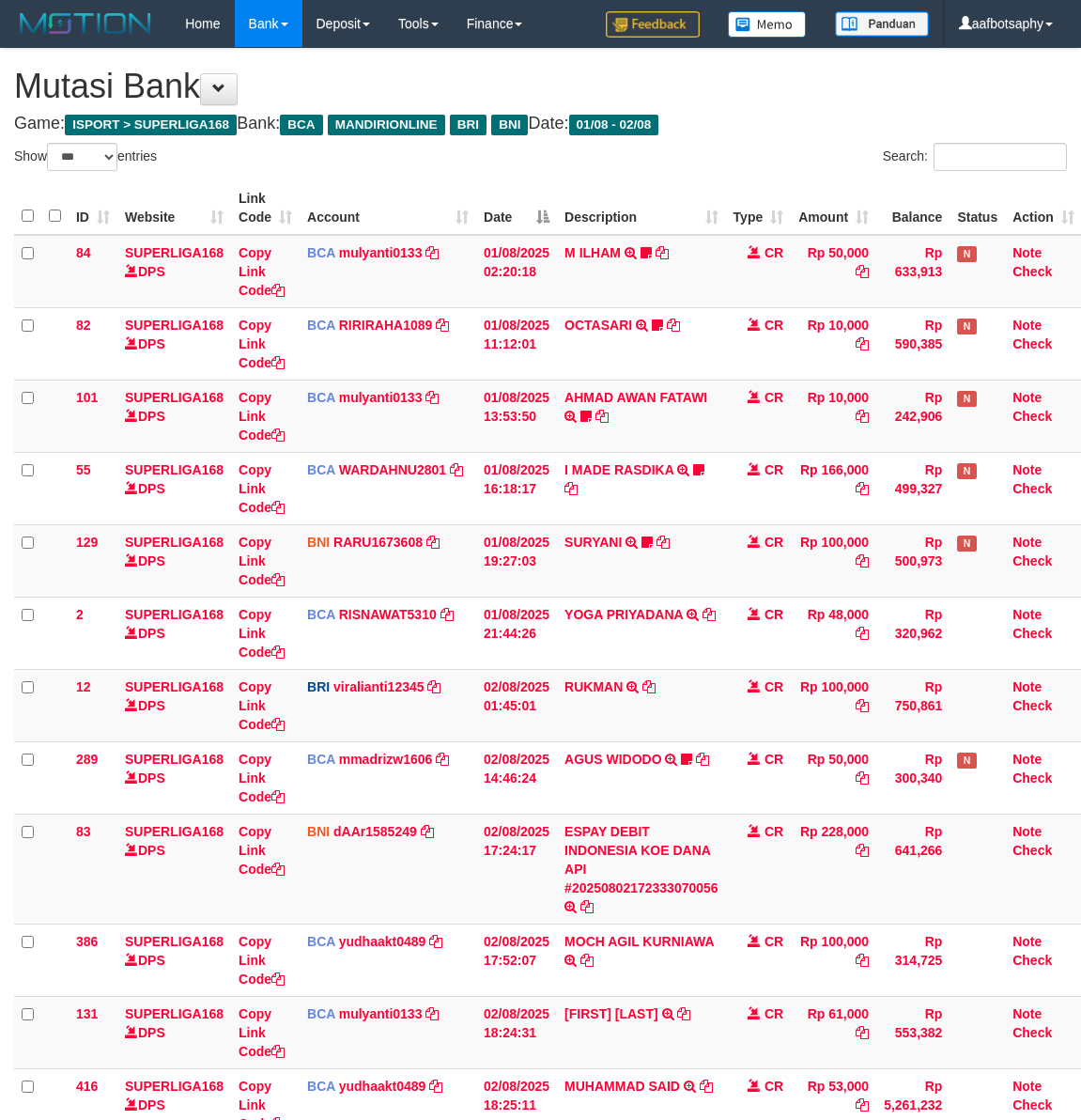 scroll, scrollTop: 258, scrollLeft: 0, axis: vertical 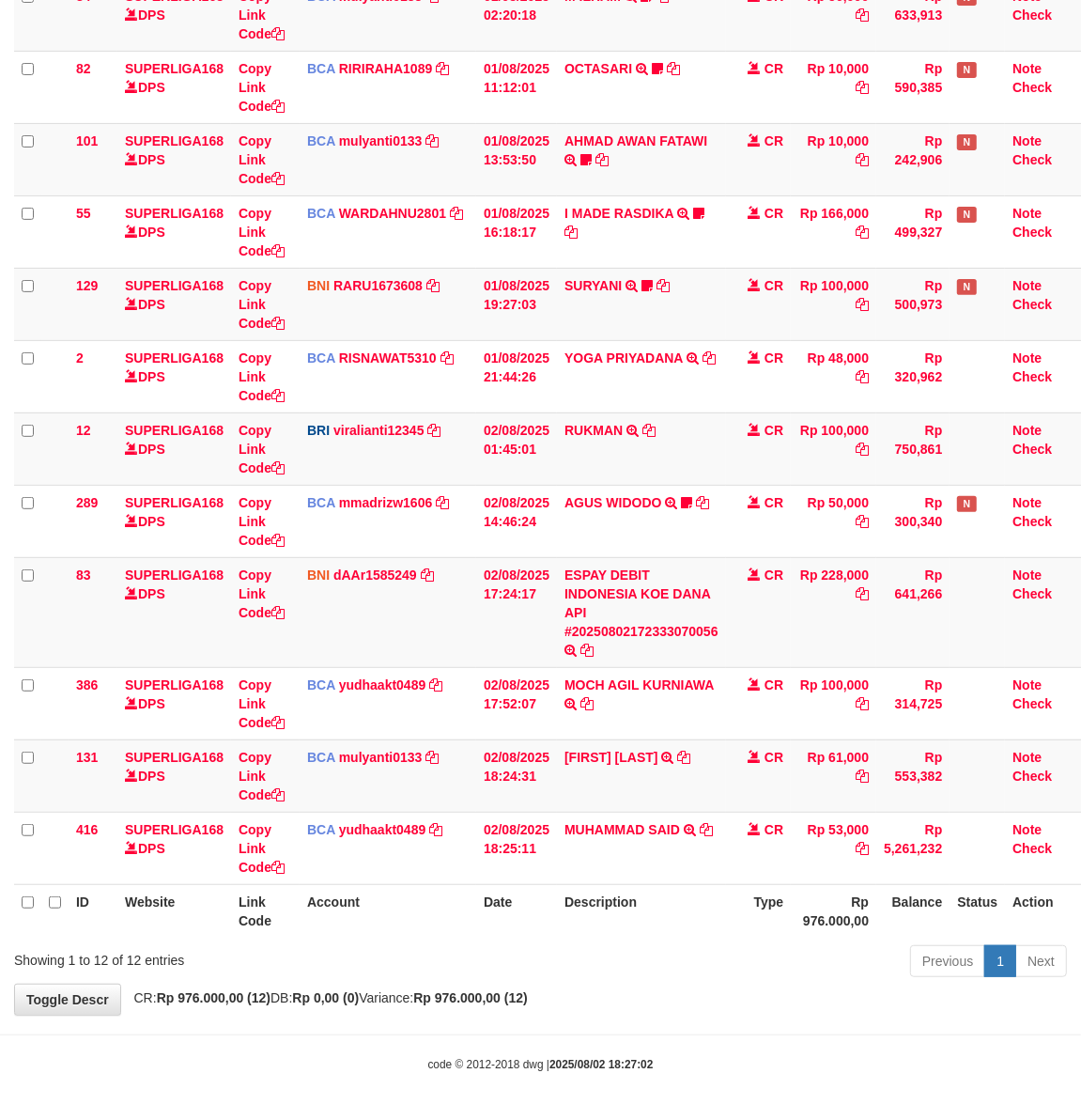 click on "Description" at bounding box center (641, 910) 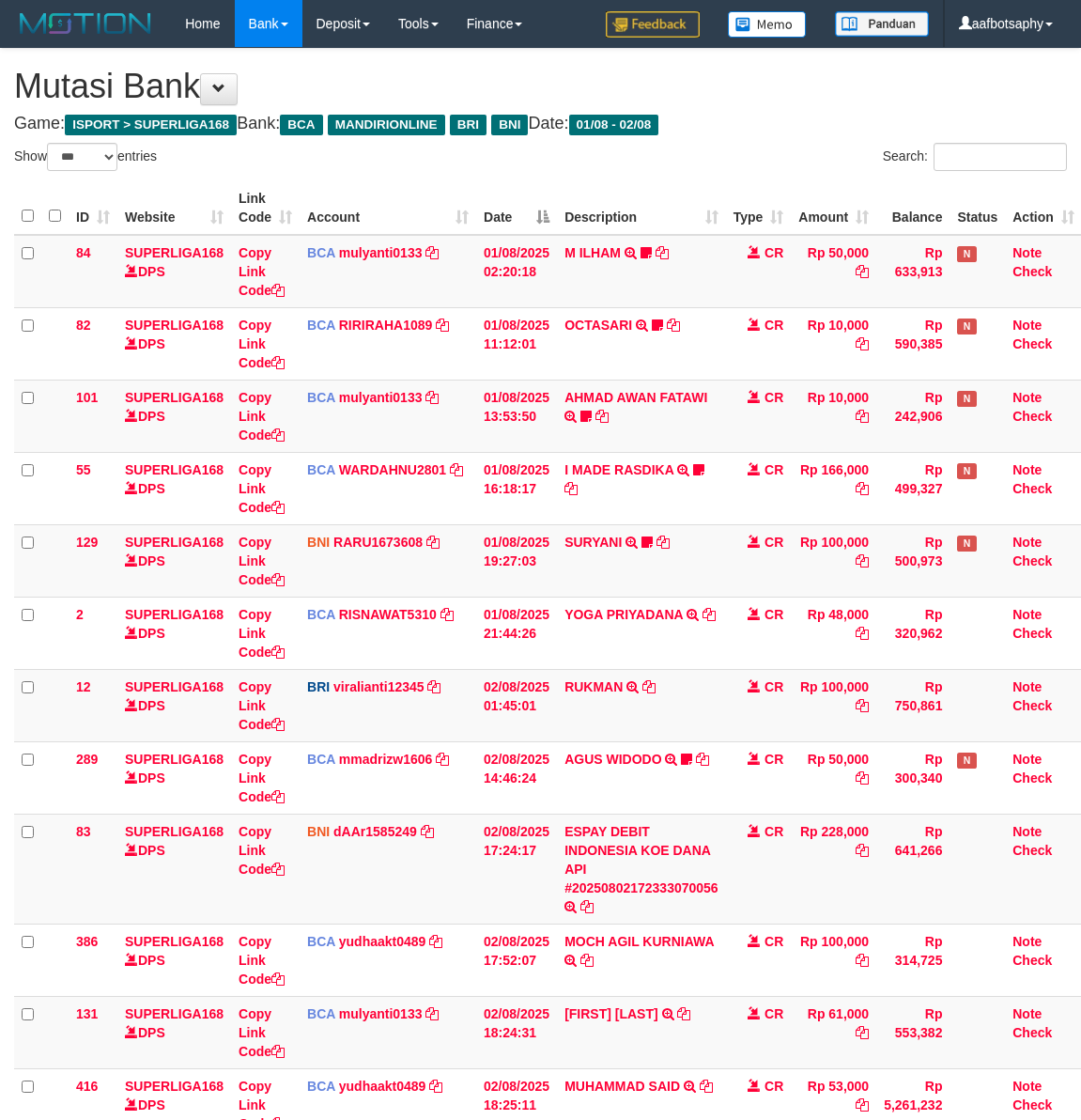 select on "***" 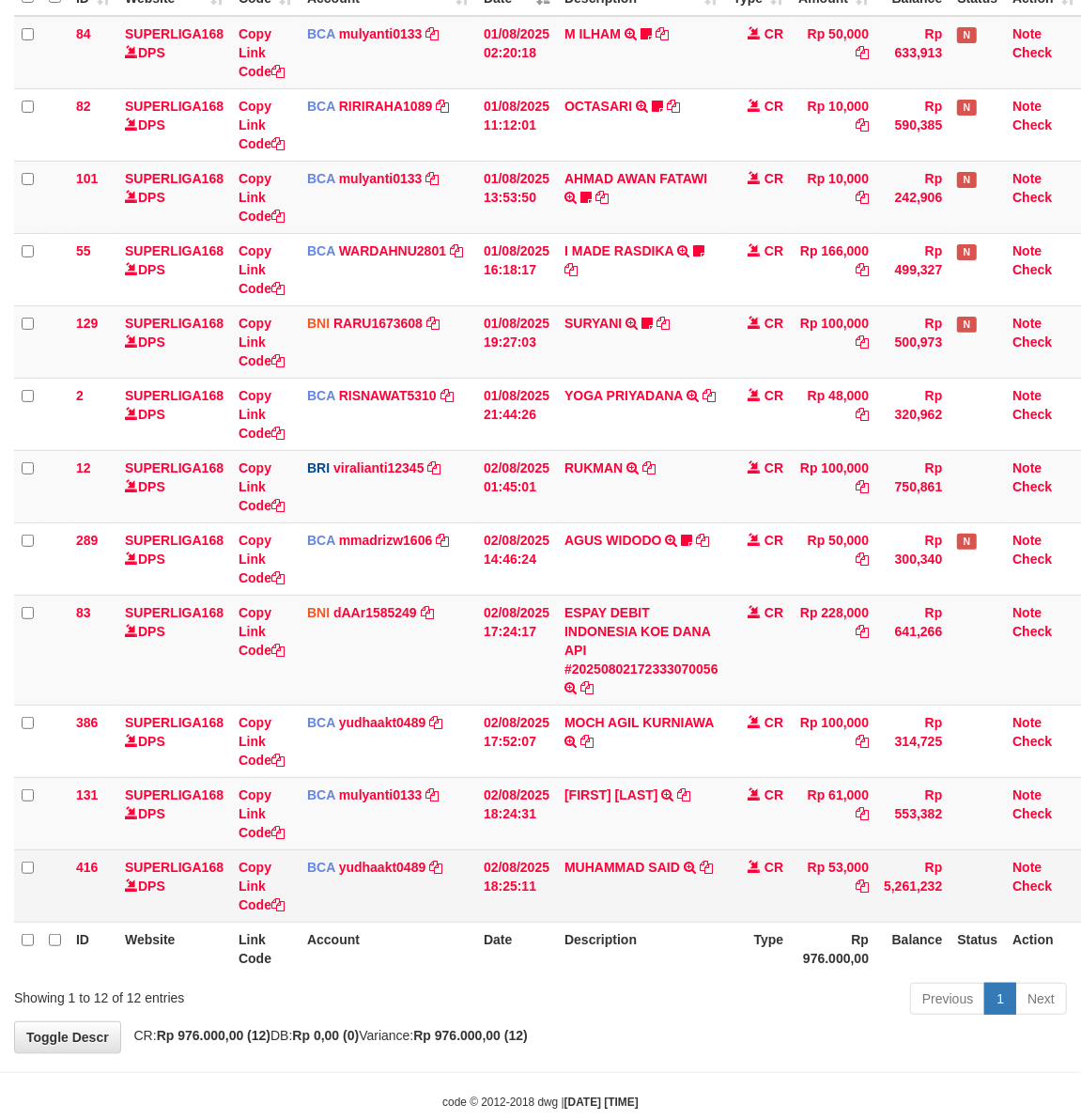 click on "[NAME]         TRSF E-BANKING CR 0208/FTSCY/WS95031
53000.00[NAME]" at bounding box center [641, 885] 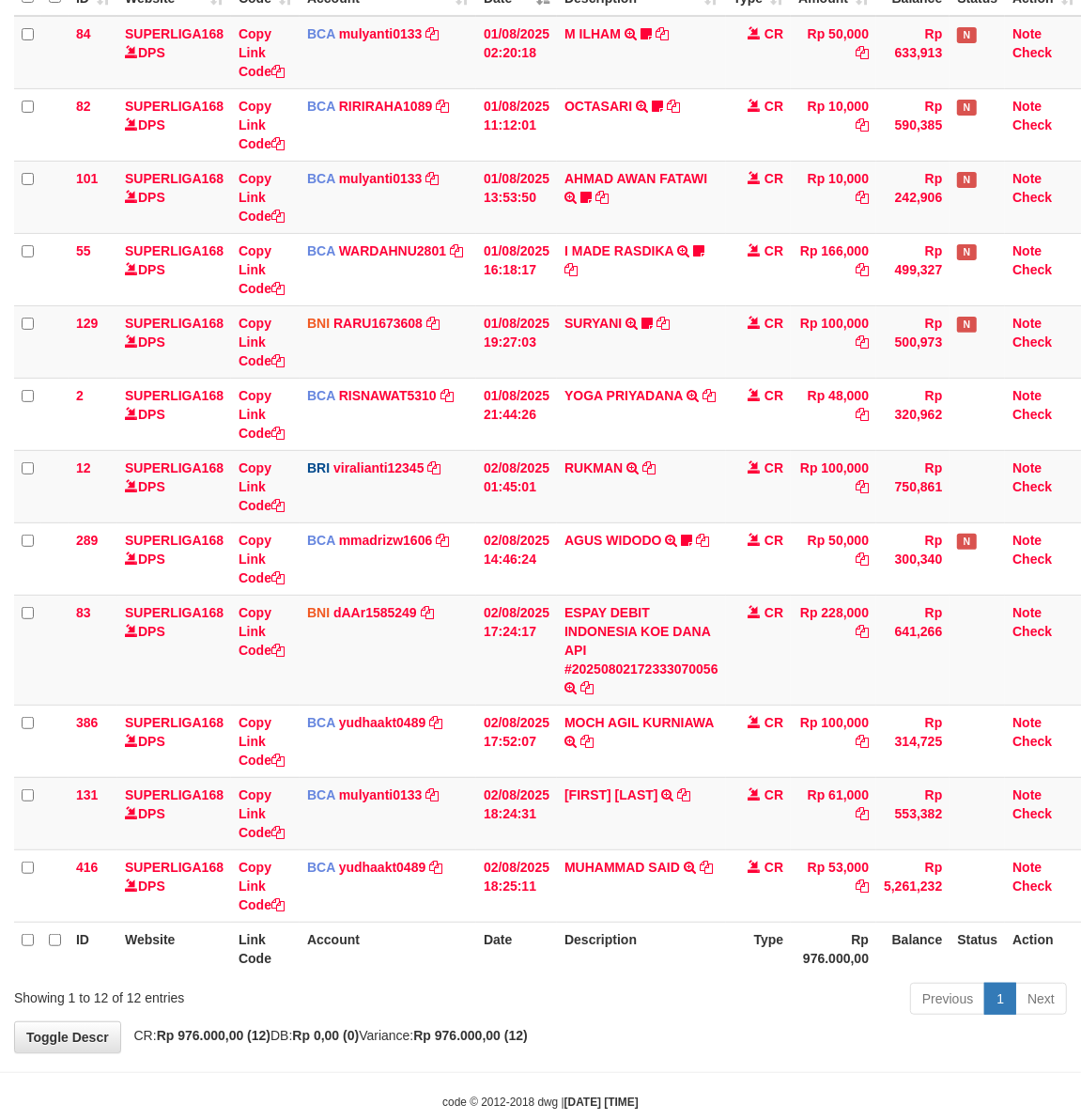 drag, startPoint x: 705, startPoint y: 917, endPoint x: 1096, endPoint y: 884, distance: 392.39011 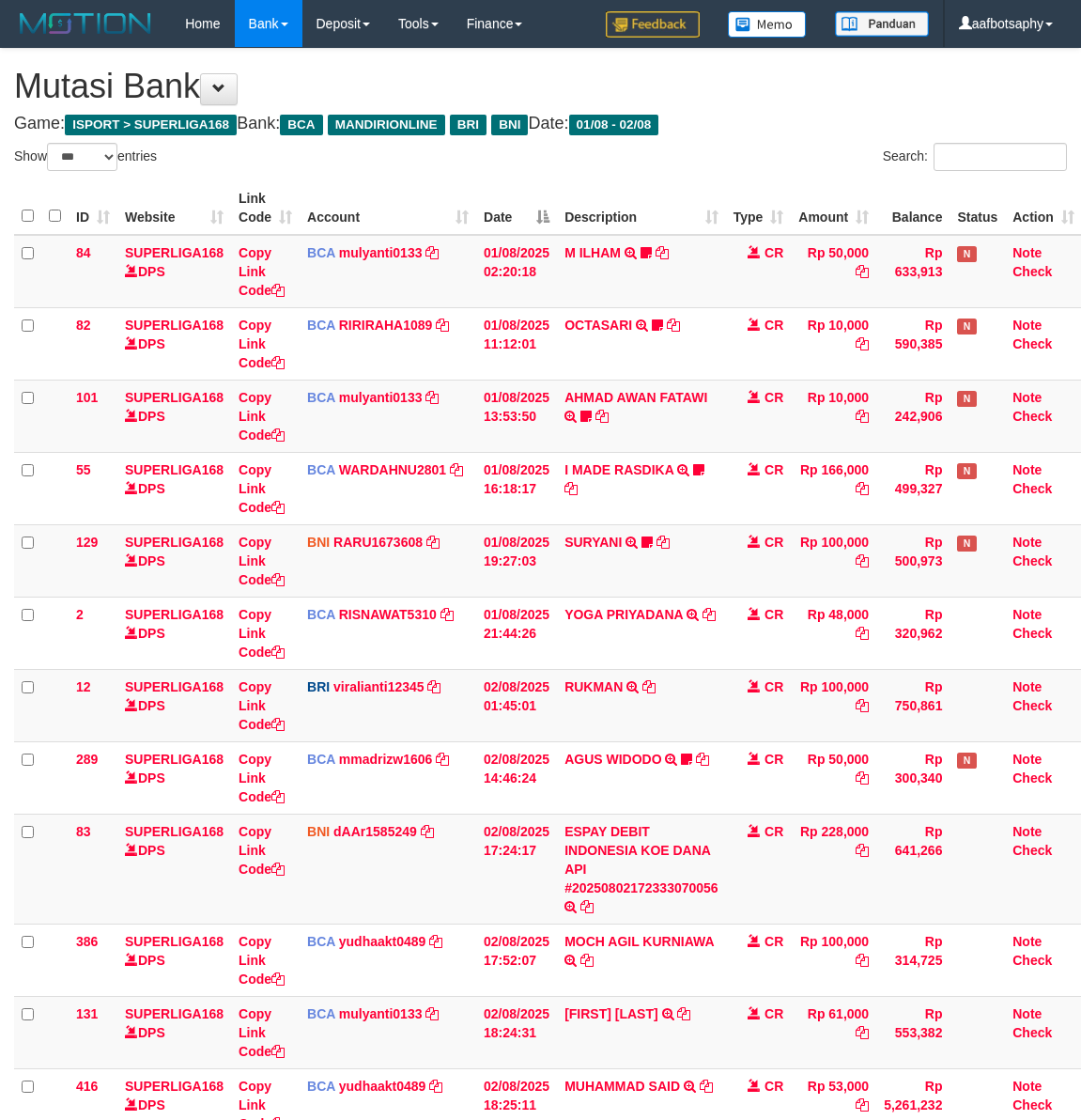 select on "***" 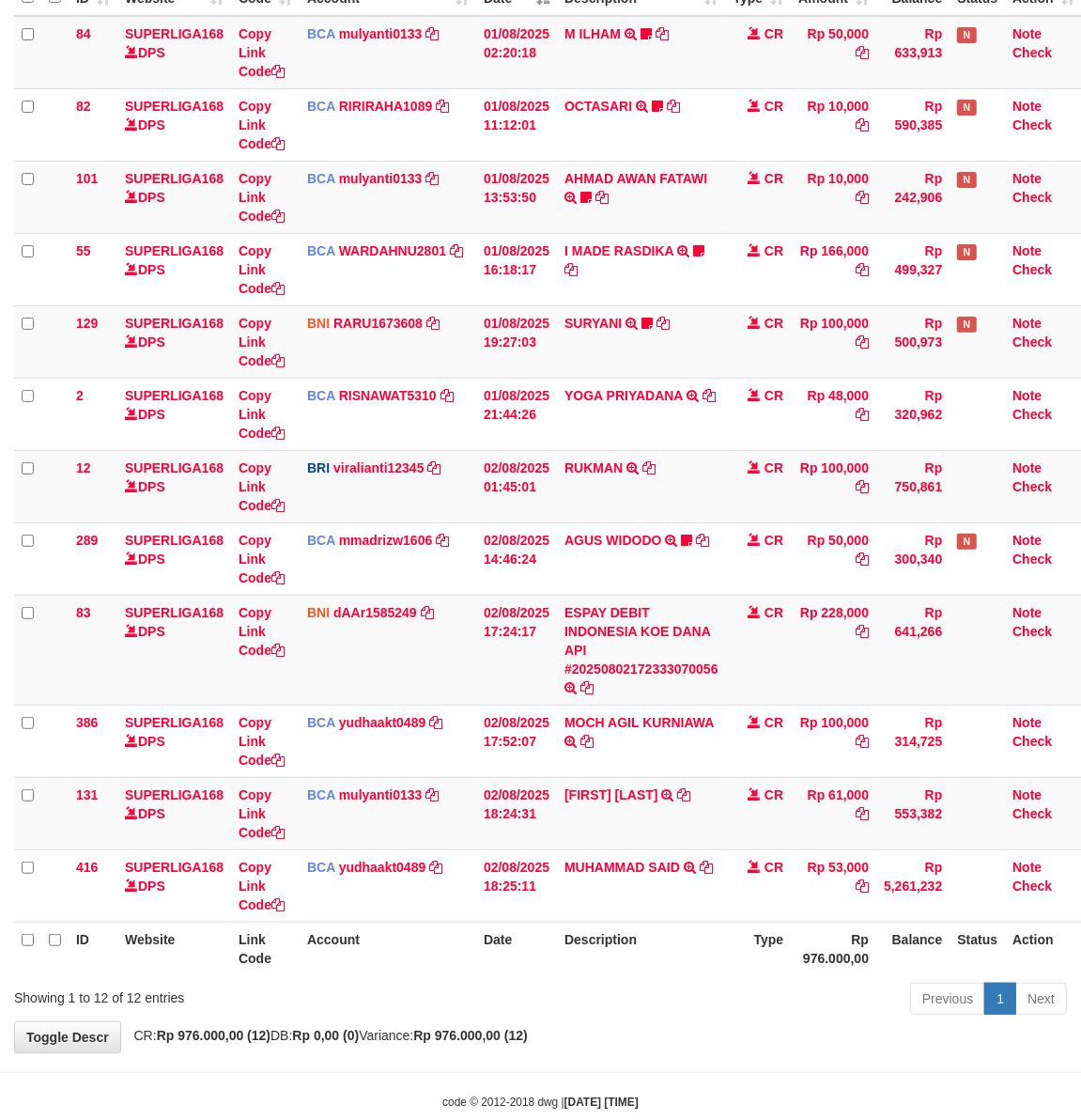 scroll, scrollTop: 258, scrollLeft: 0, axis: vertical 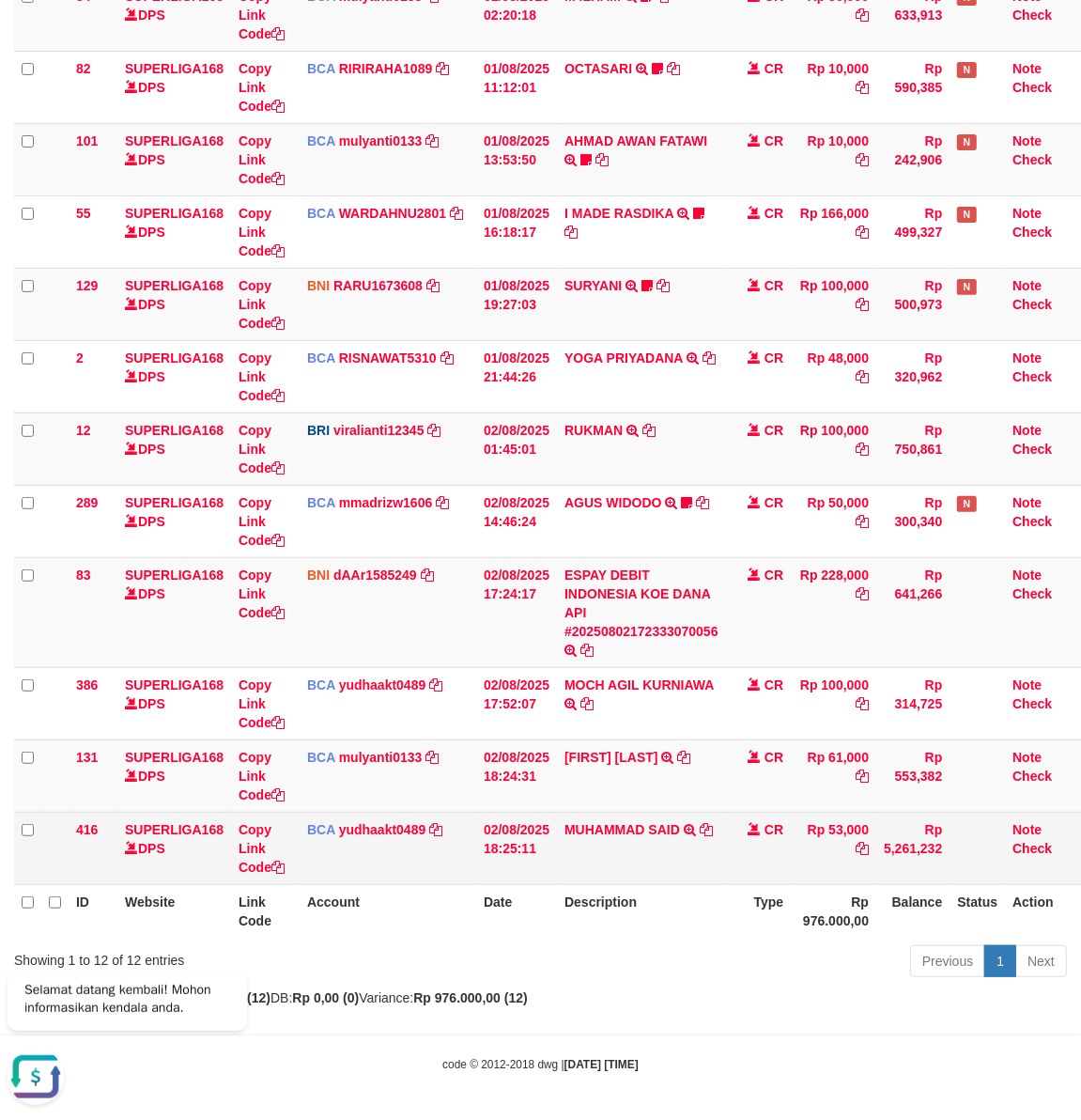 drag, startPoint x: 700, startPoint y: 862, endPoint x: 718, endPoint y: 874, distance: 21.633308 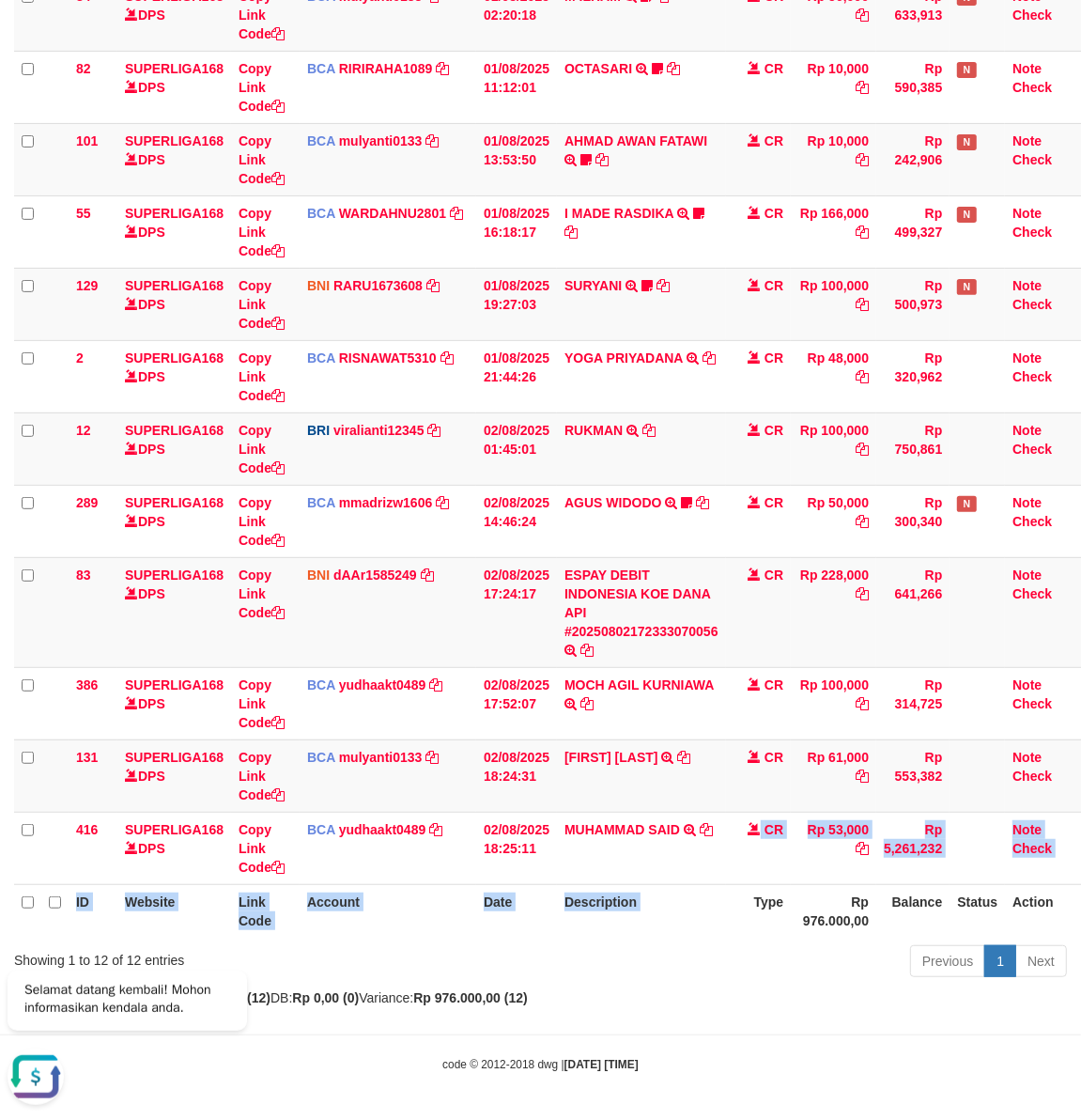 drag, startPoint x: 735, startPoint y: 880, endPoint x: 756, endPoint y: 888, distance: 22.472205 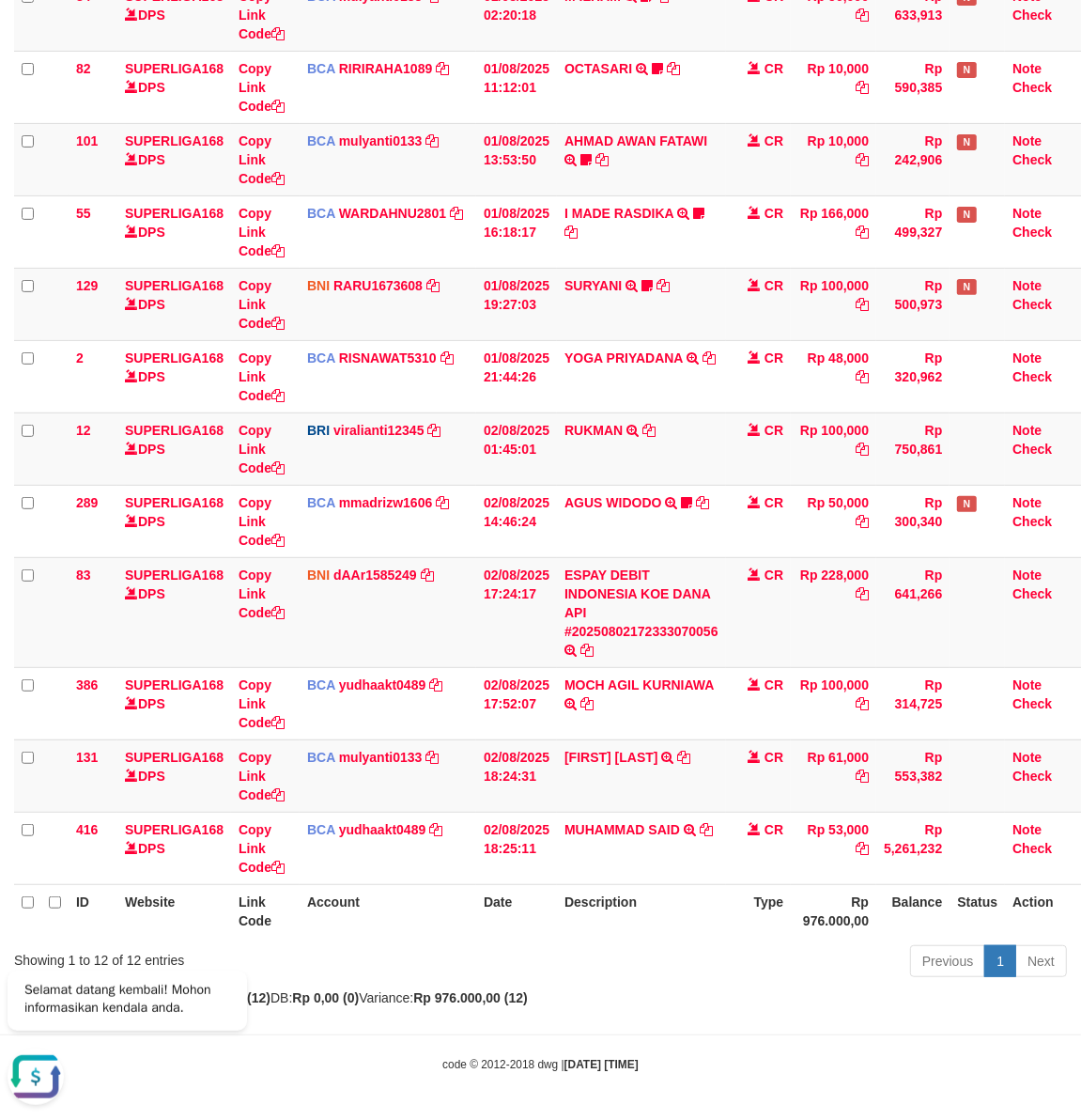 drag, startPoint x: 756, startPoint y: 888, endPoint x: 775, endPoint y: 884, distance: 19.416488 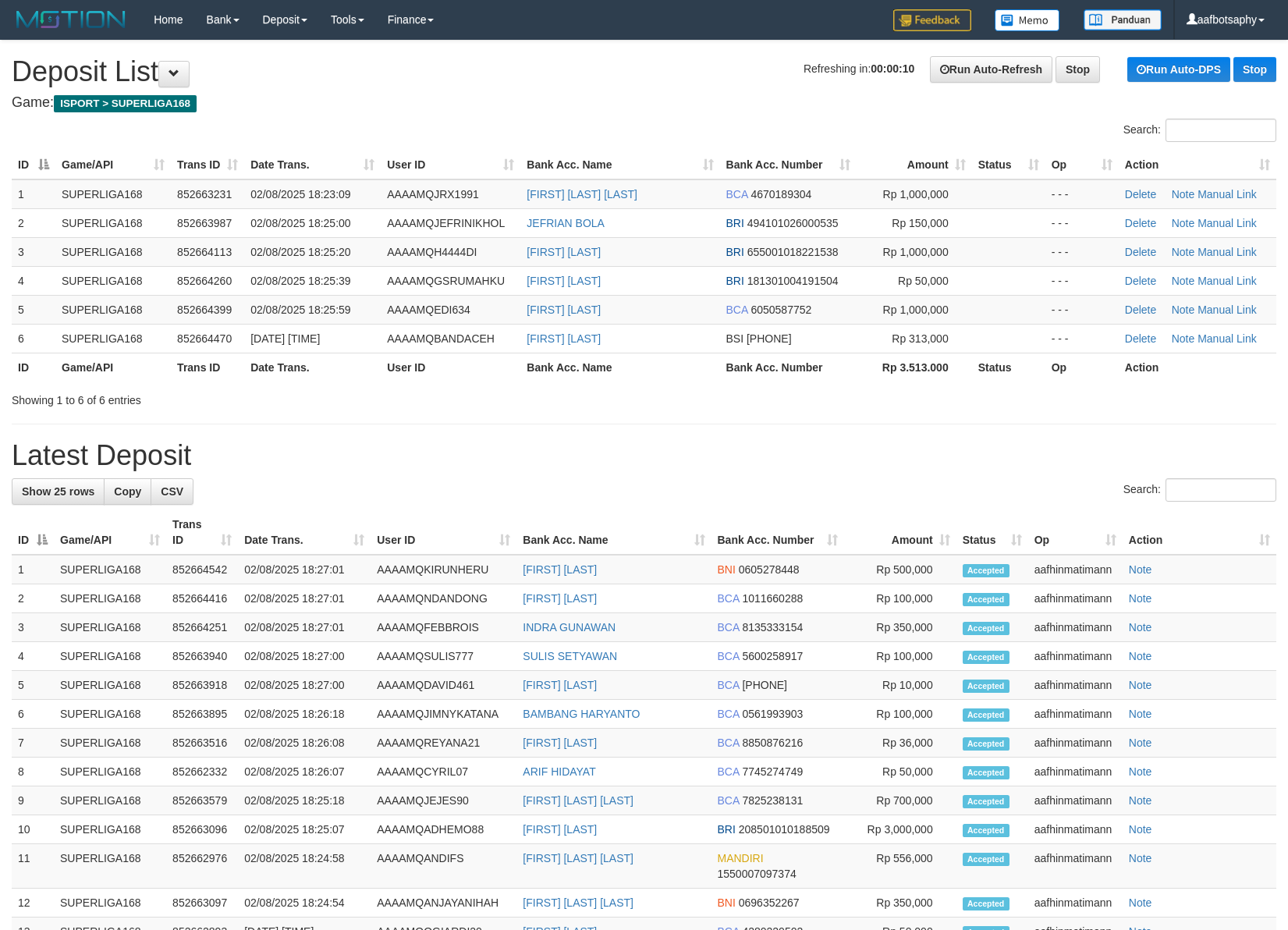 scroll, scrollTop: 0, scrollLeft: 0, axis: both 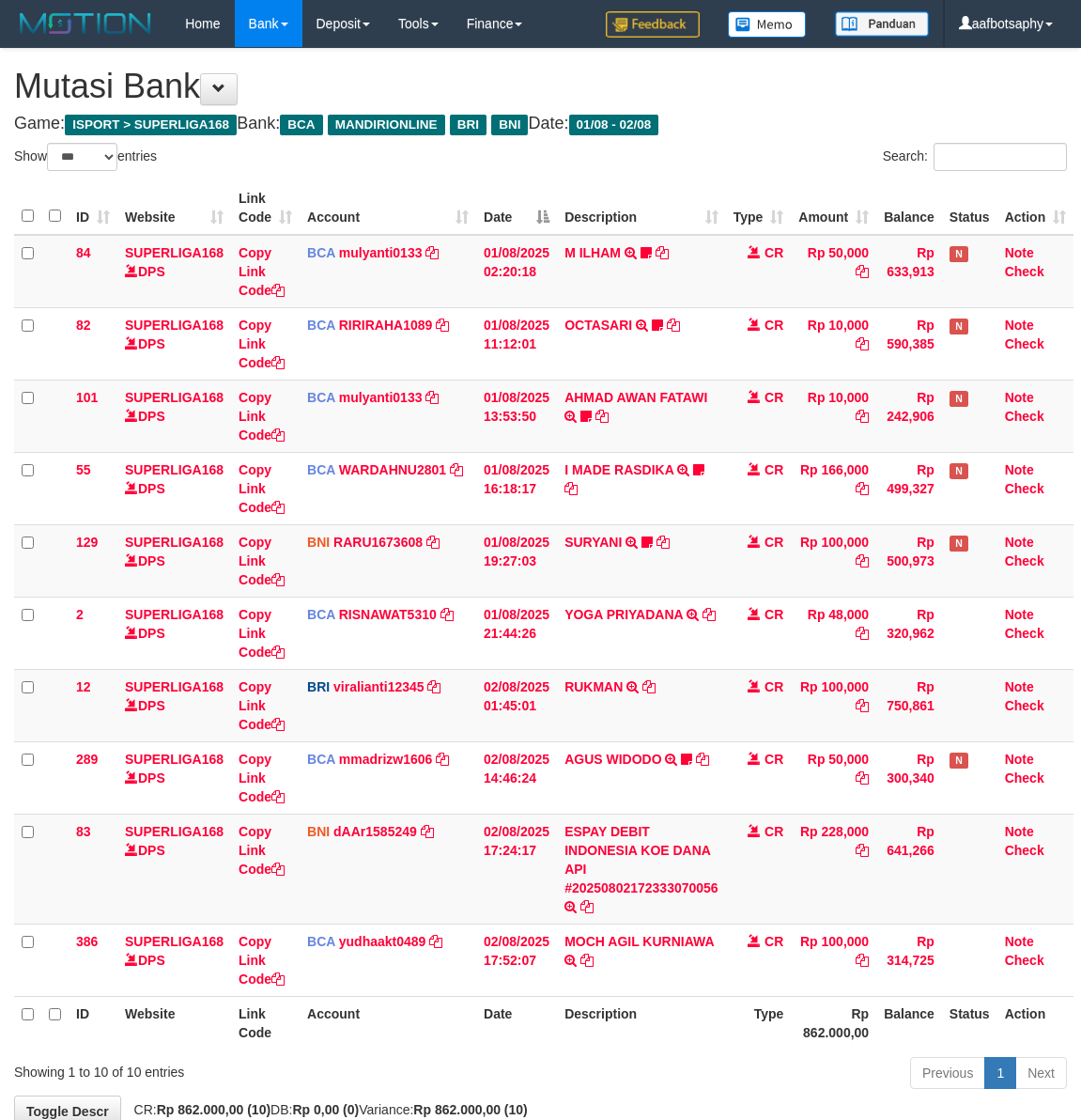select on "***" 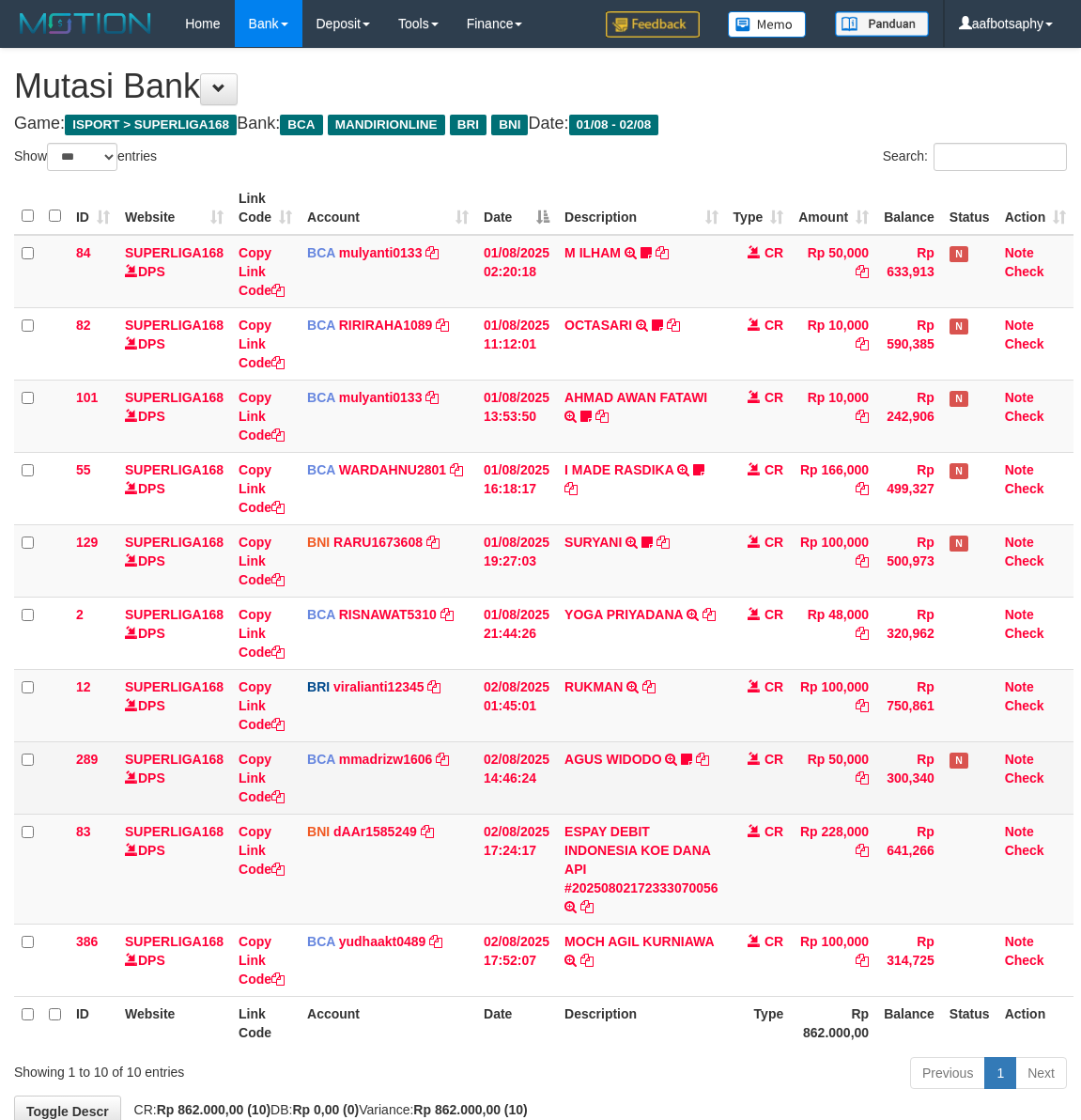 scroll, scrollTop: 0, scrollLeft: 0, axis: both 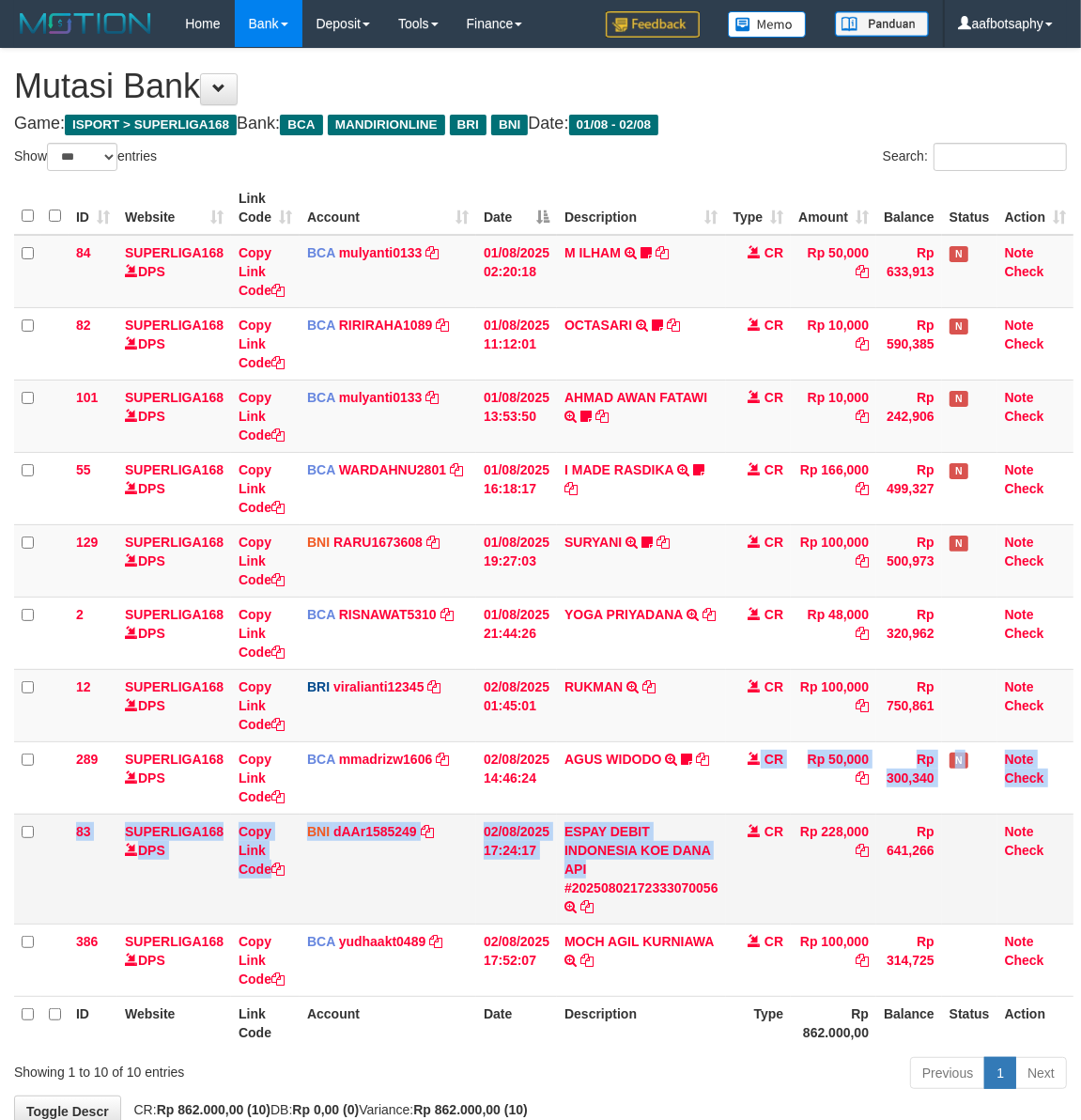 drag, startPoint x: 710, startPoint y: 813, endPoint x: 653, endPoint y: 872, distance: 82.03658 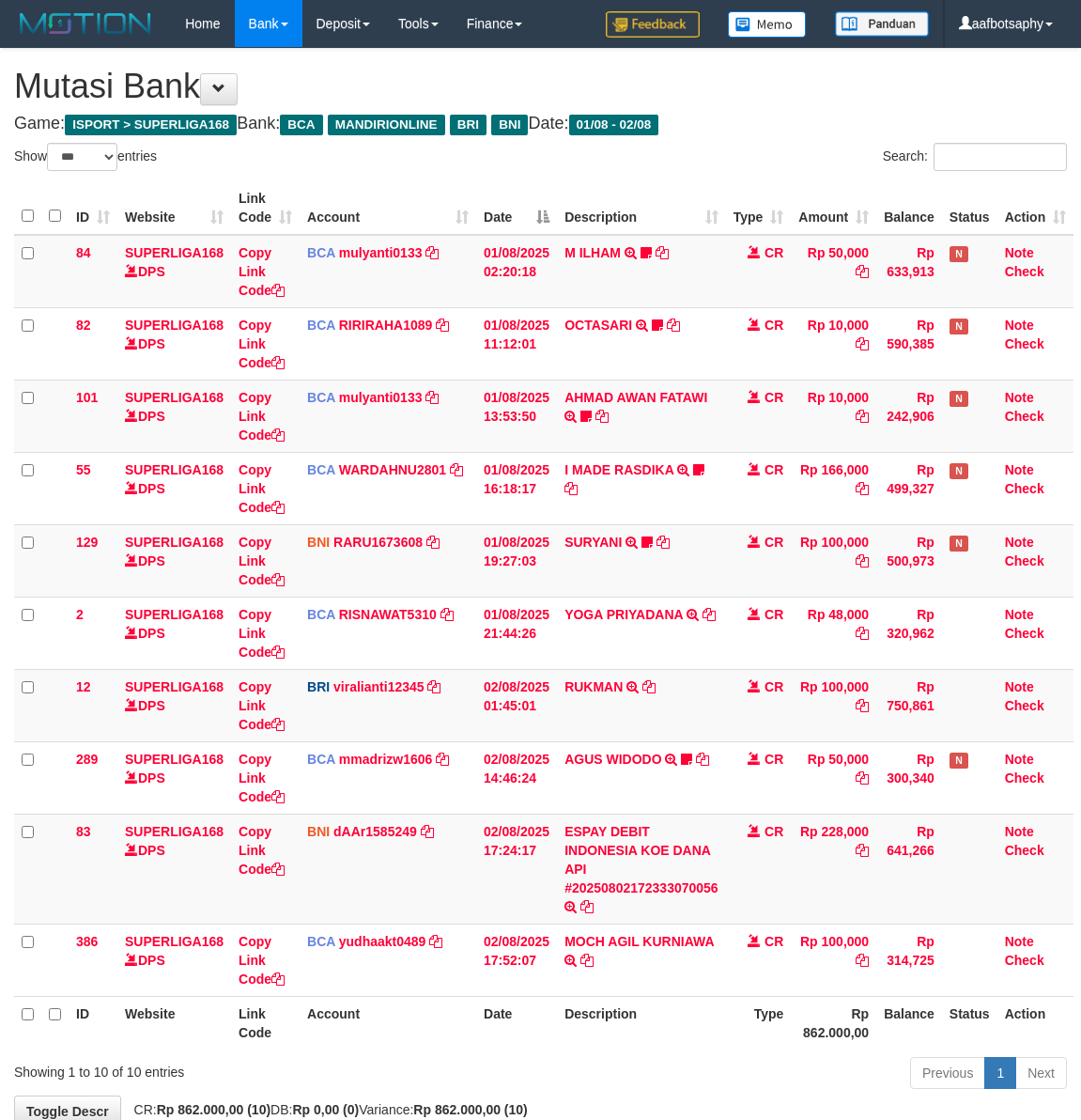 select on "***" 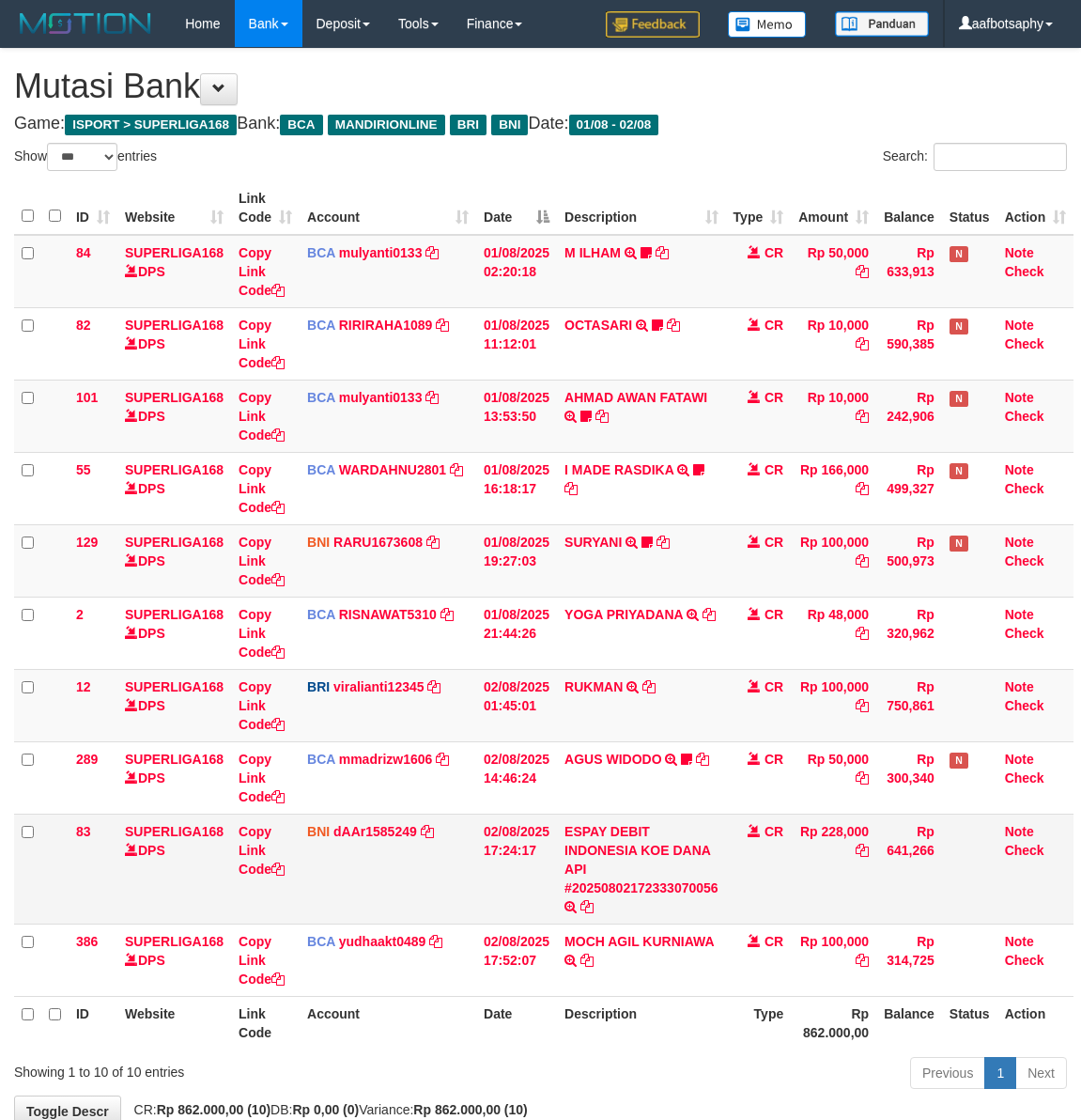 click on "ESPAY DEBIT INDONESIA KOE DANA API #20250802172333070056         TRANSFER DARI ESPAY DEBIT INDONESIA KOE DANA API #20250802172333070056" at bounding box center [641, 868] 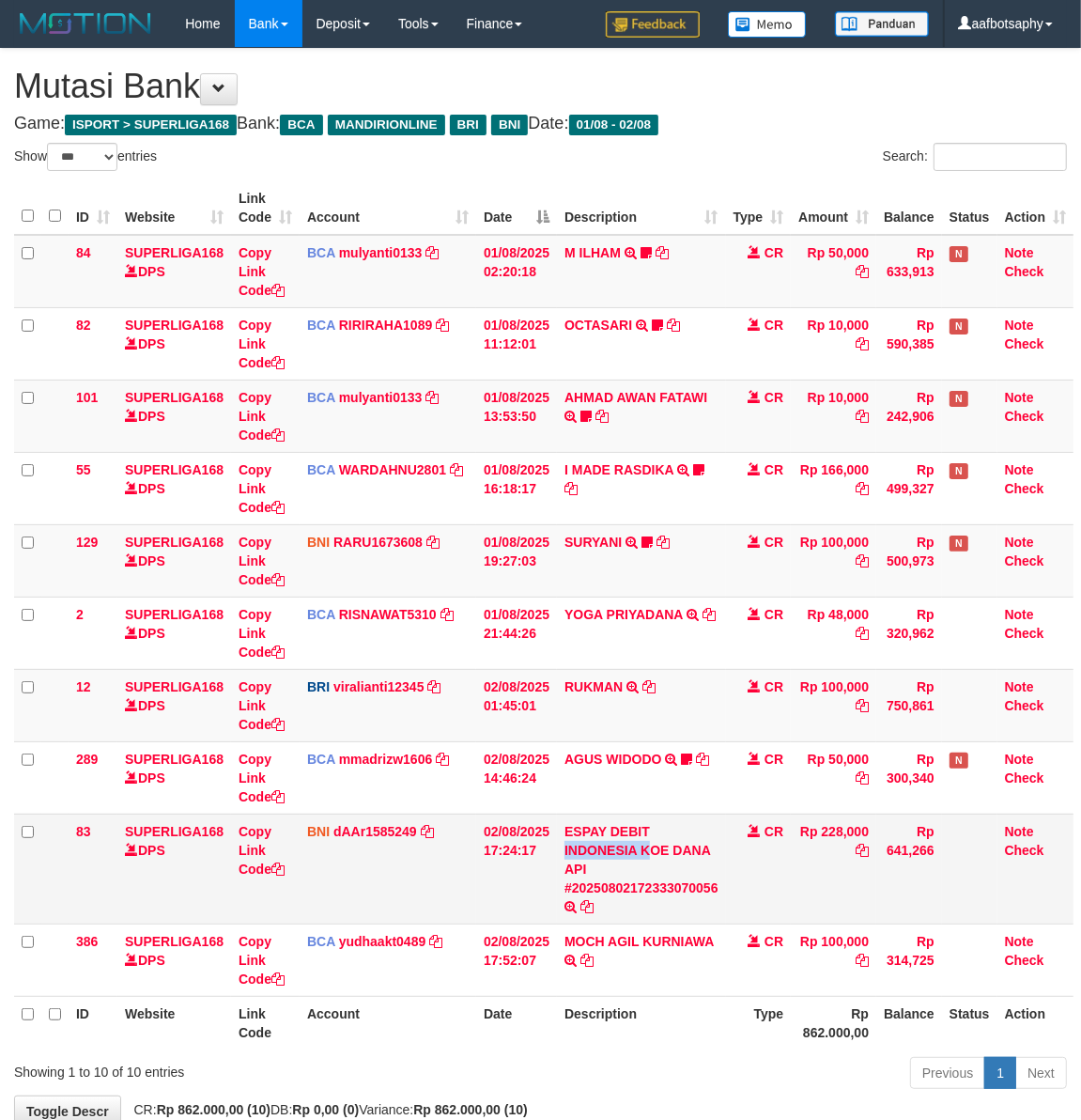 scroll, scrollTop: 114, scrollLeft: 0, axis: vertical 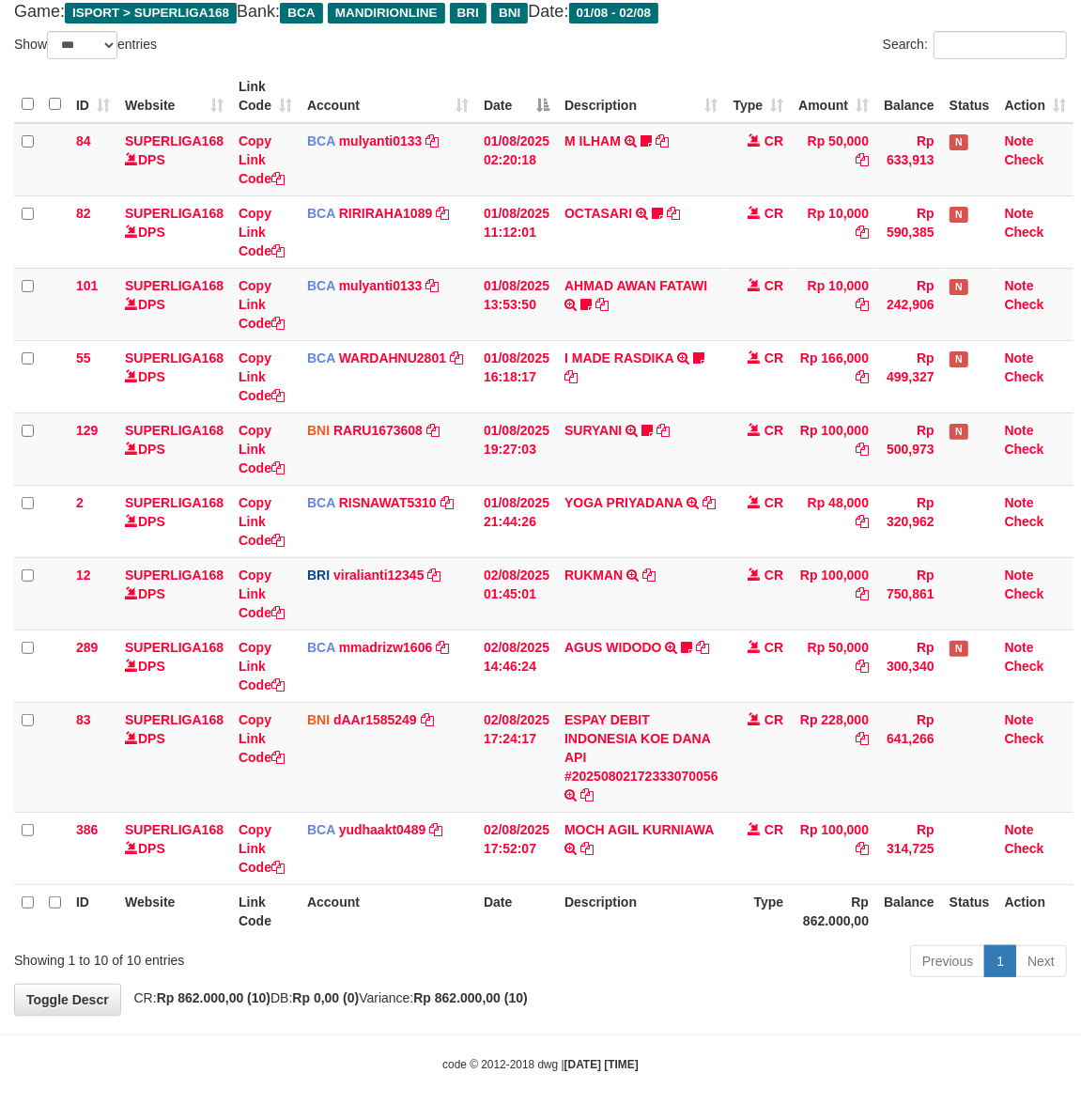 drag, startPoint x: 650, startPoint y: 842, endPoint x: 729, endPoint y: 891, distance: 92.96236 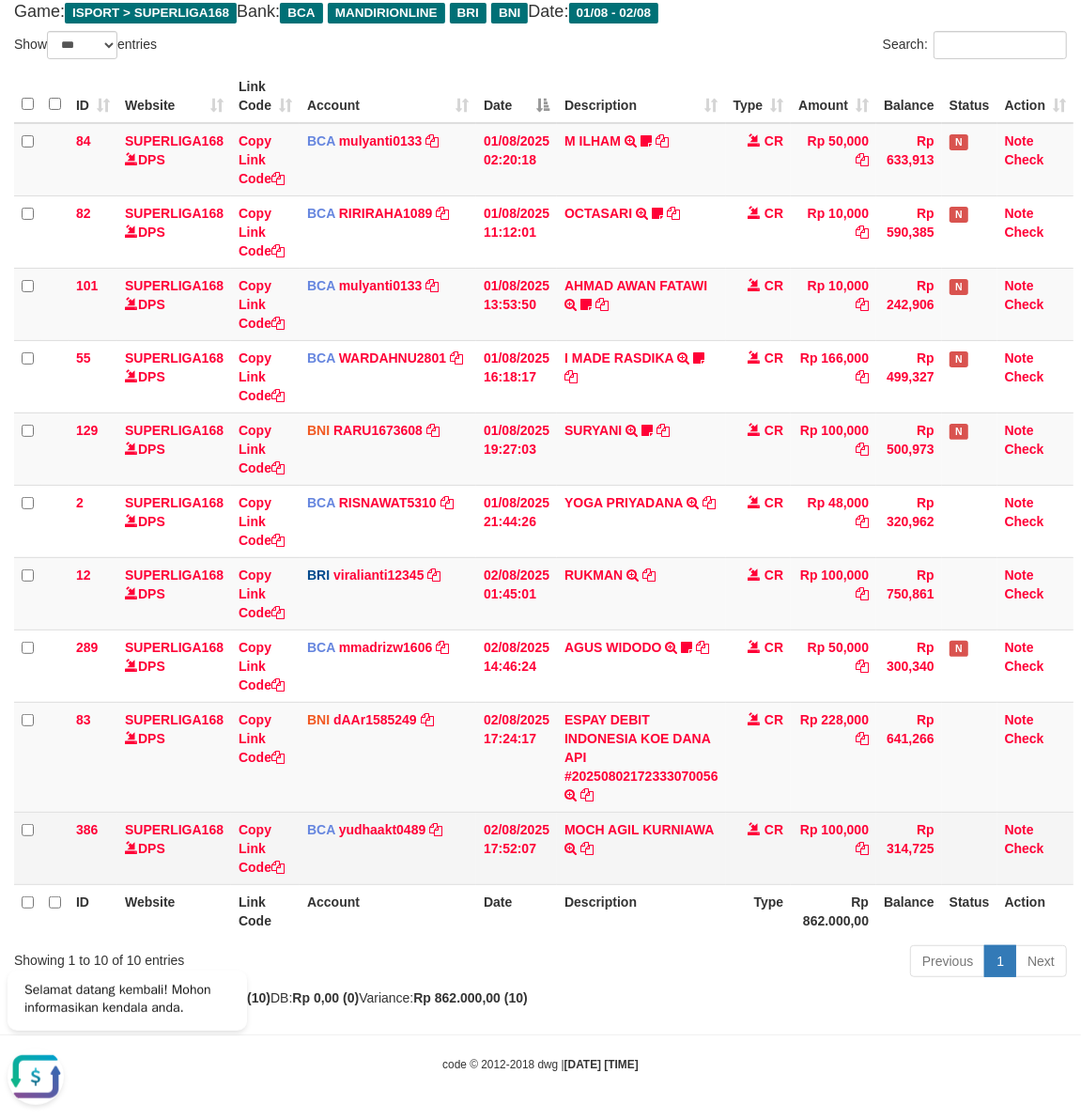 scroll, scrollTop: 0, scrollLeft: 0, axis: both 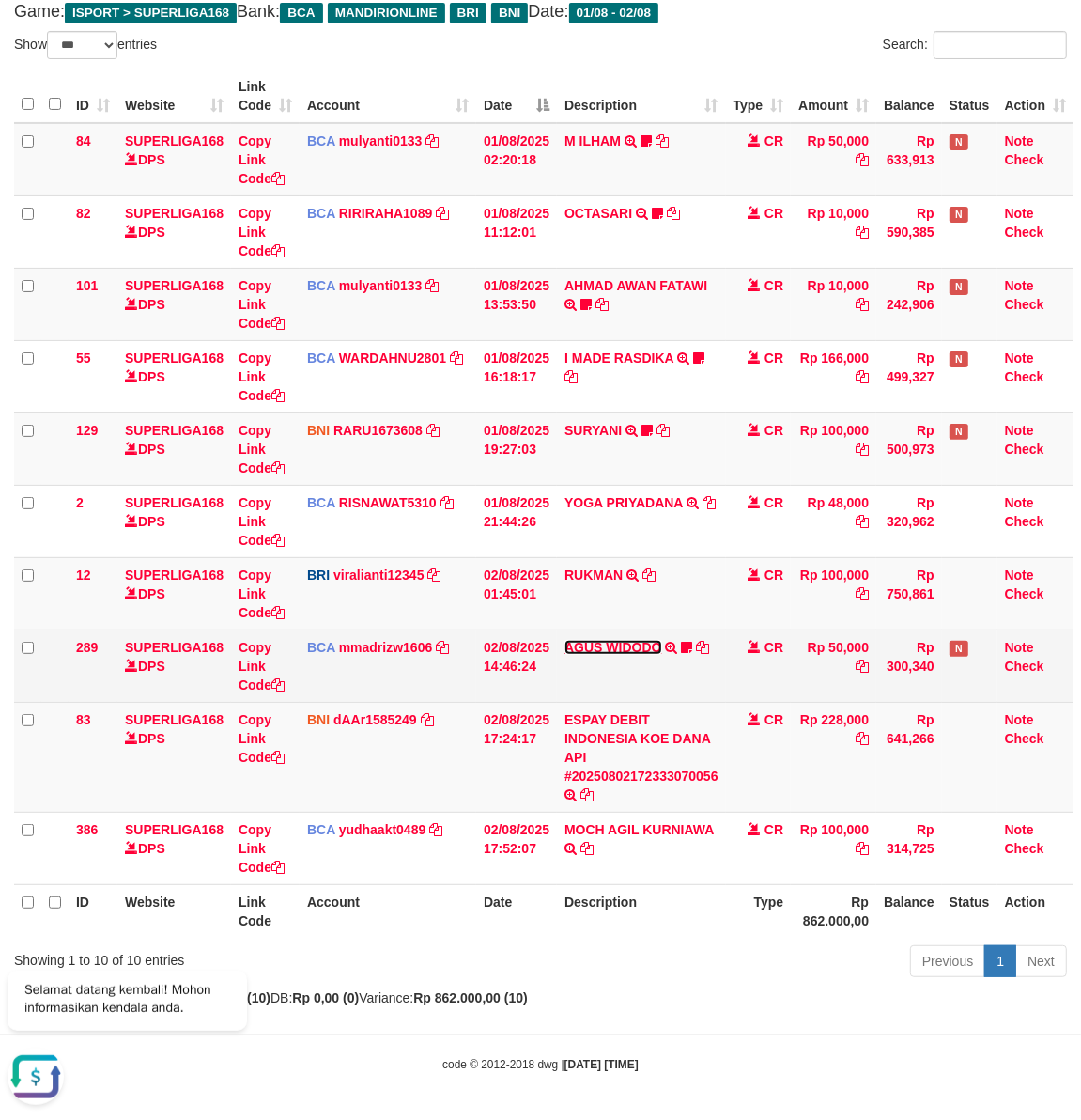click on "AGUS WIDODO" at bounding box center [612, 647] 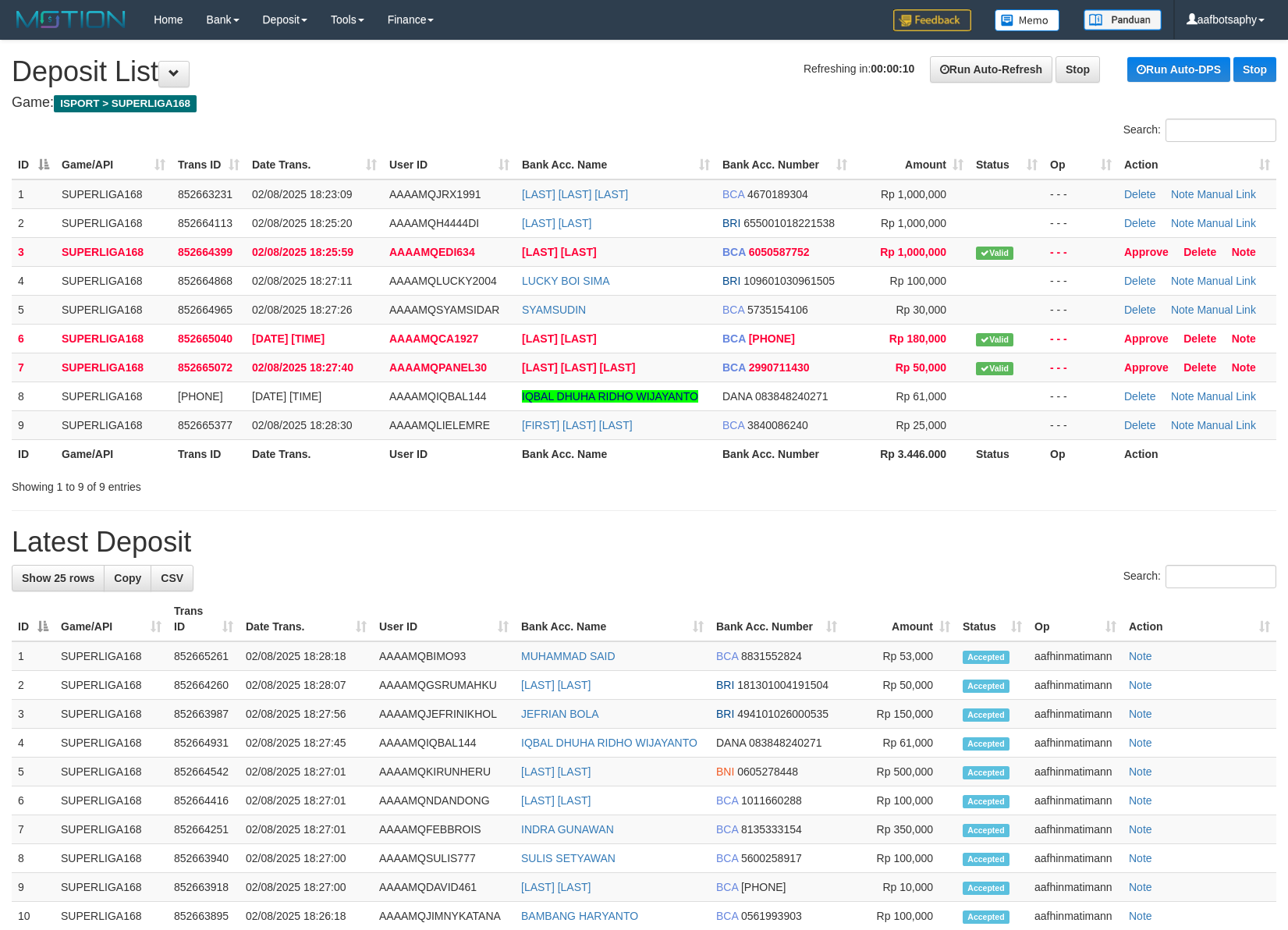 scroll, scrollTop: 0, scrollLeft: 0, axis: both 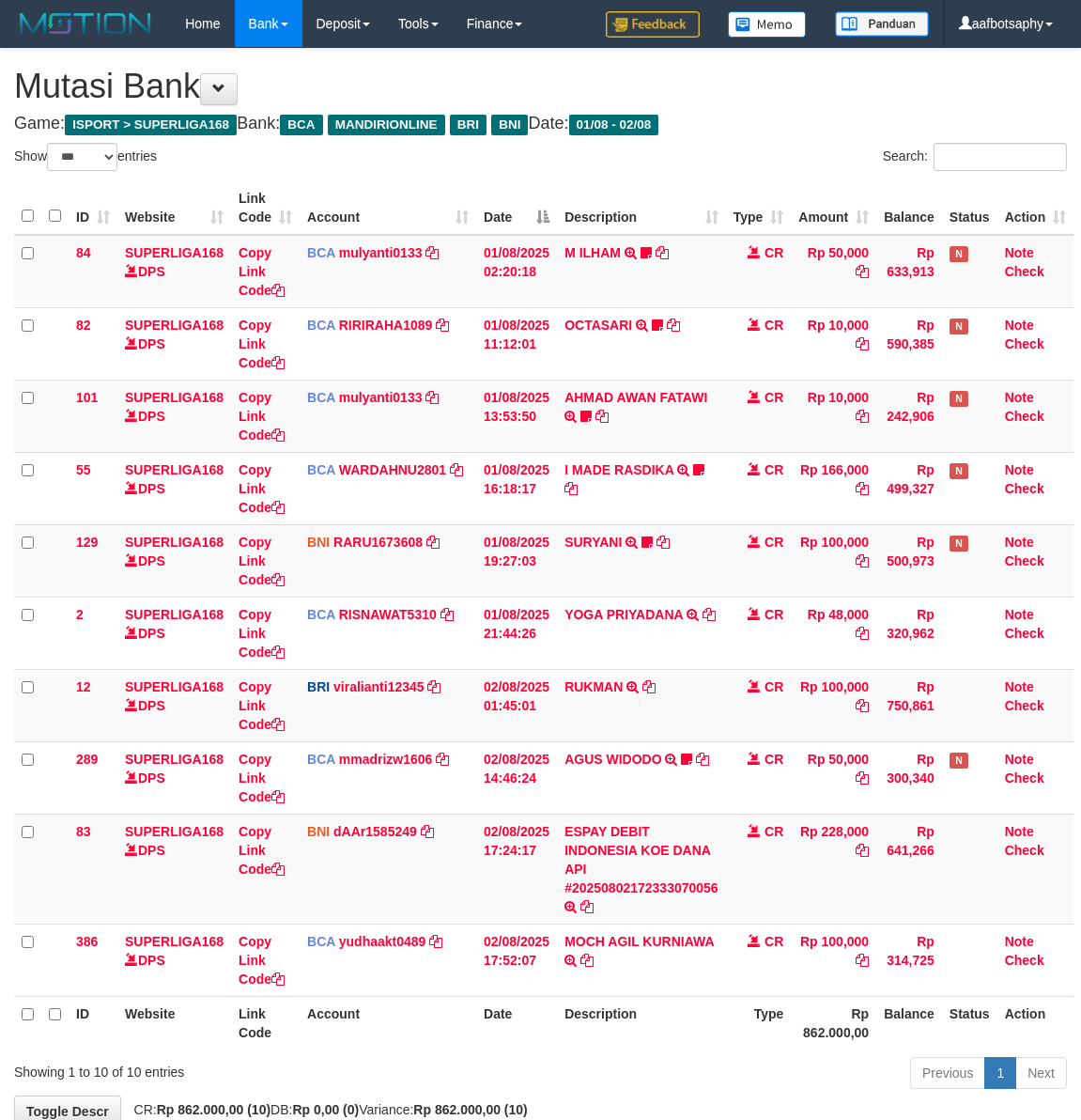 select on "***" 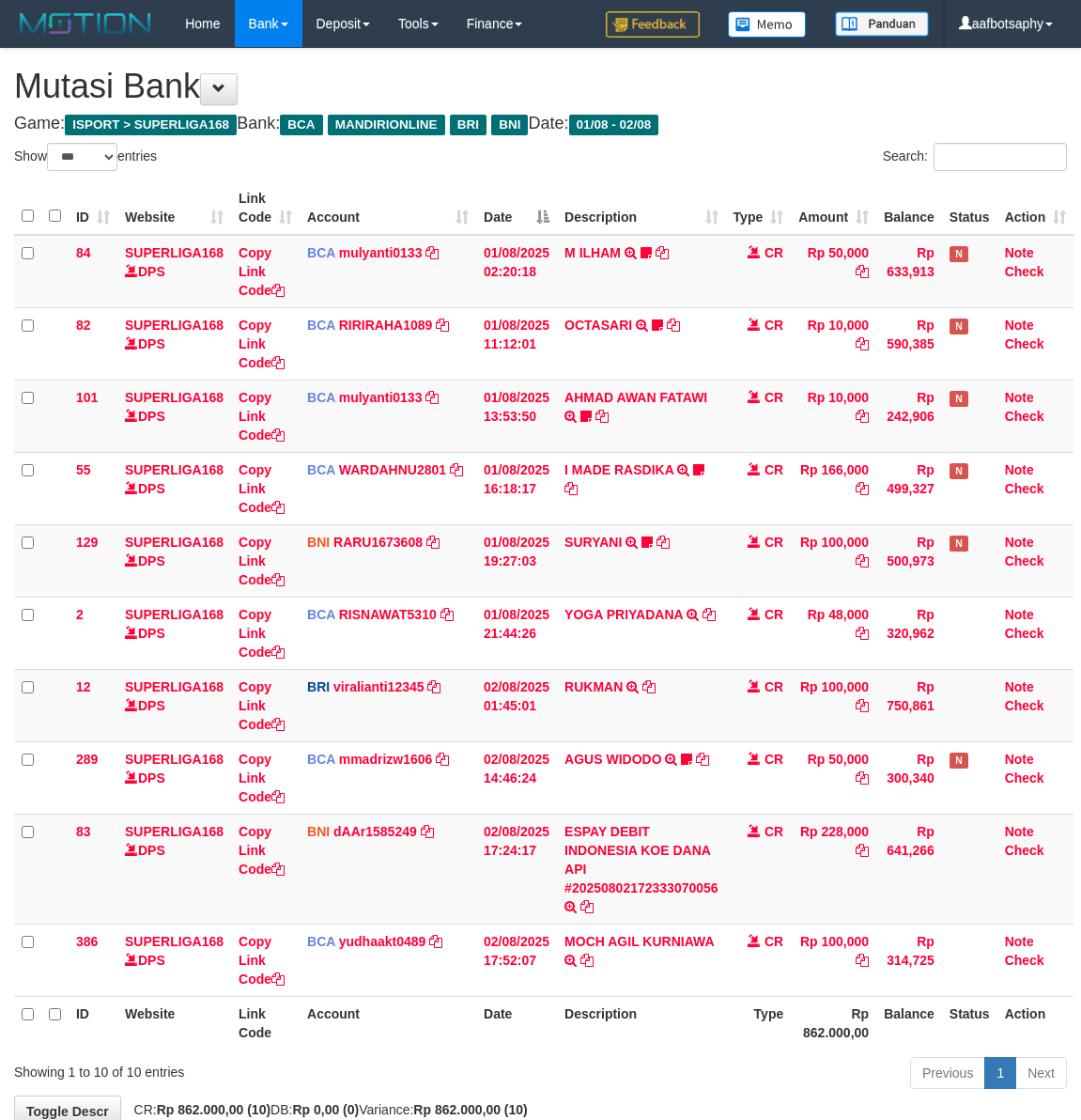 scroll, scrollTop: 114, scrollLeft: 0, axis: vertical 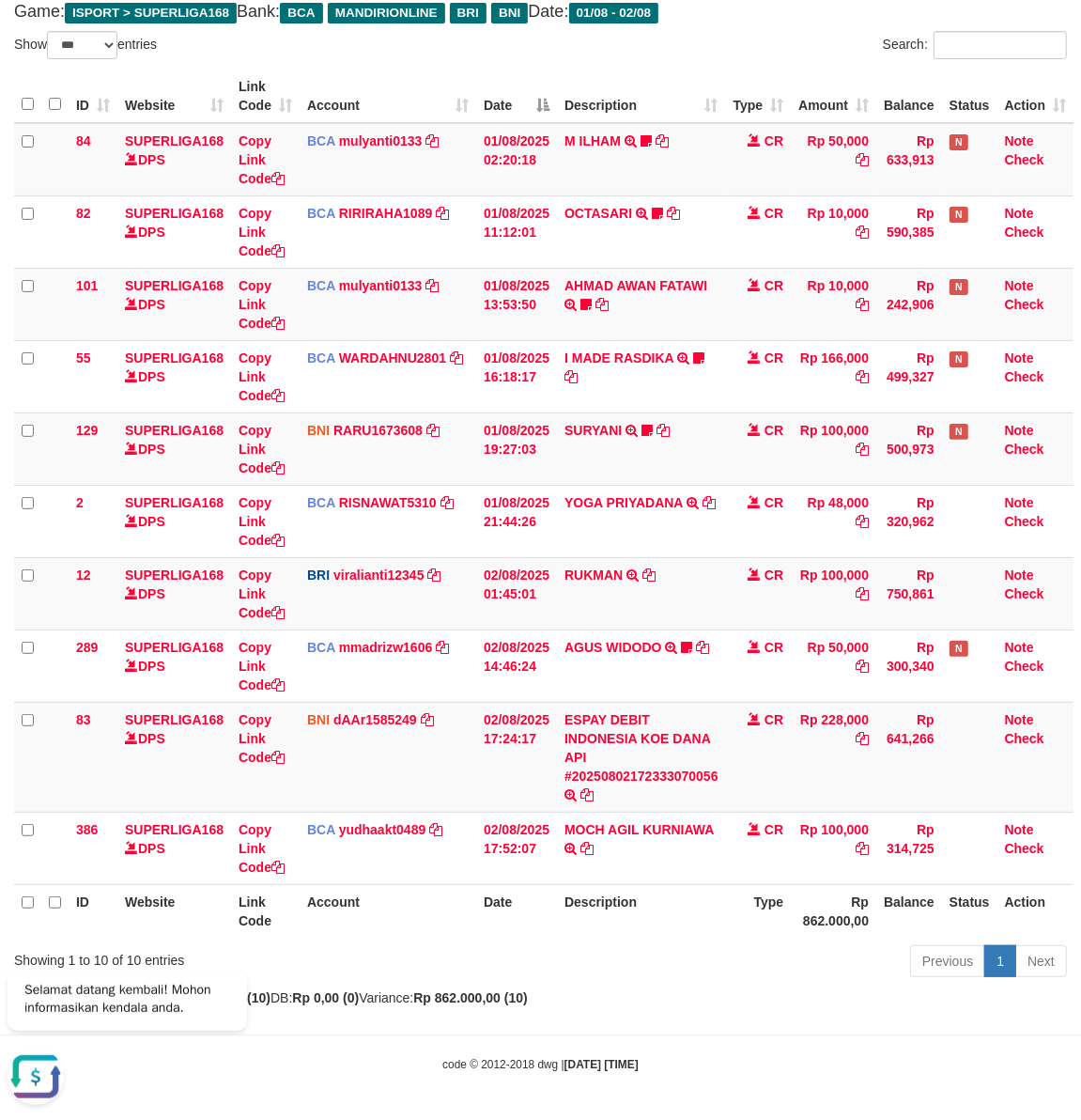drag, startPoint x: 674, startPoint y: 884, endPoint x: 579, endPoint y: 937, distance: 108.7842 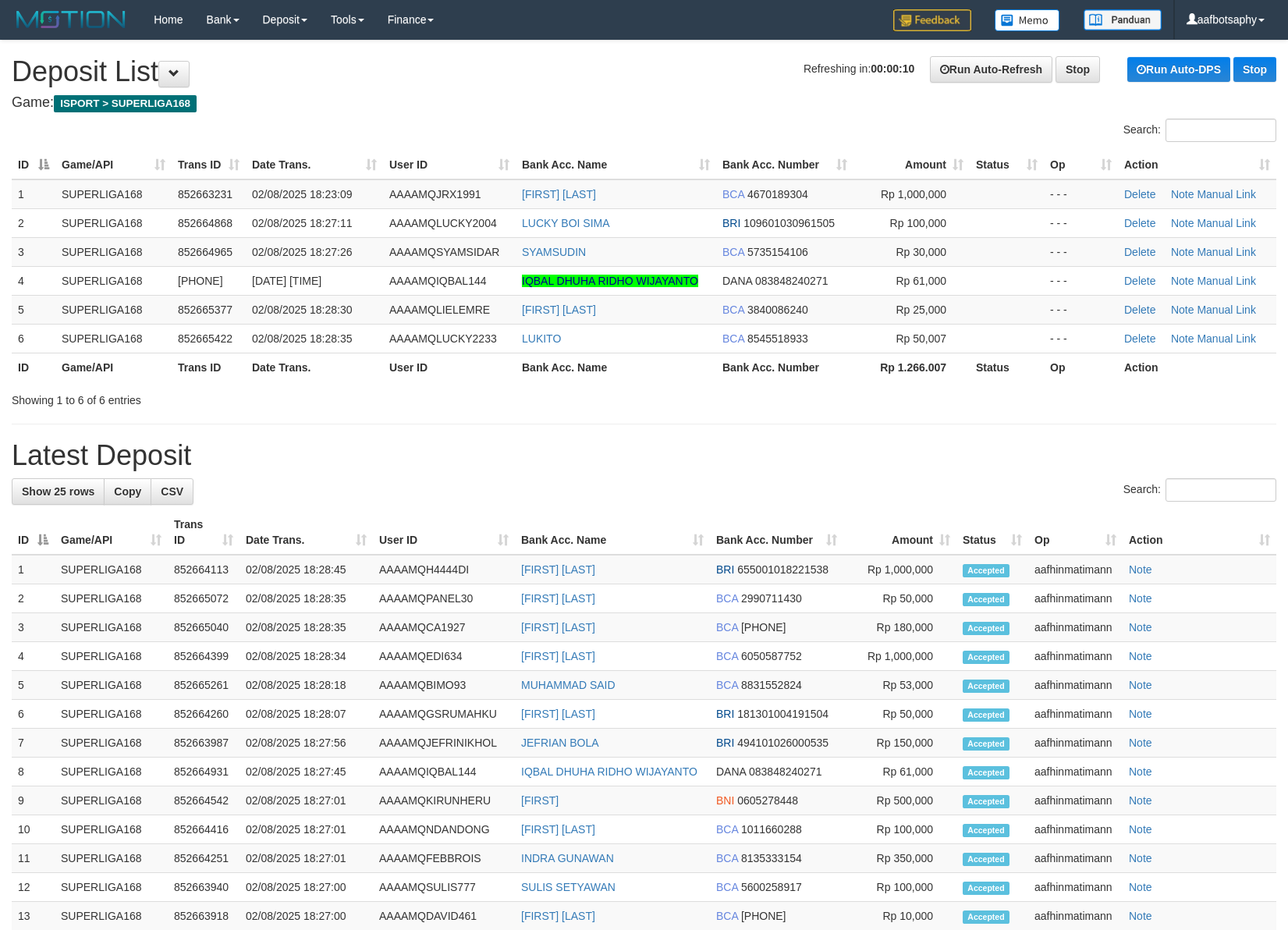 scroll, scrollTop: 0, scrollLeft: 0, axis: both 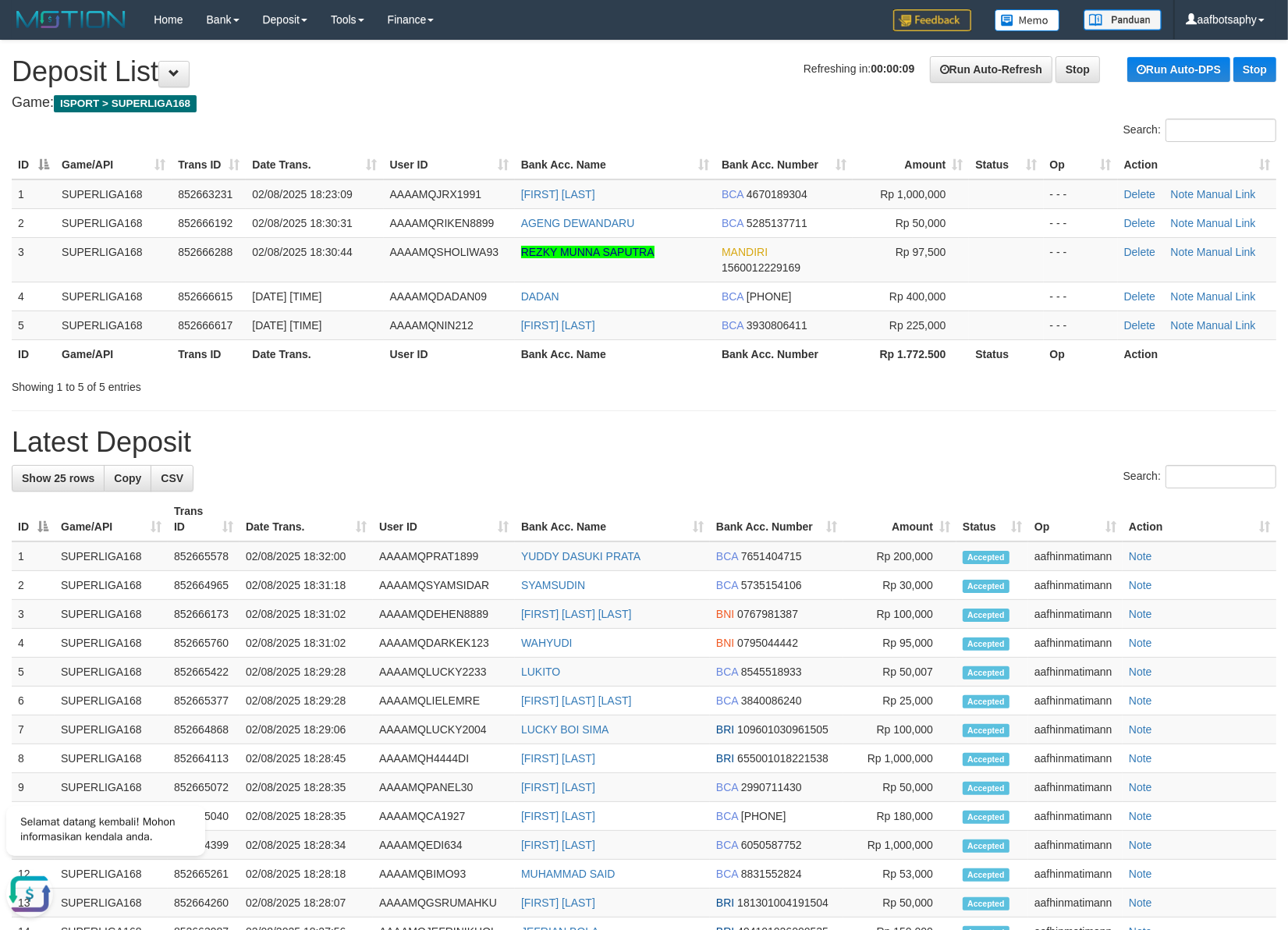 click on "**********" at bounding box center [644, 696] 